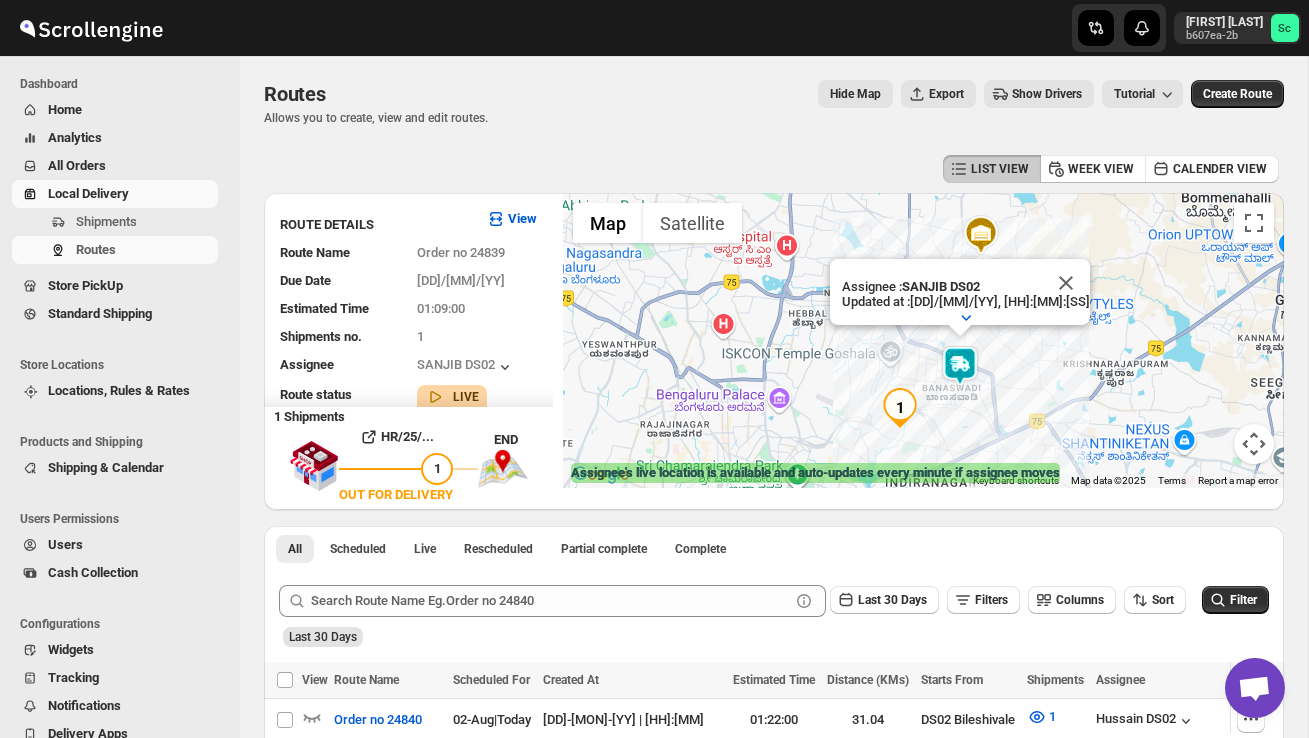 scroll, scrollTop: 514, scrollLeft: 0, axis: vertical 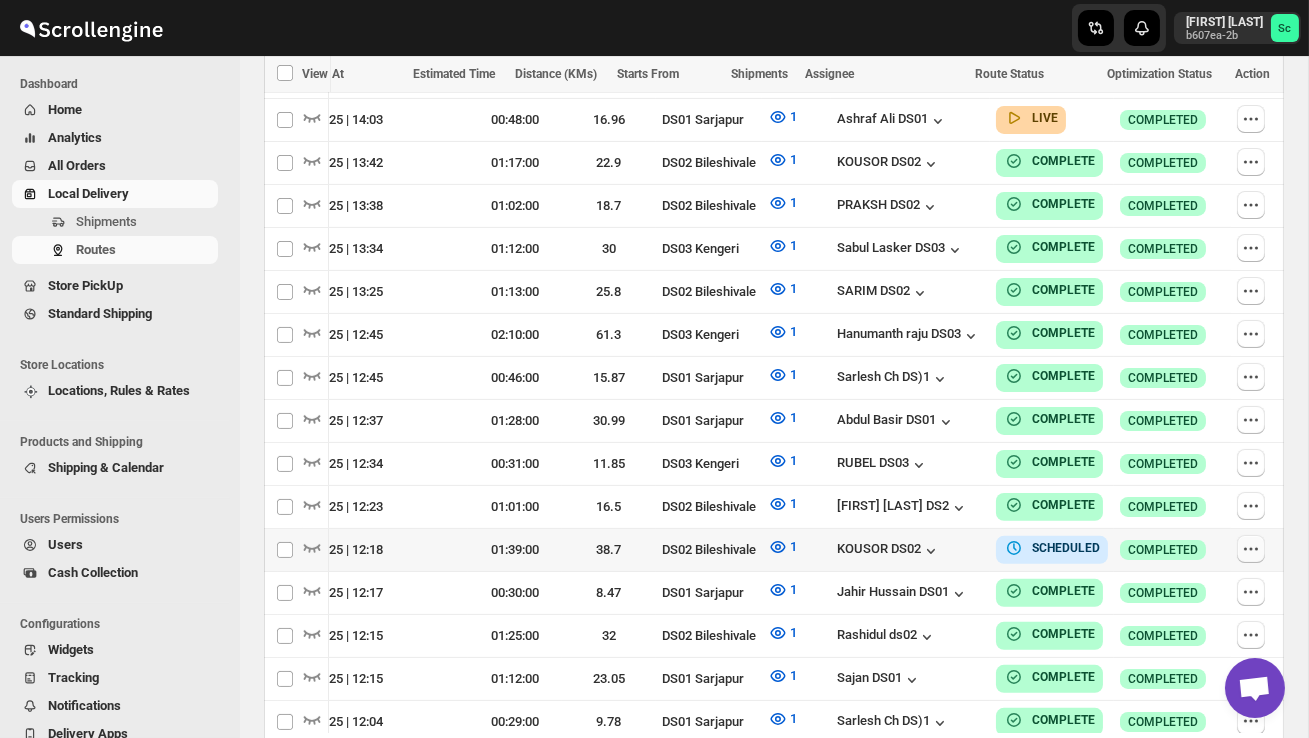 click at bounding box center [1251, 549] 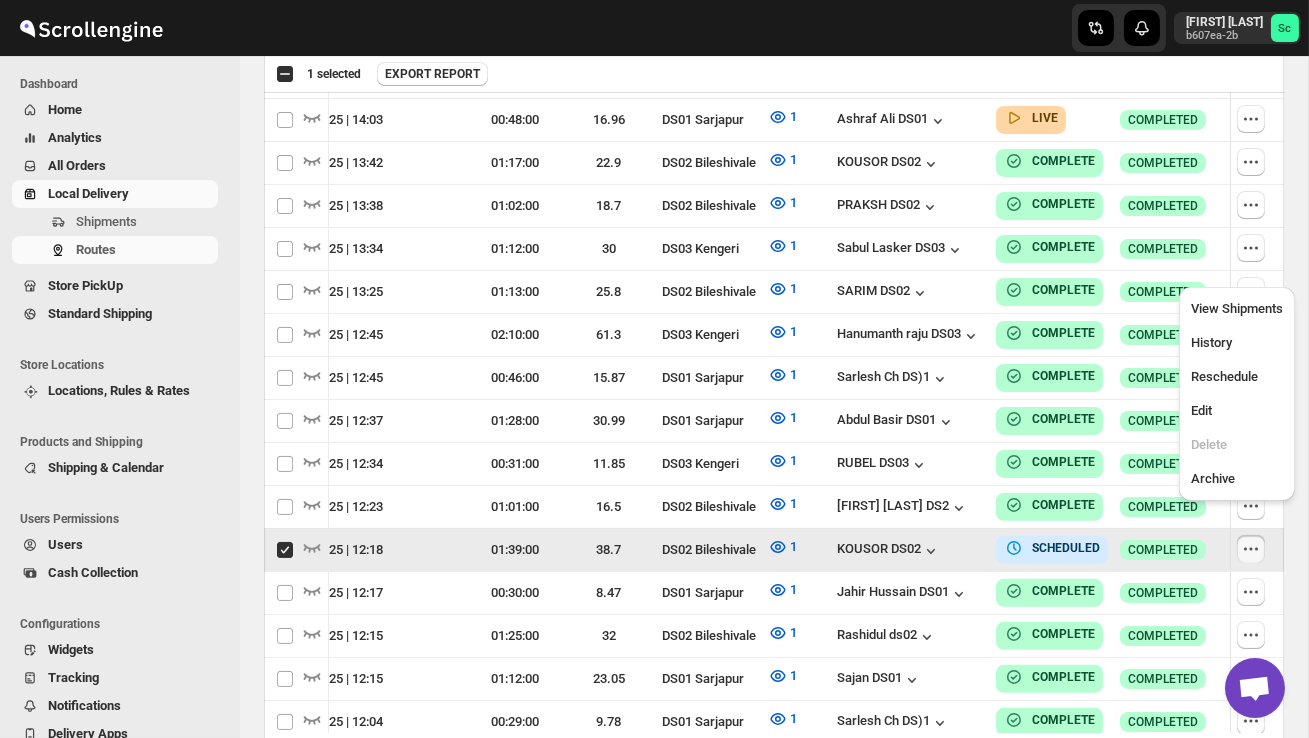 scroll, scrollTop: 0, scrollLeft: 1, axis: horizontal 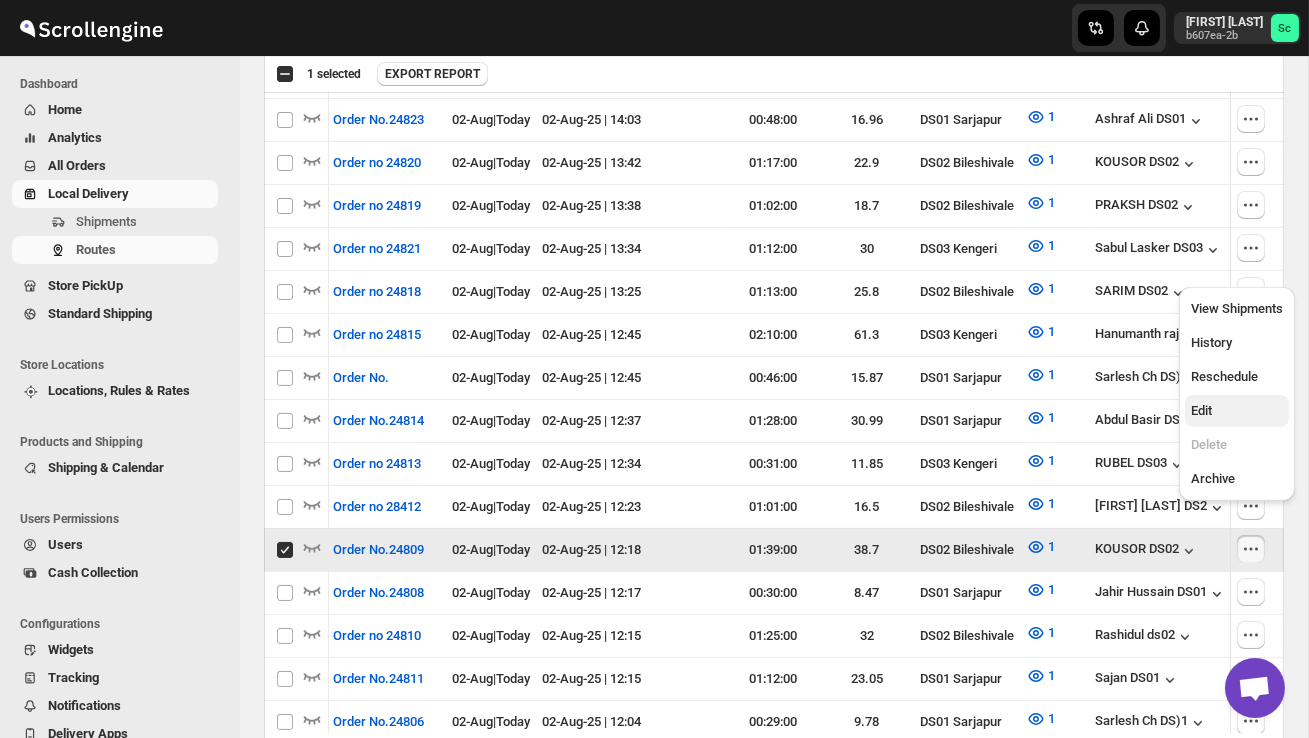 click on "Edit" at bounding box center (1237, 411) 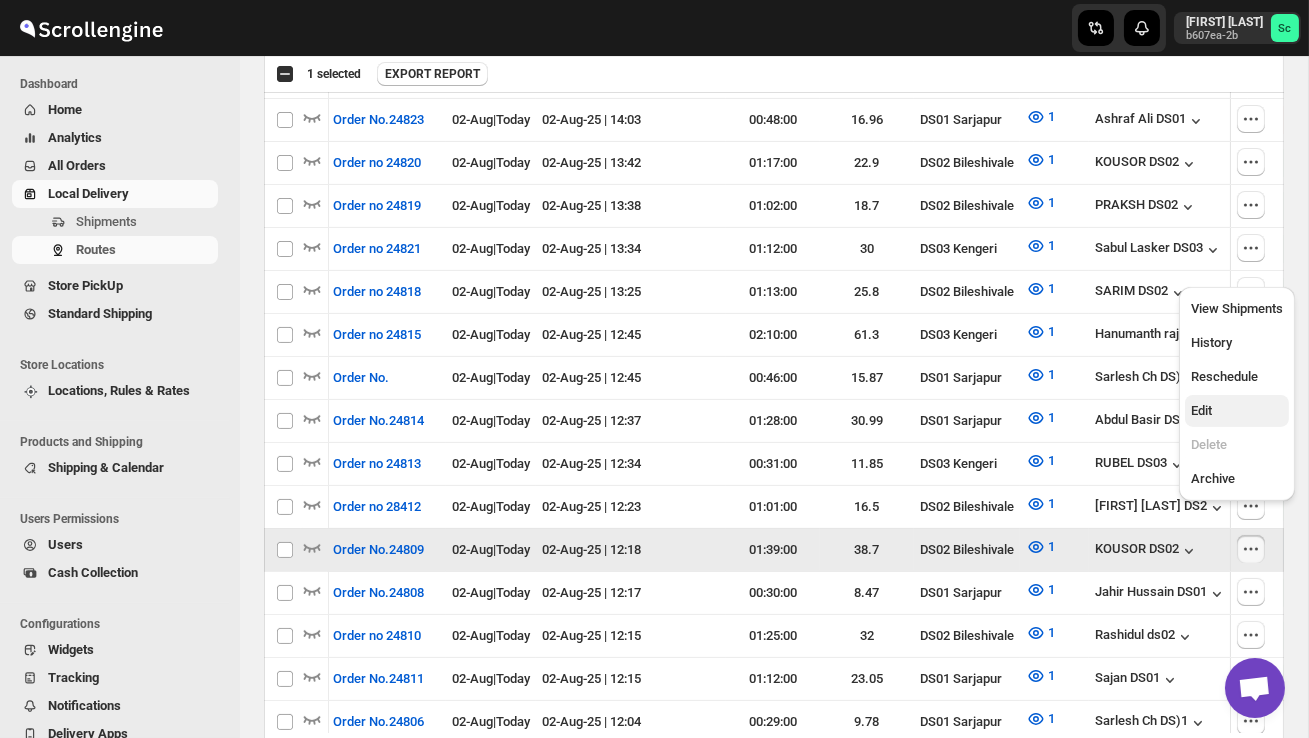 checkbox on "false" 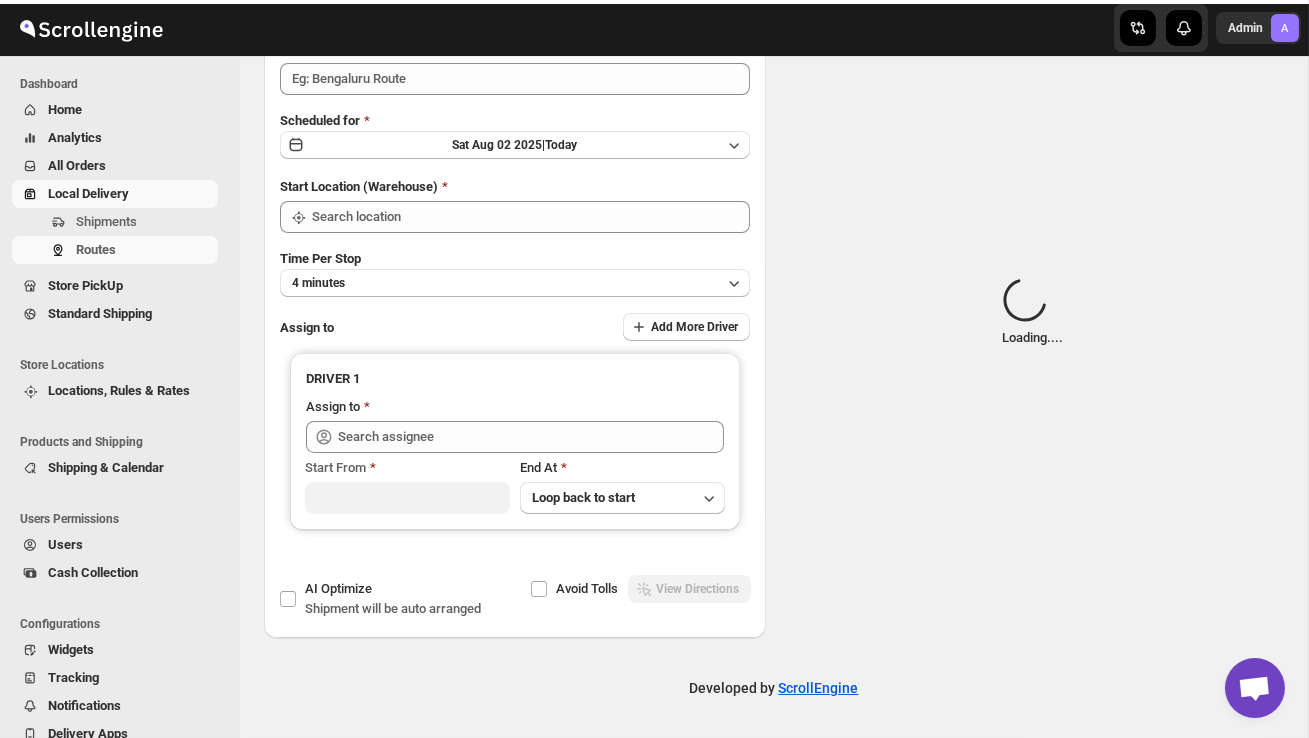 scroll, scrollTop: 0, scrollLeft: 0, axis: both 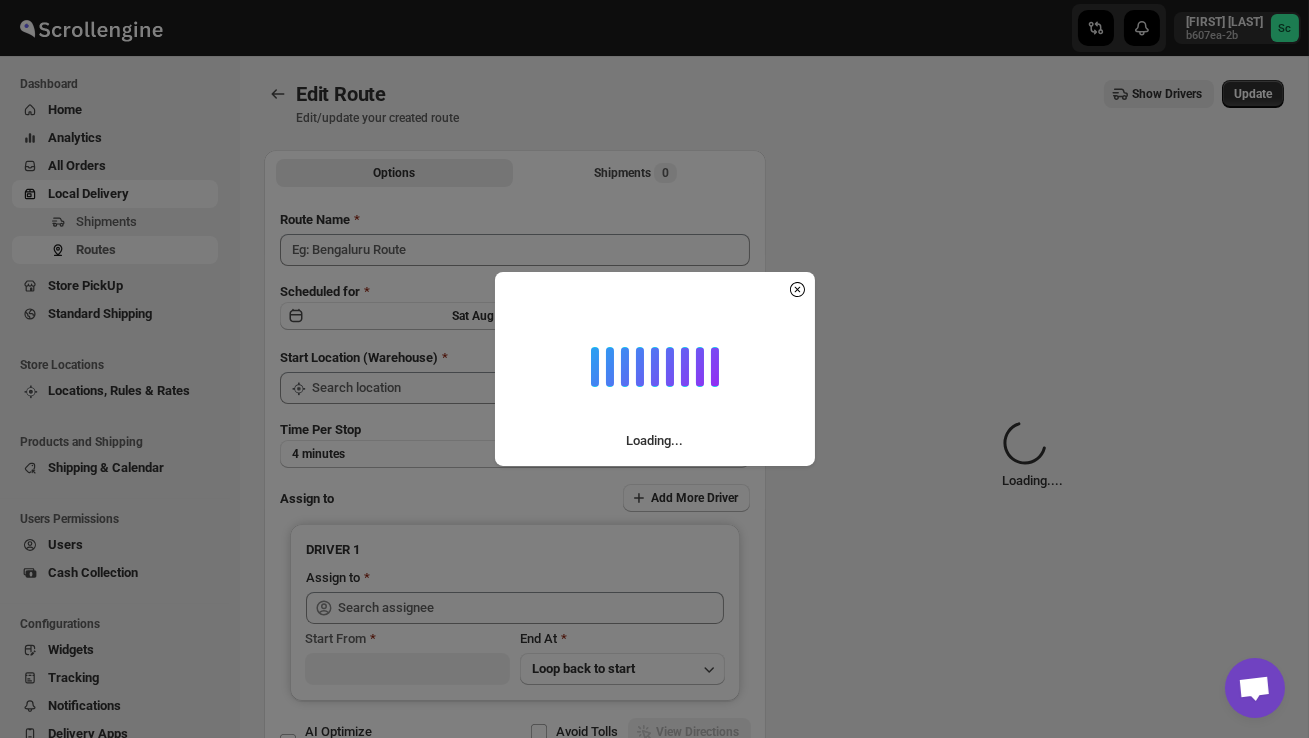 type on "Order No.24809" 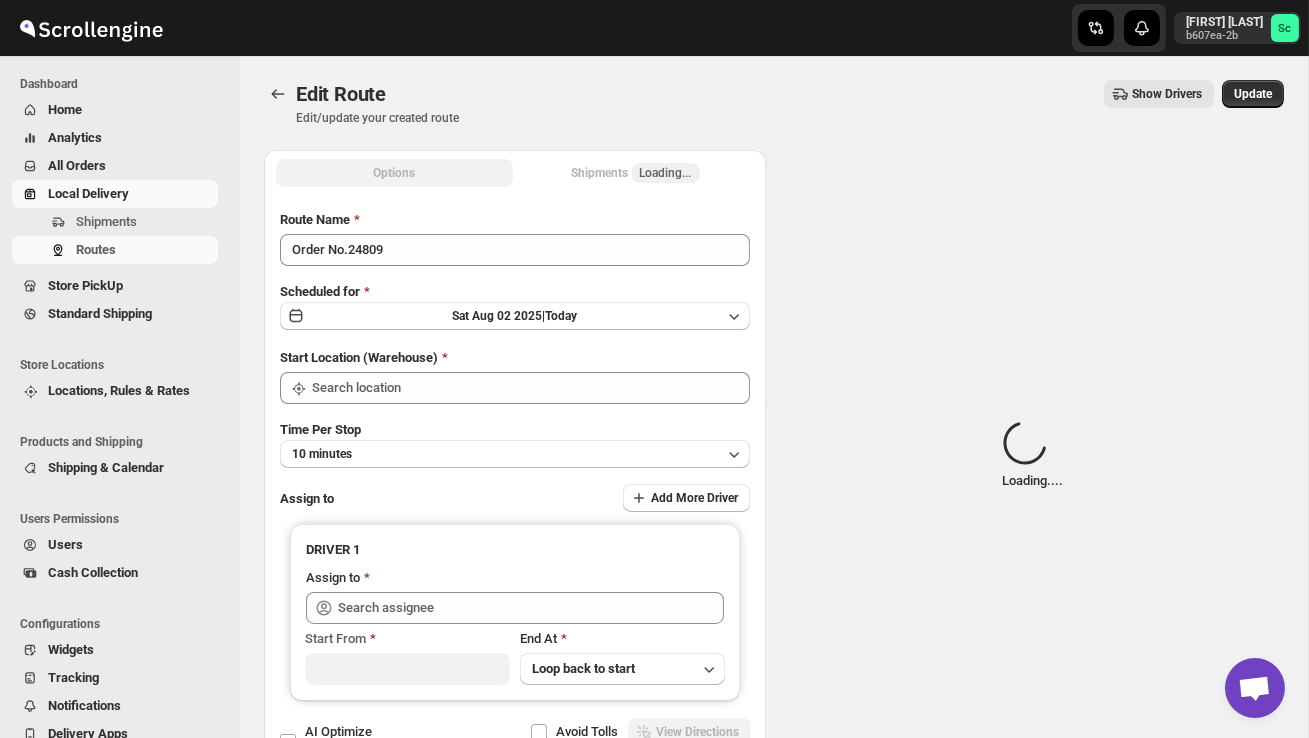 type on "DS02 Bileshivale" 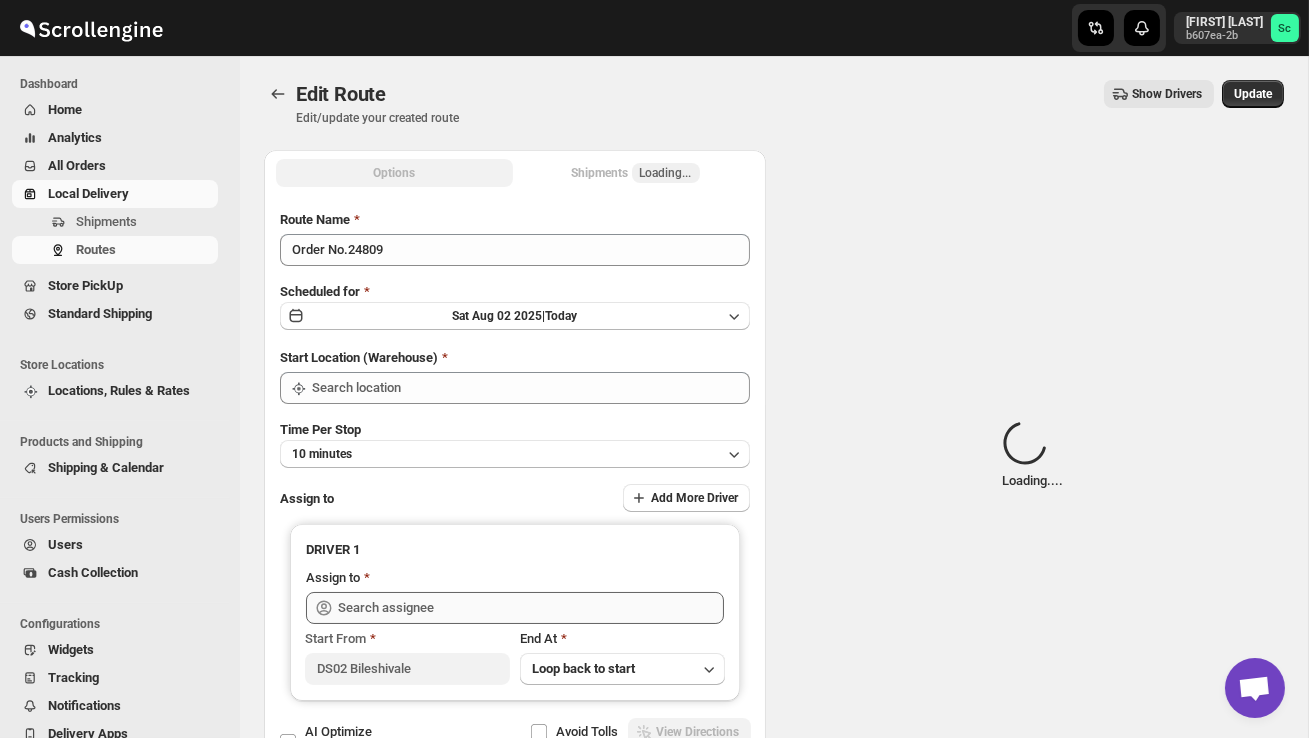 type on "DS02 Bileshivale" 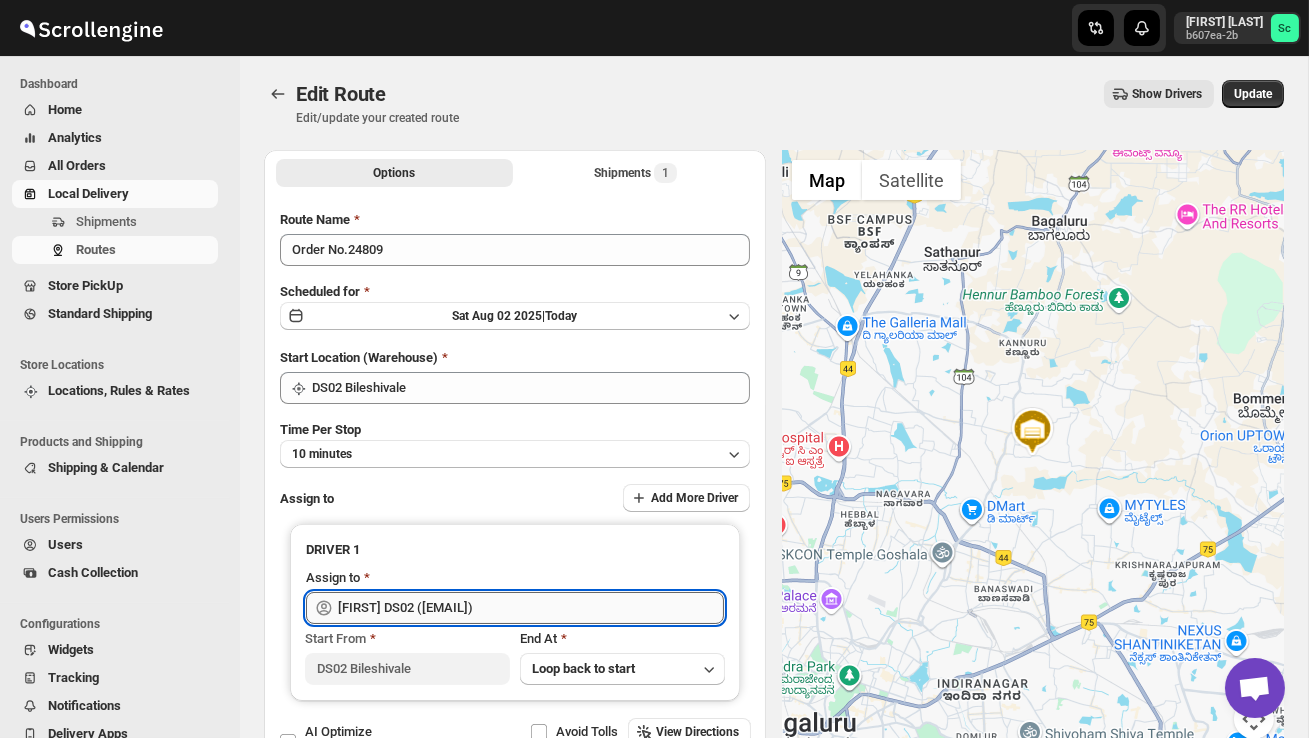 click on "[FIRST] DS02 ([EMAIL])" at bounding box center [531, 608] 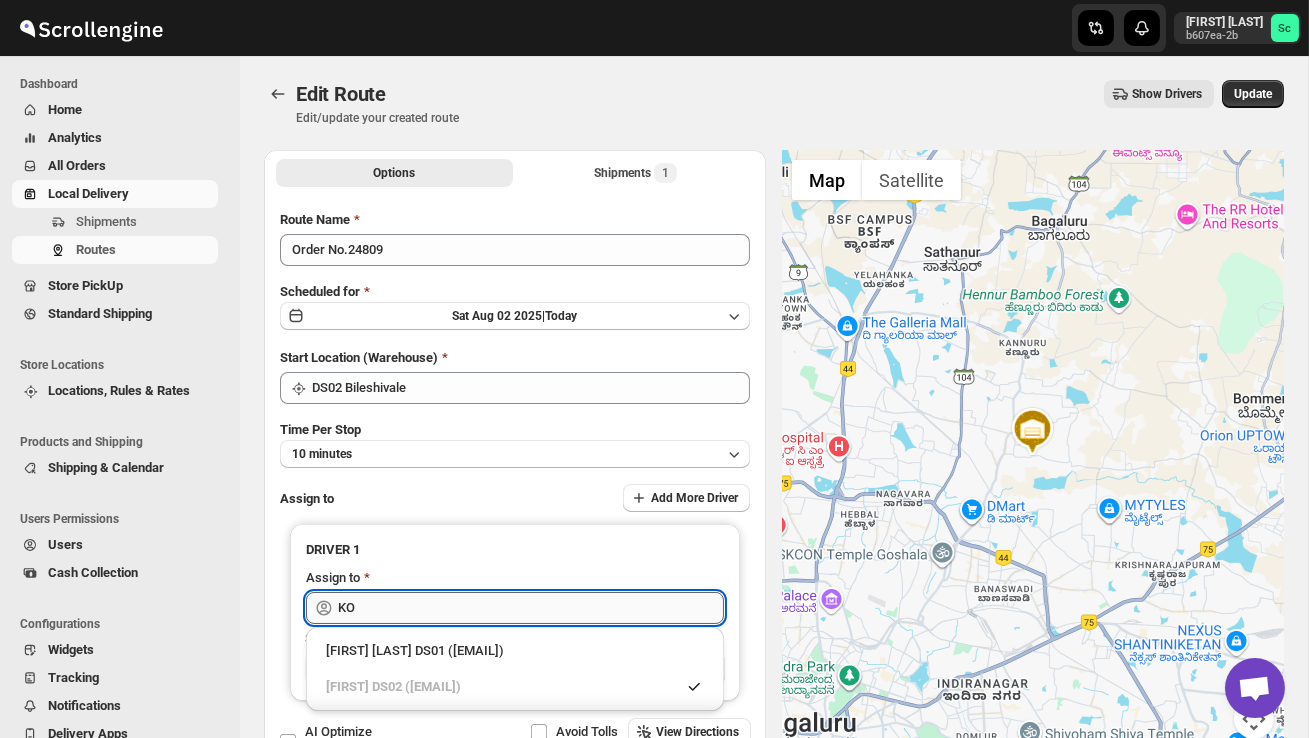 type on "K" 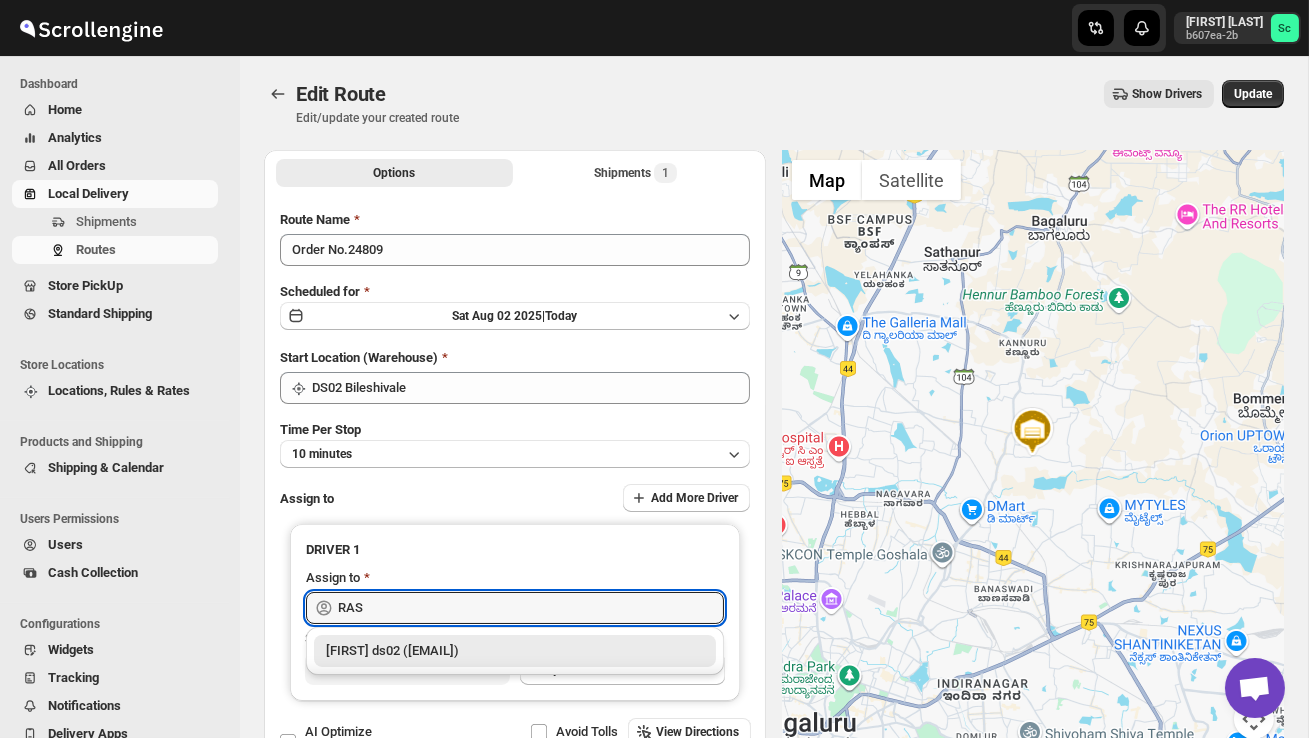 click on "[FIRST] ds02 ([EMAIL])" at bounding box center [515, 651] 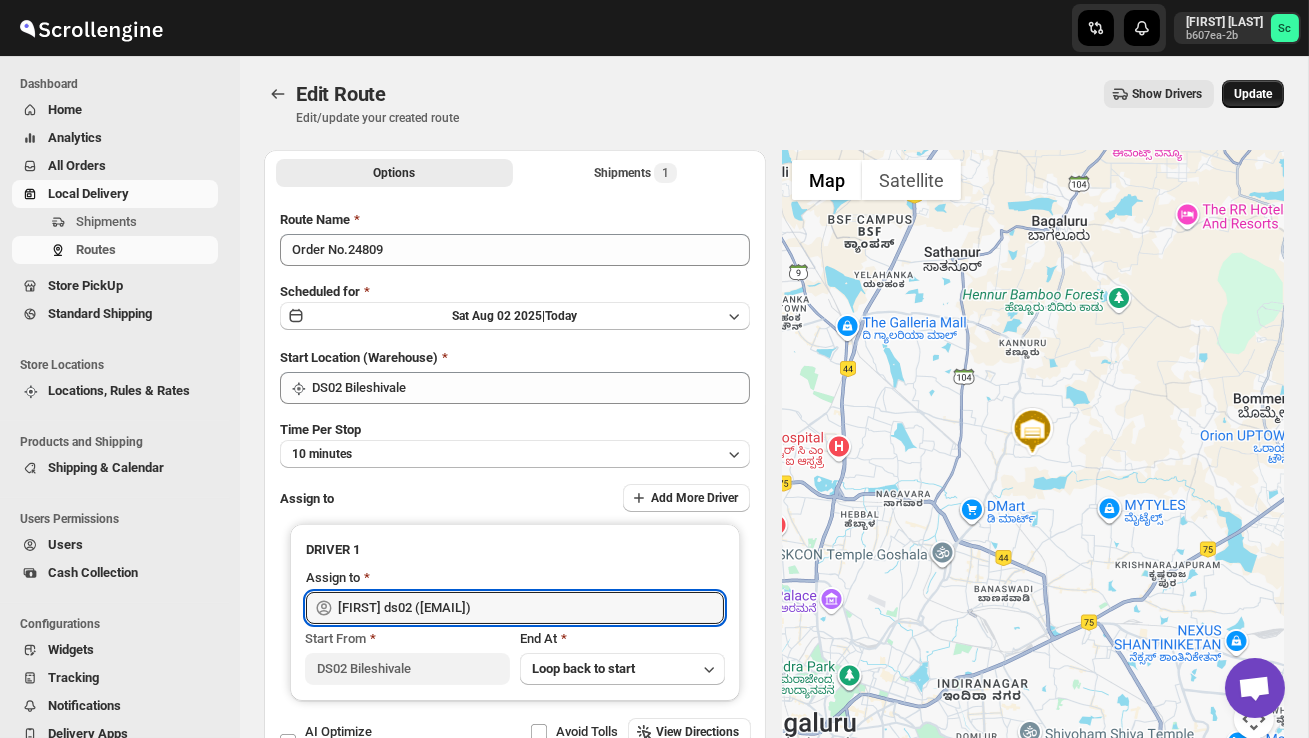 type on "[FIRST] ds02 ([EMAIL])" 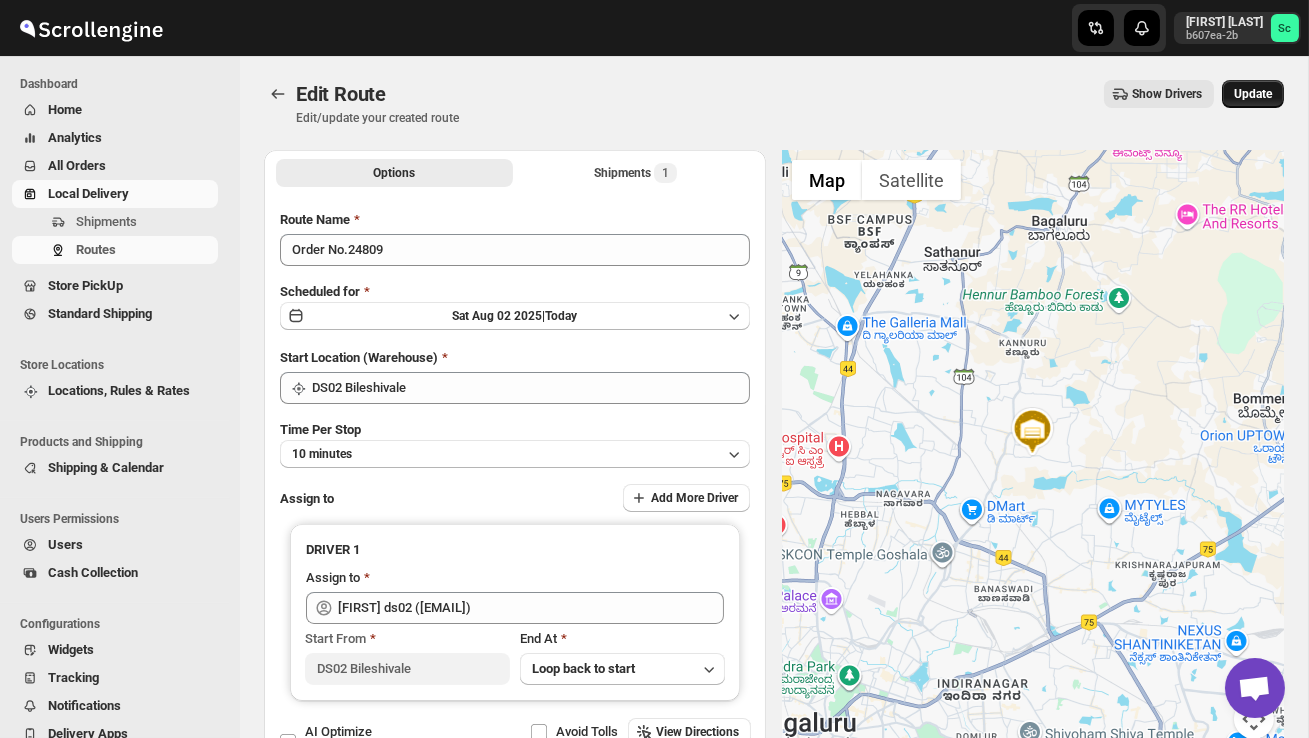 click on "Update" at bounding box center (1253, 94) 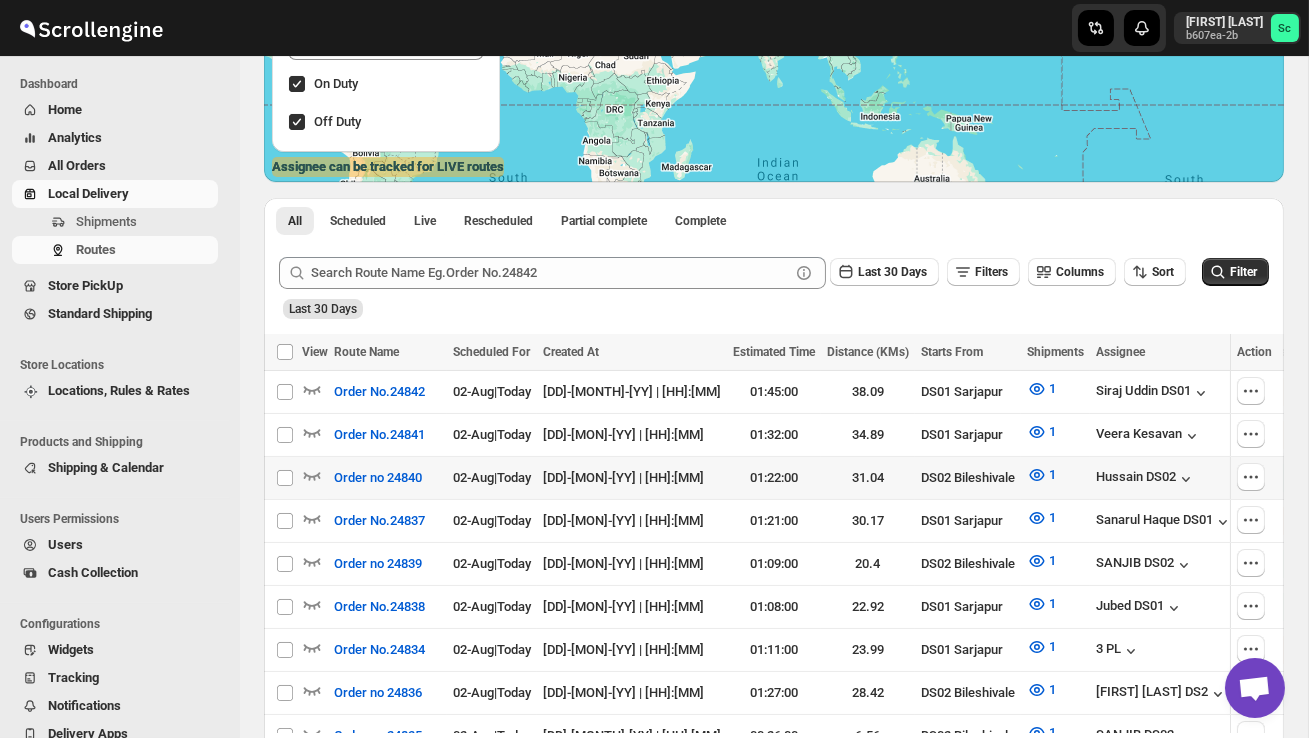 scroll, scrollTop: 438, scrollLeft: 0, axis: vertical 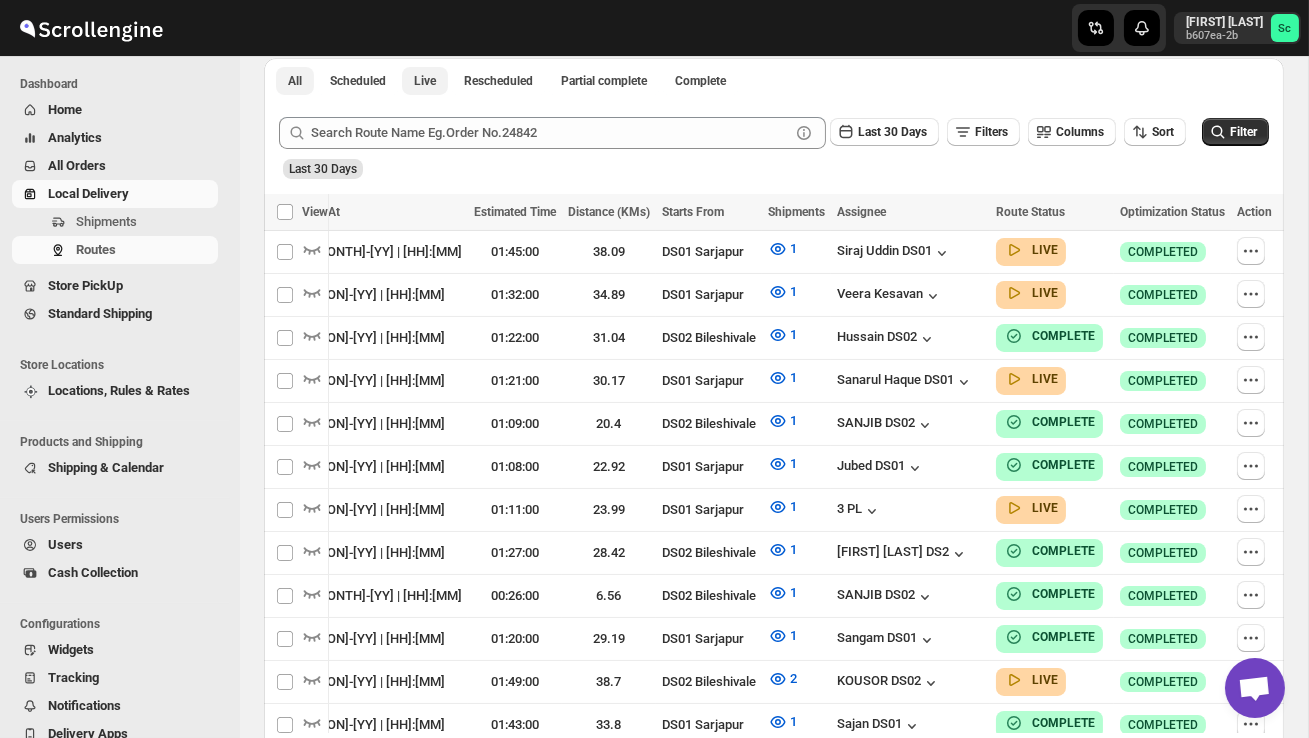 click on "Live" at bounding box center [425, 81] 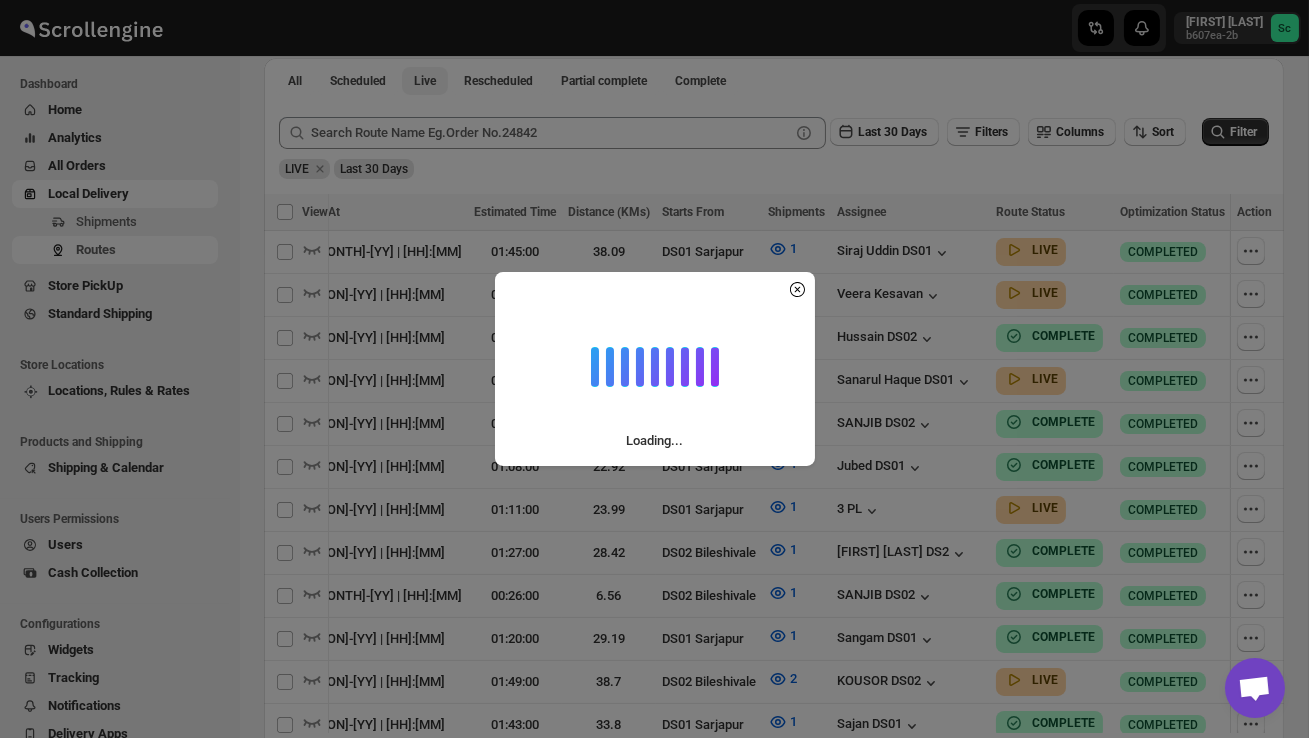 scroll, scrollTop: 0, scrollLeft: 1, axis: horizontal 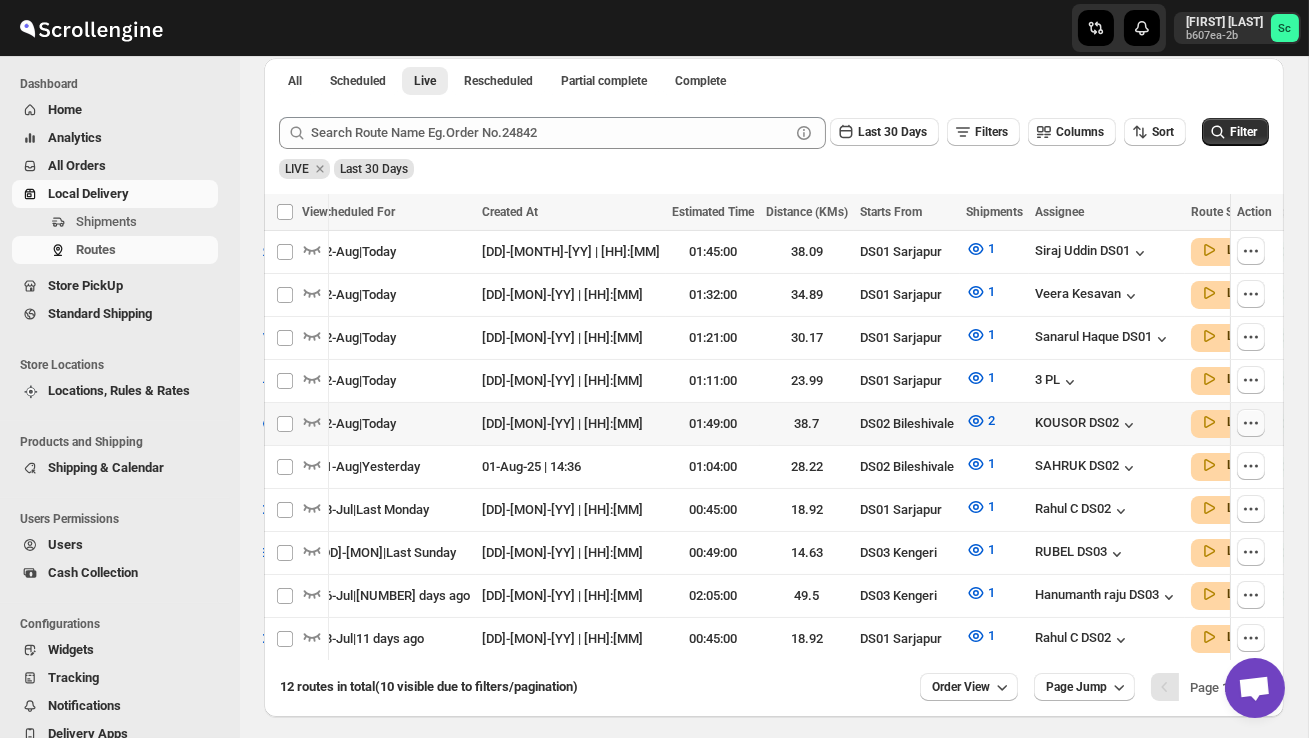click 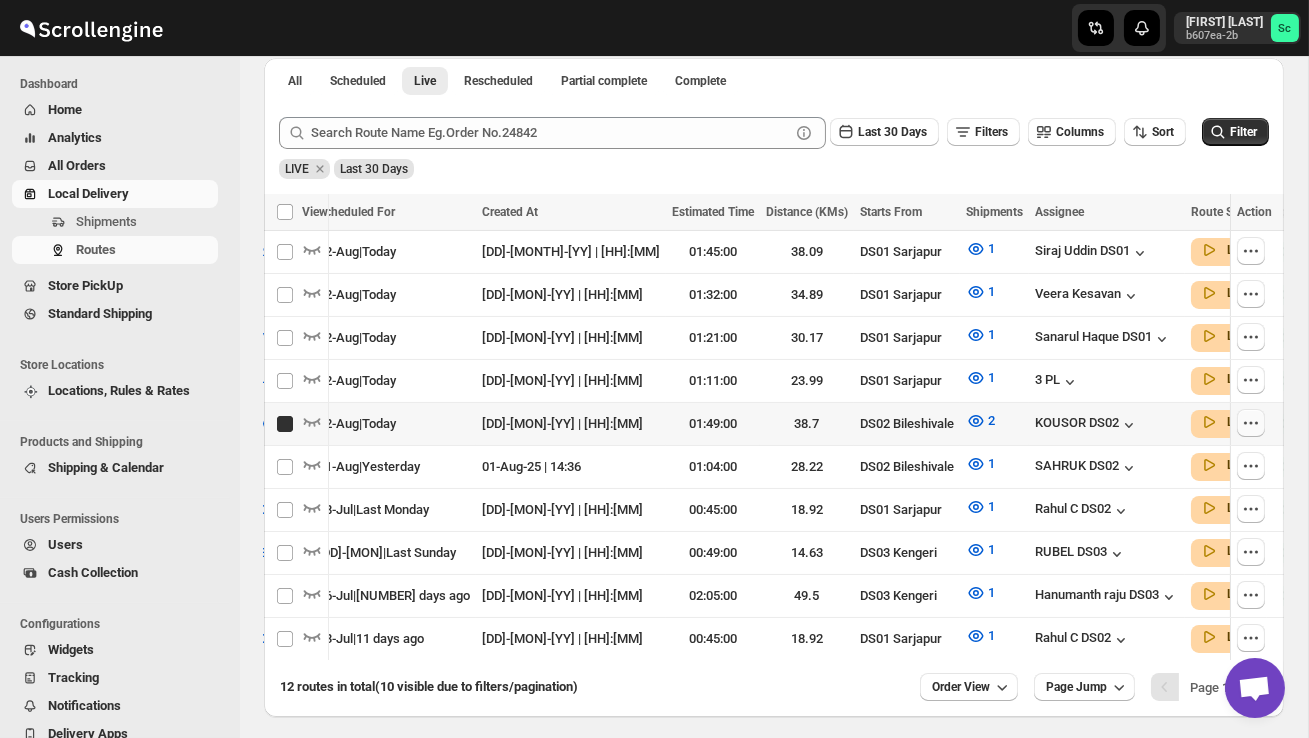 checkbox on "true" 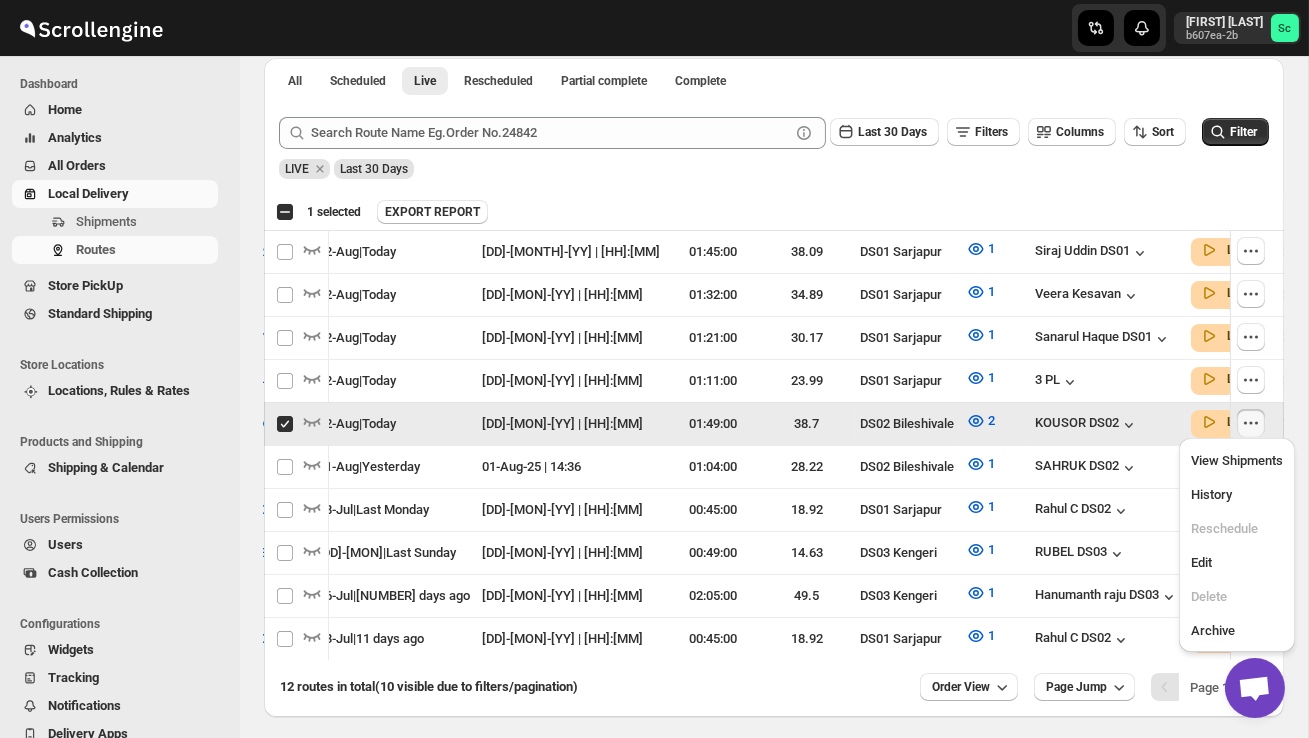 scroll, scrollTop: 0, scrollLeft: 1, axis: horizontal 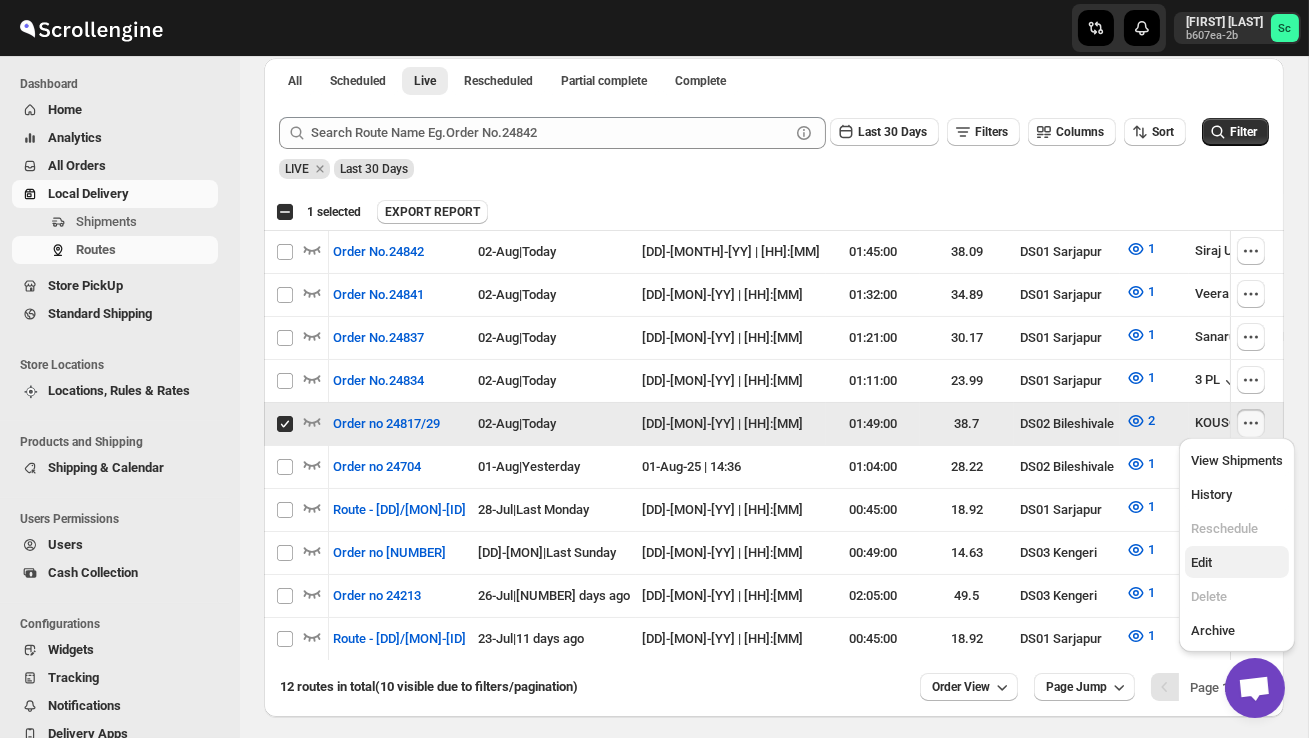 click on "Edit" at bounding box center [1237, 563] 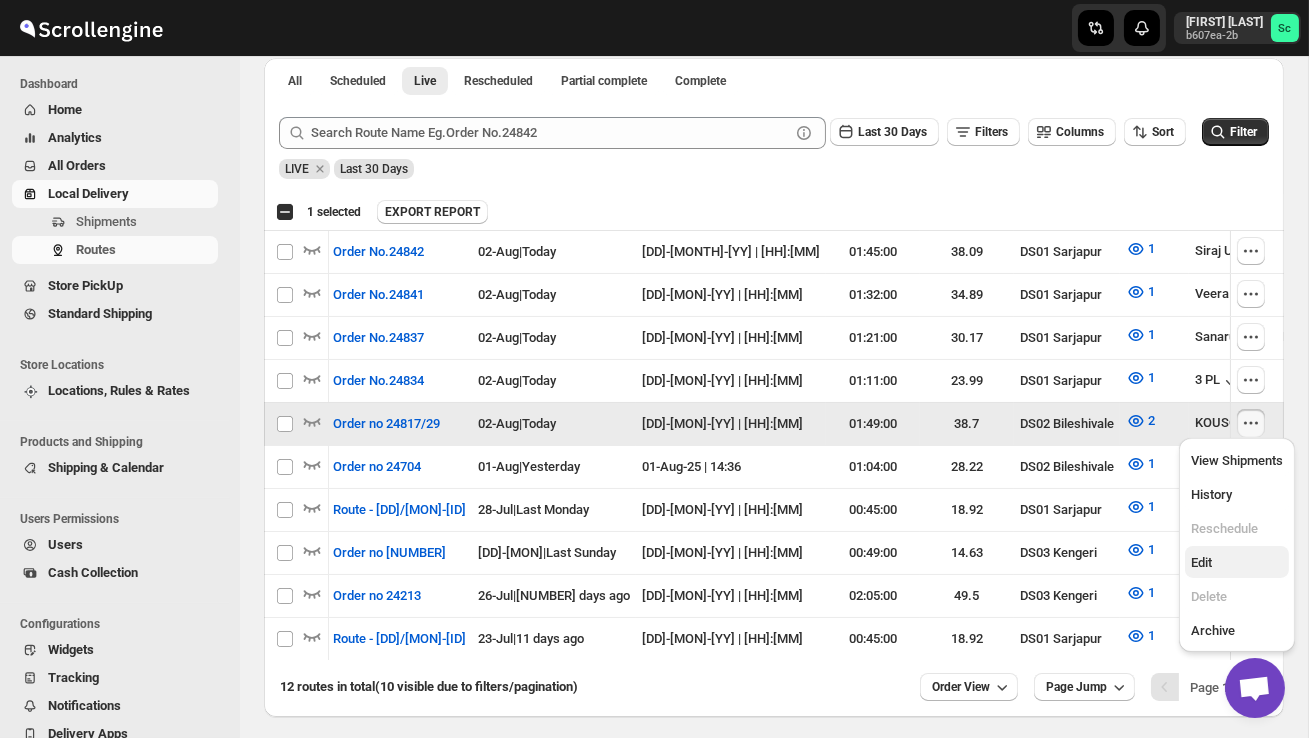 scroll, scrollTop: 0, scrollLeft: 0, axis: both 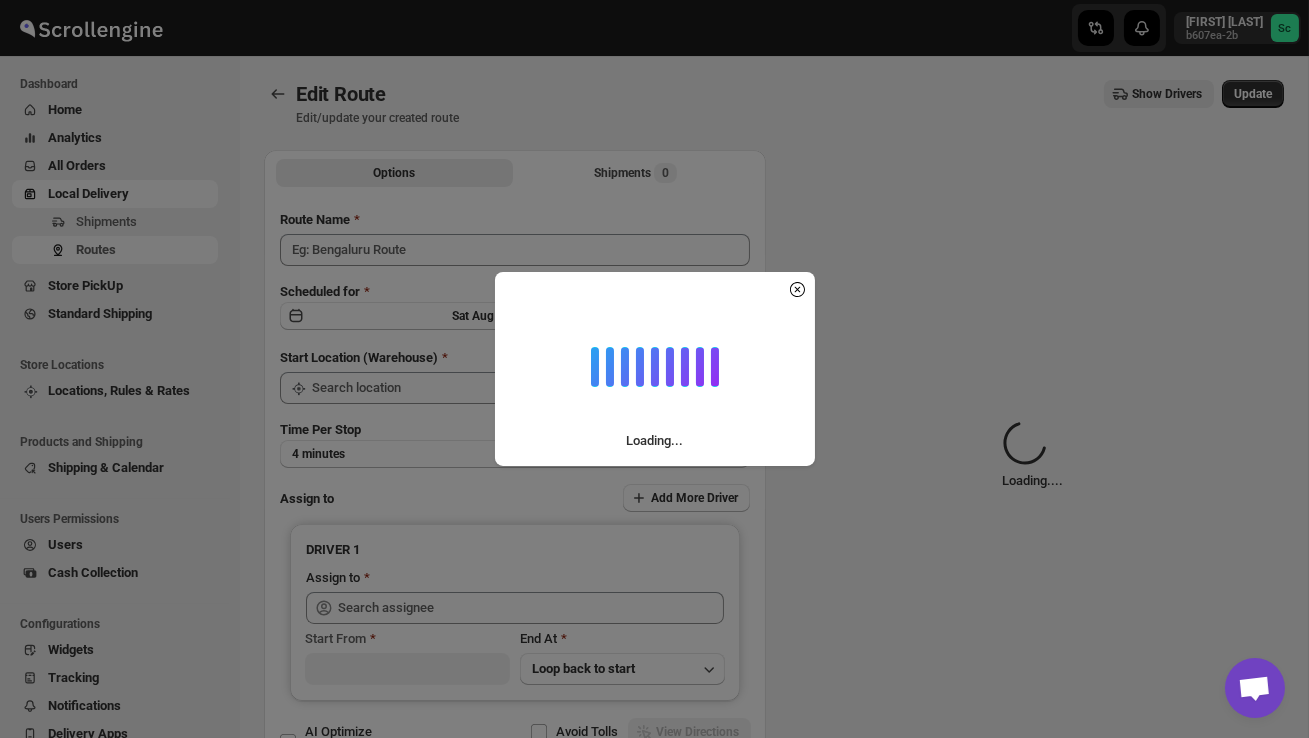 type on "Order no 24817/29" 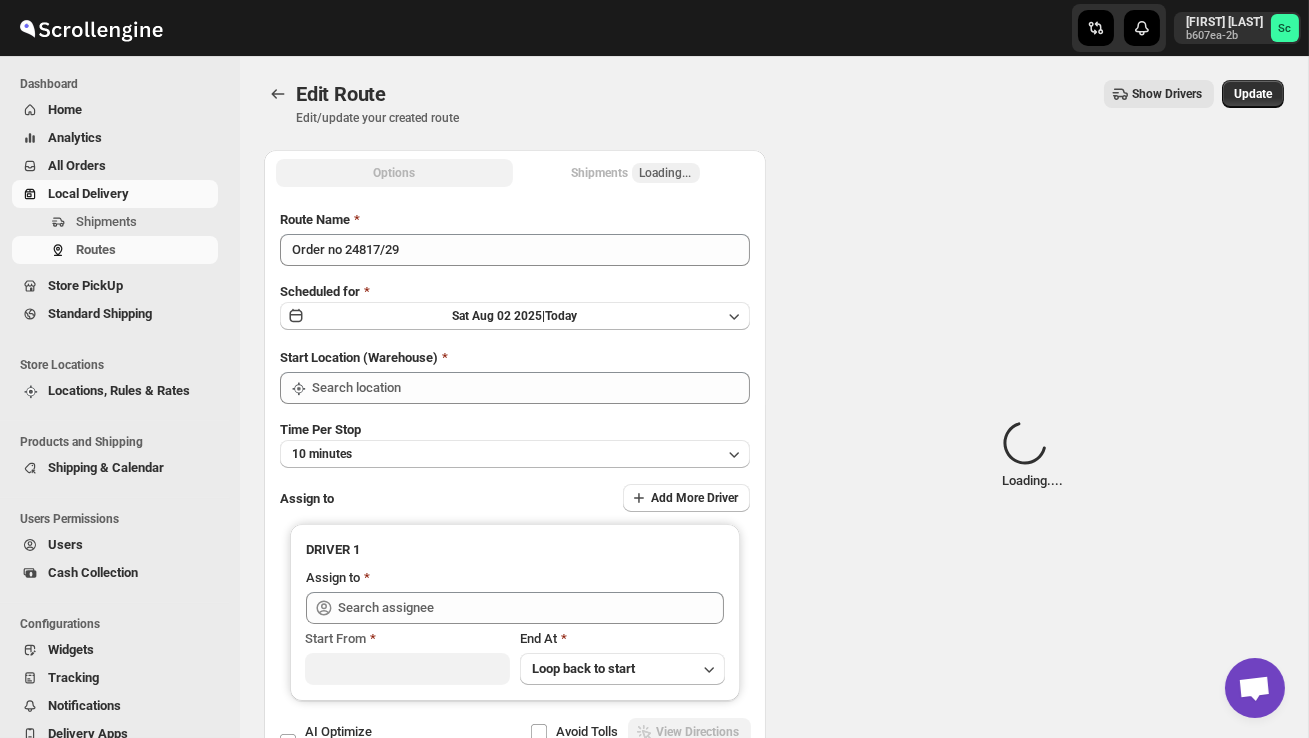 type on "DS02 Bileshivale" 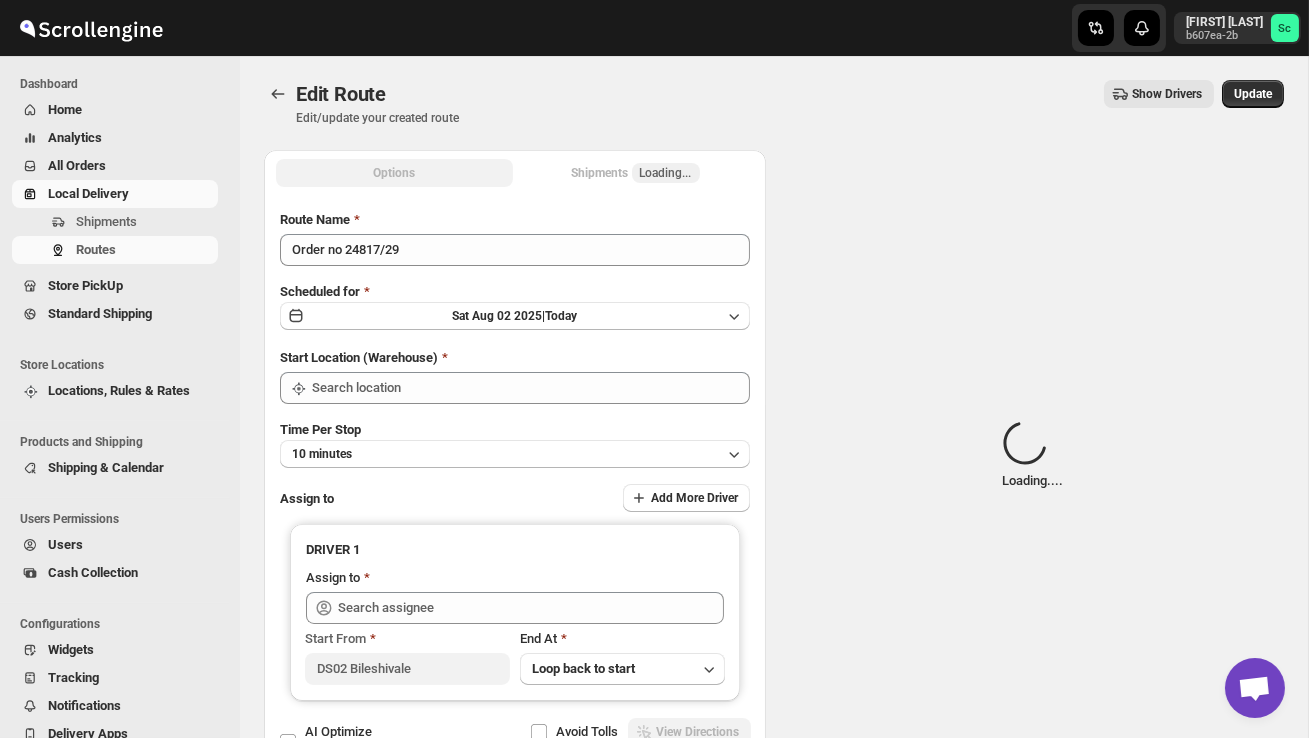 type on "DS02 Bileshivale" 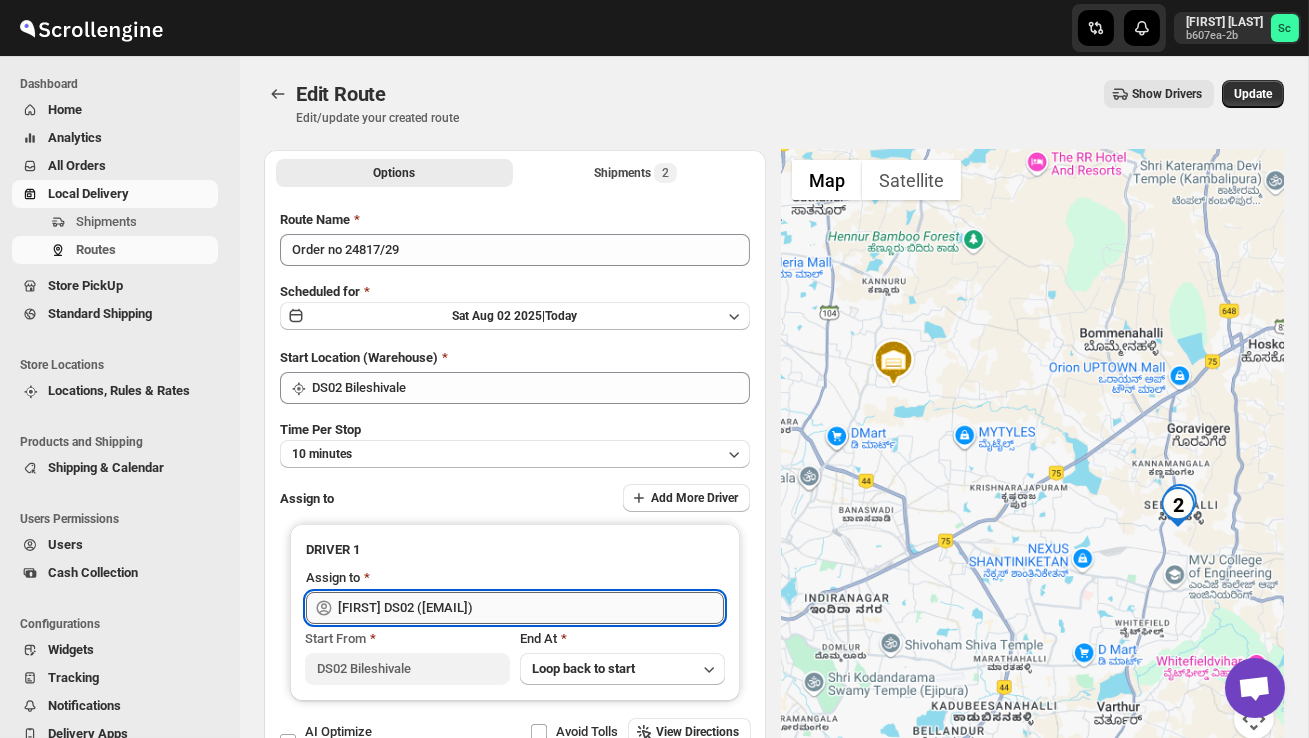 click on "[FIRST] DS02 ([EMAIL])" at bounding box center (531, 608) 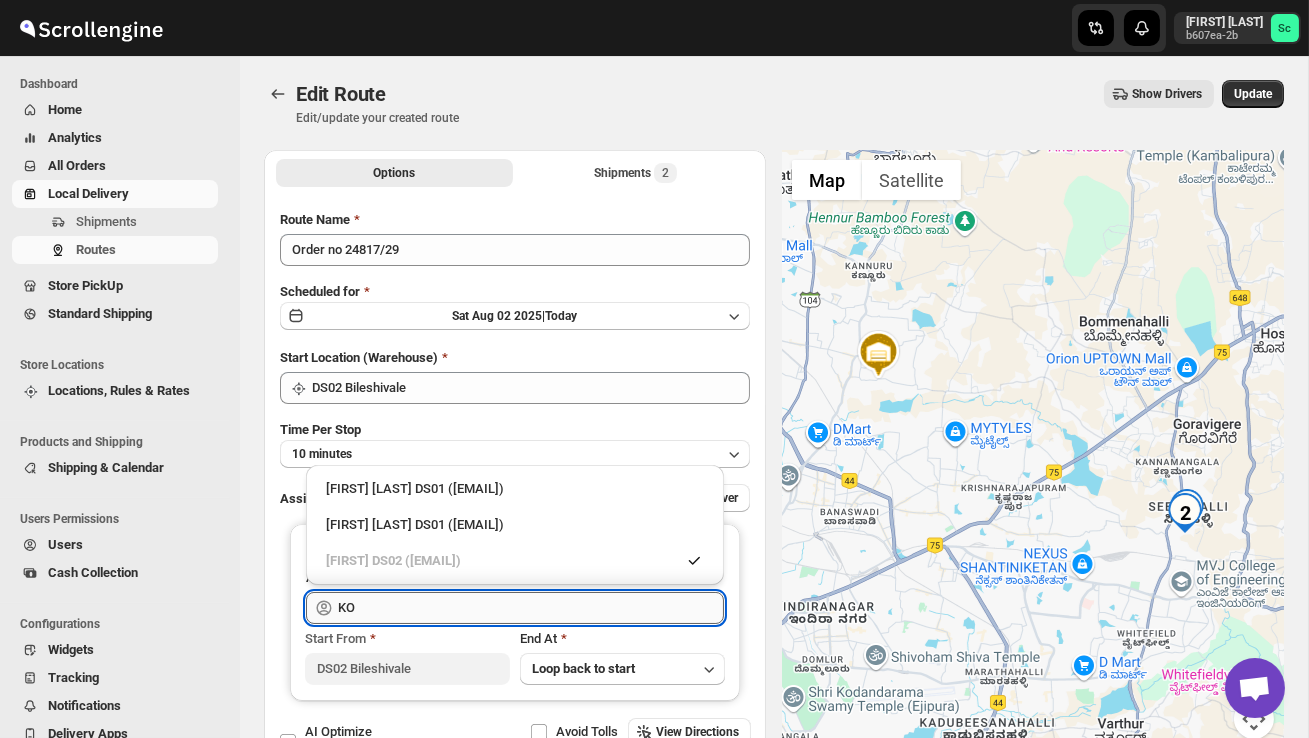 type on "K" 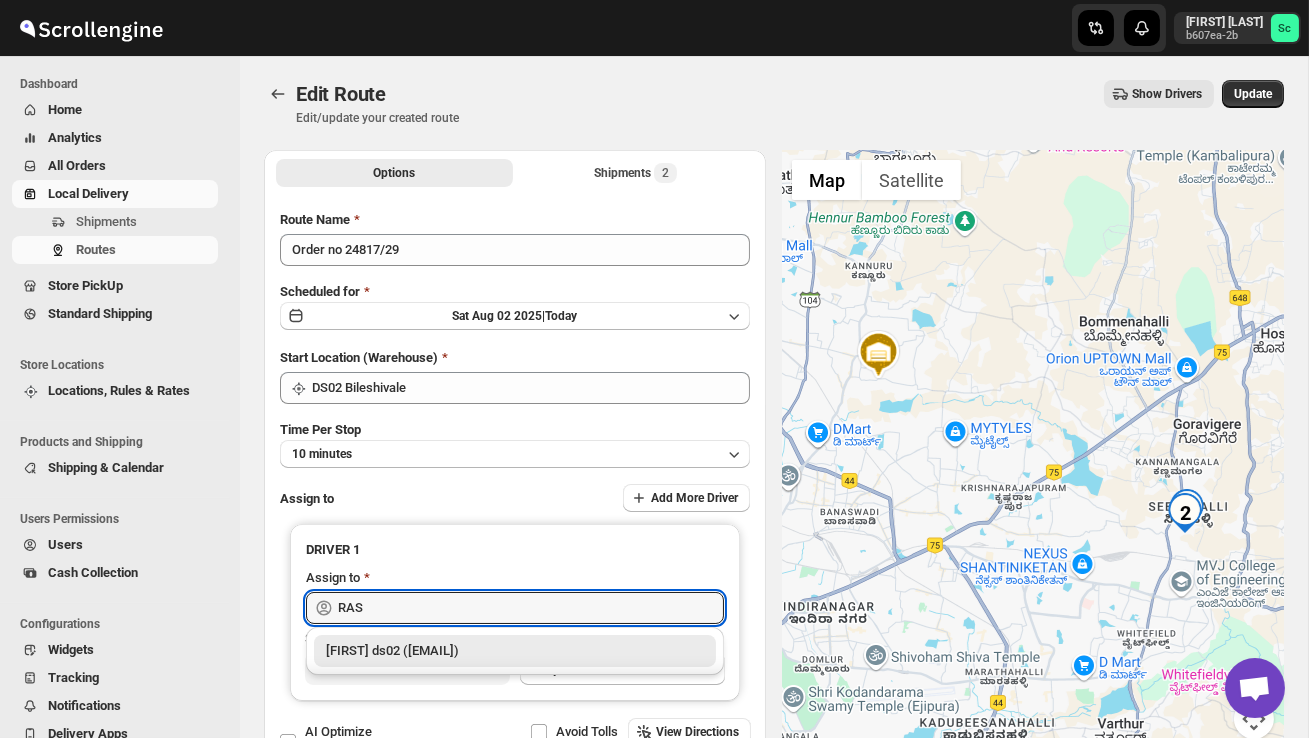 click on "[FIRST] ds02 ([EMAIL])" at bounding box center [515, 651] 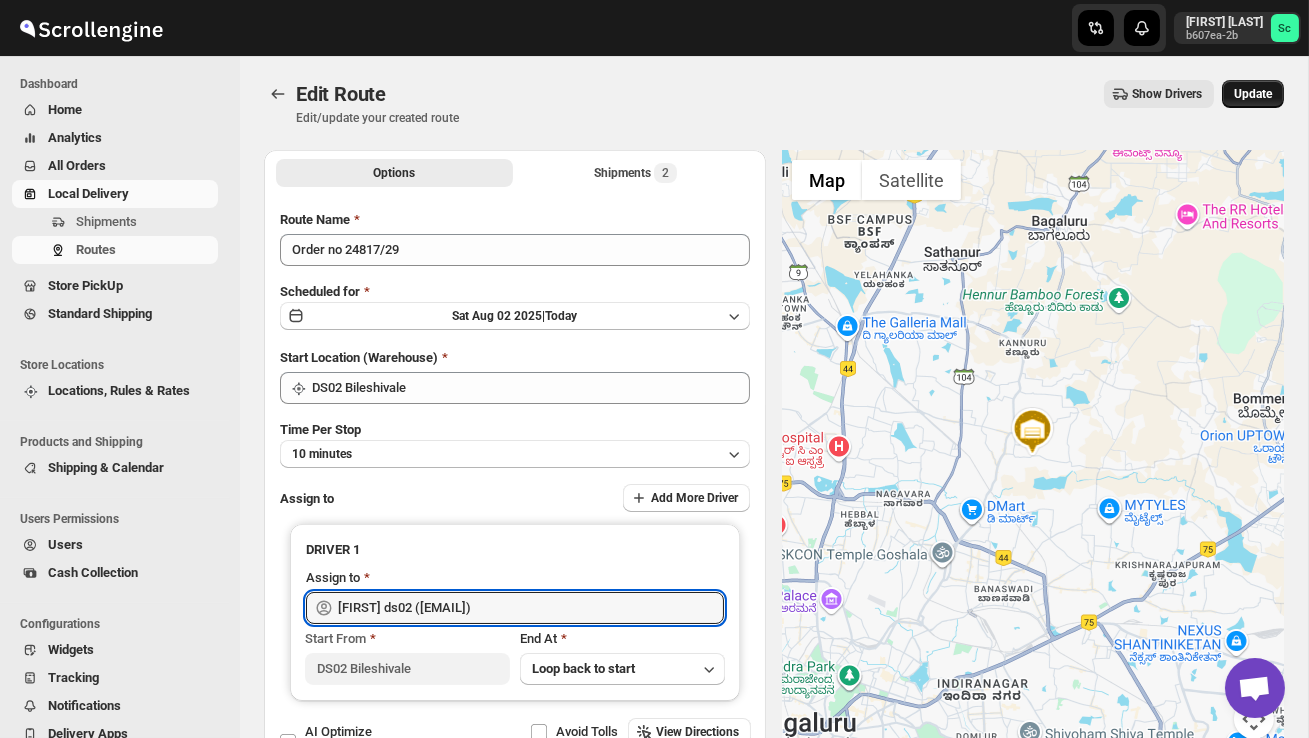 type on "[FIRST] ds02 ([EMAIL])" 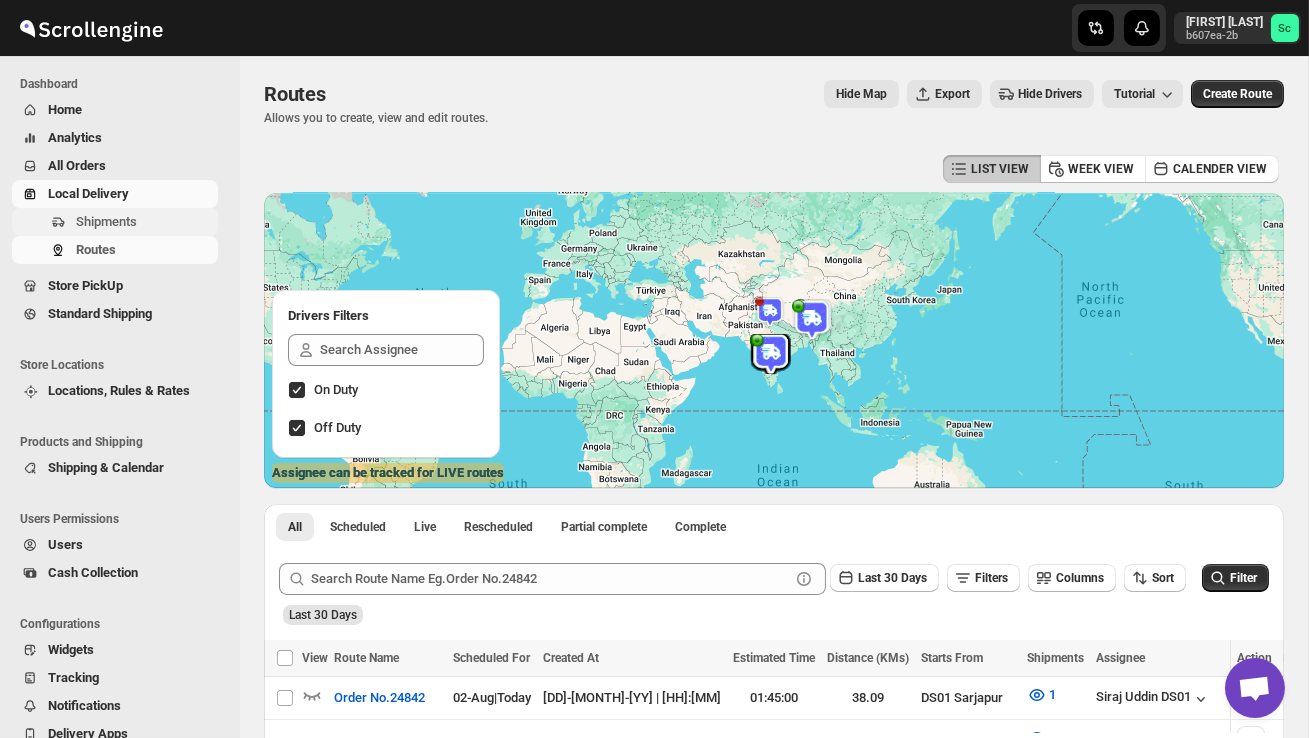 click on "Shipments" at bounding box center (145, 222) 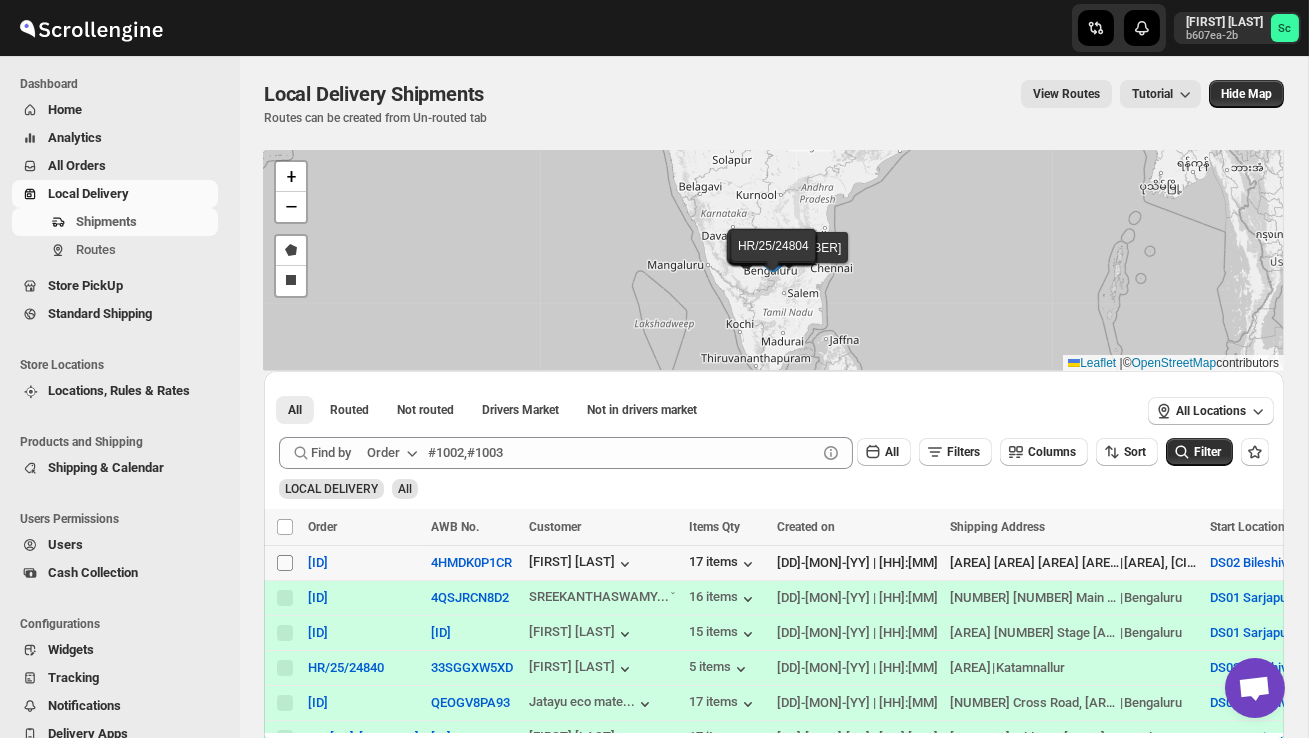 click on "Select shipment" at bounding box center [285, 563] 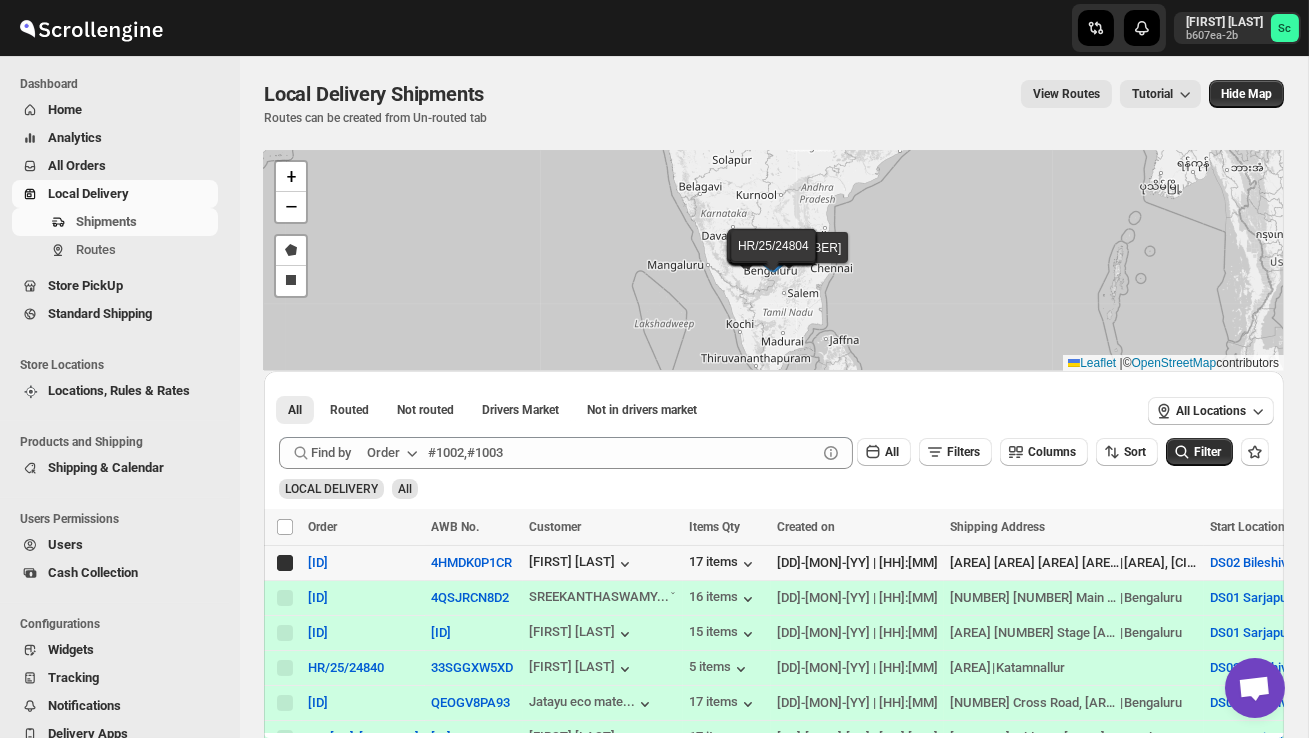 checkbox on "true" 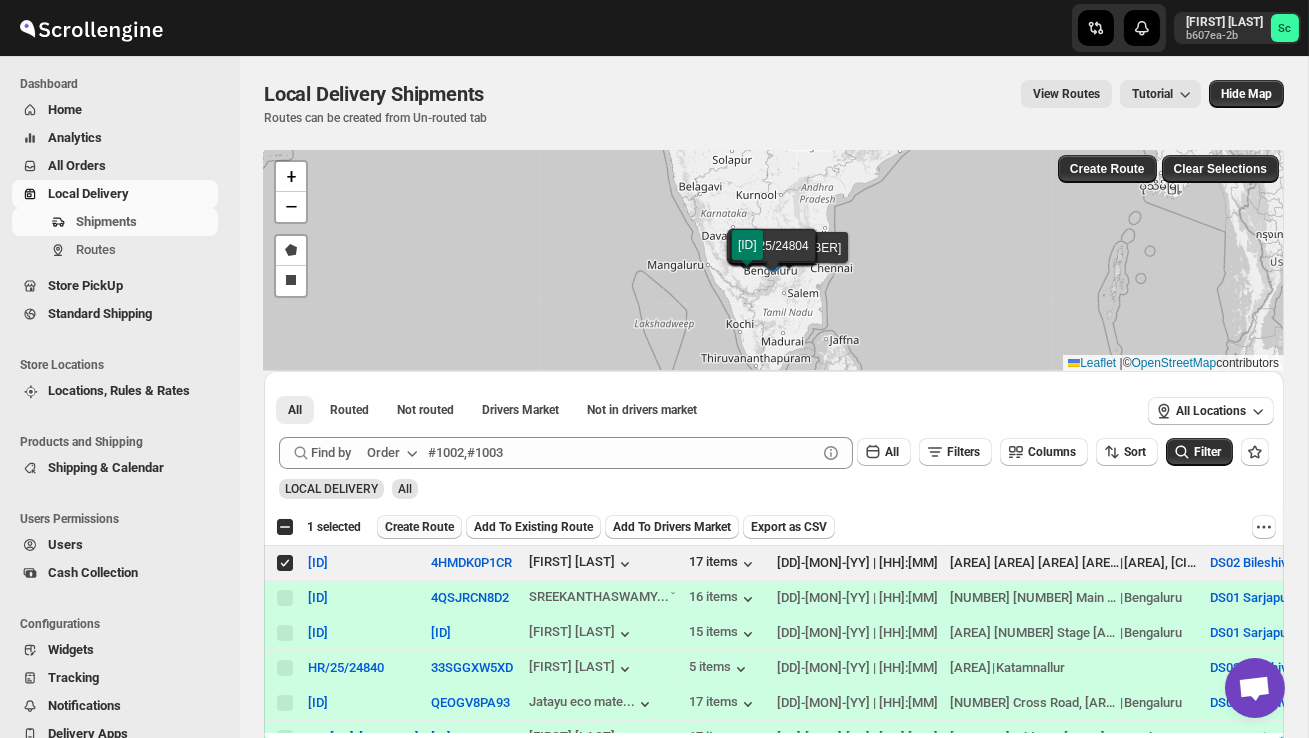 click on "Create Route" at bounding box center [419, 527] 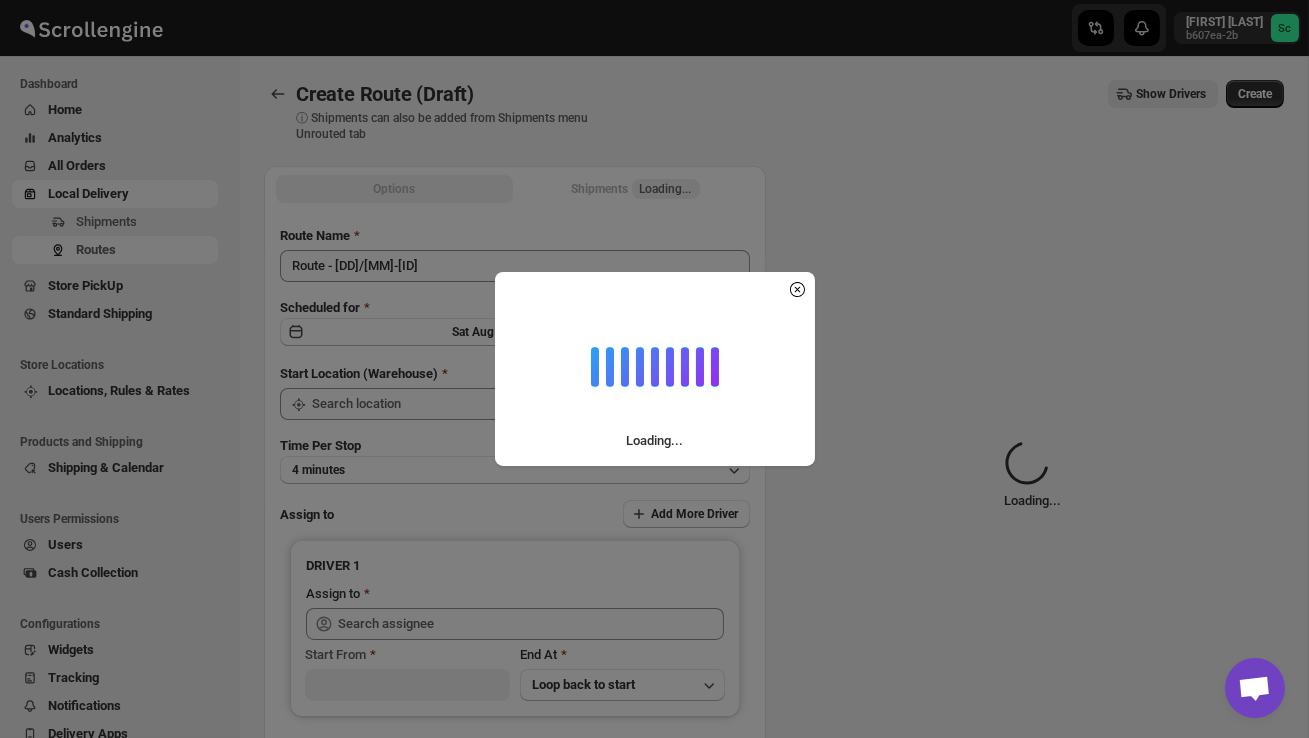 type on "DS02 Bileshivale" 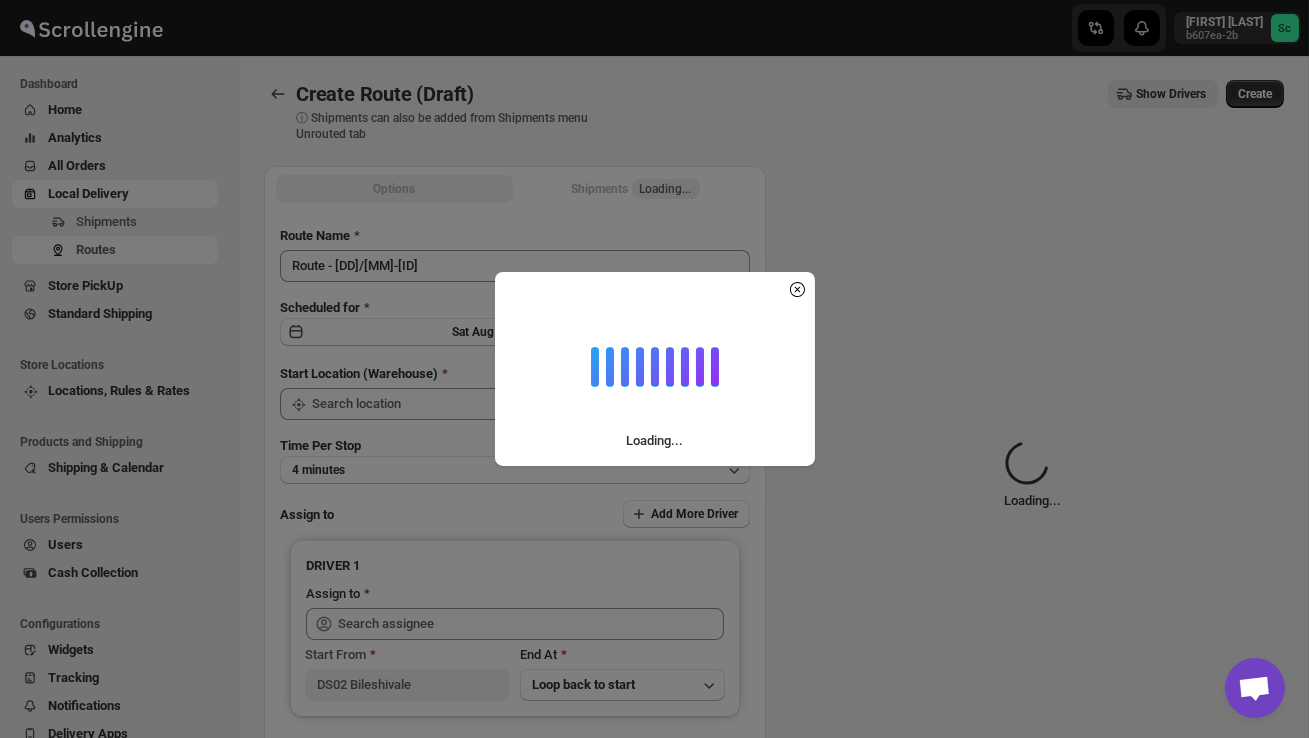 type on "DS02 Bileshivale" 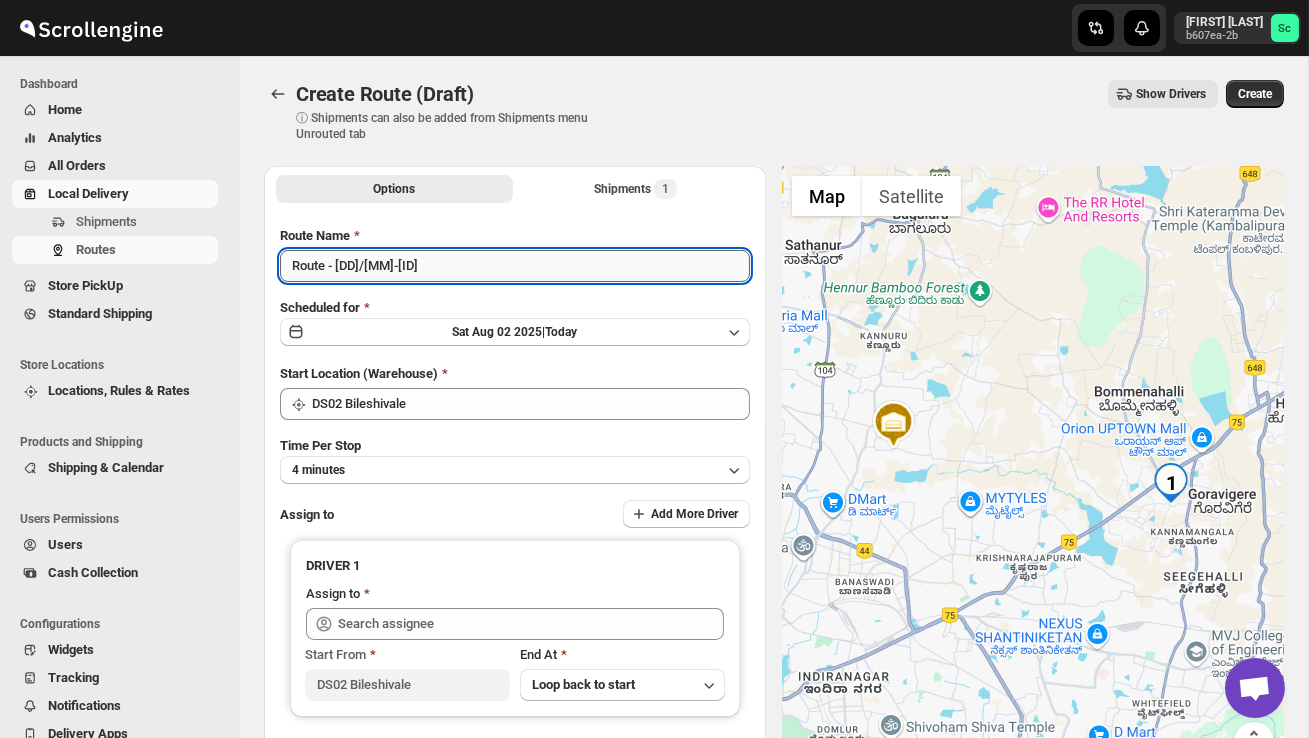 click on "Route - [DD]/[MM]-[ID]" at bounding box center [515, 266] 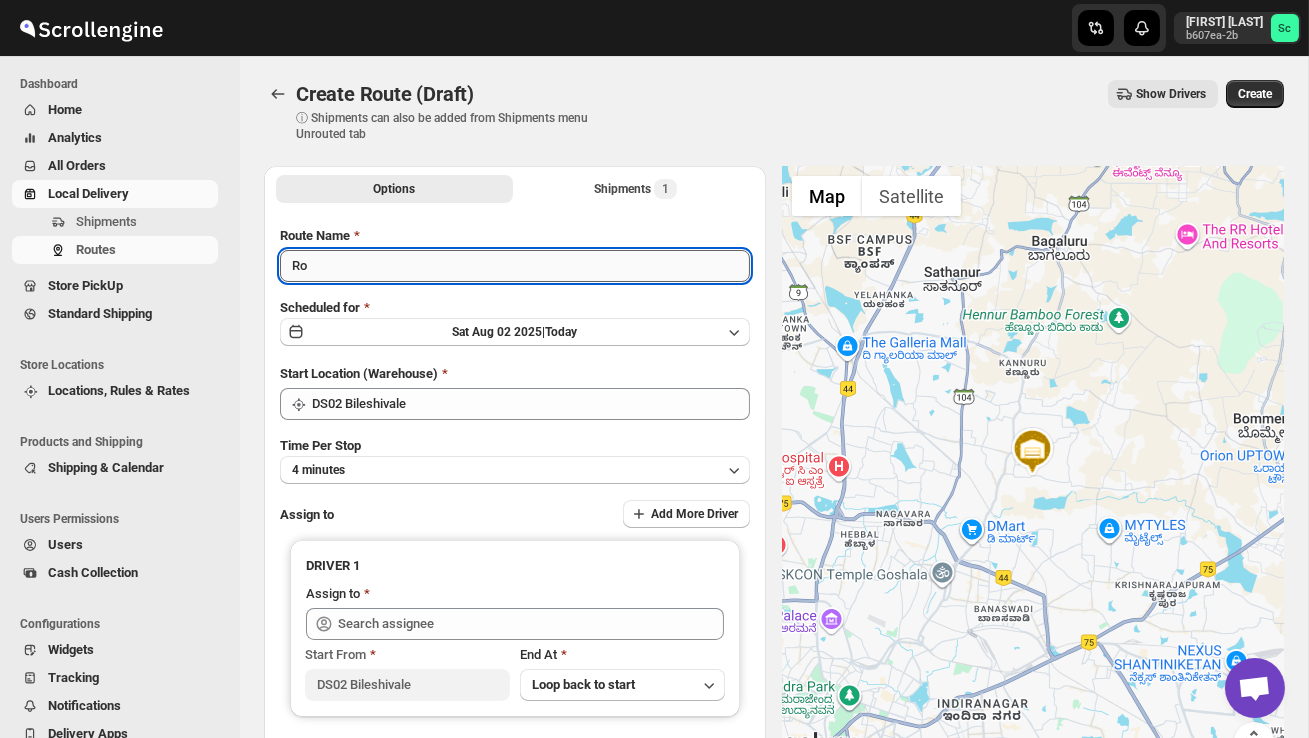 type on "R" 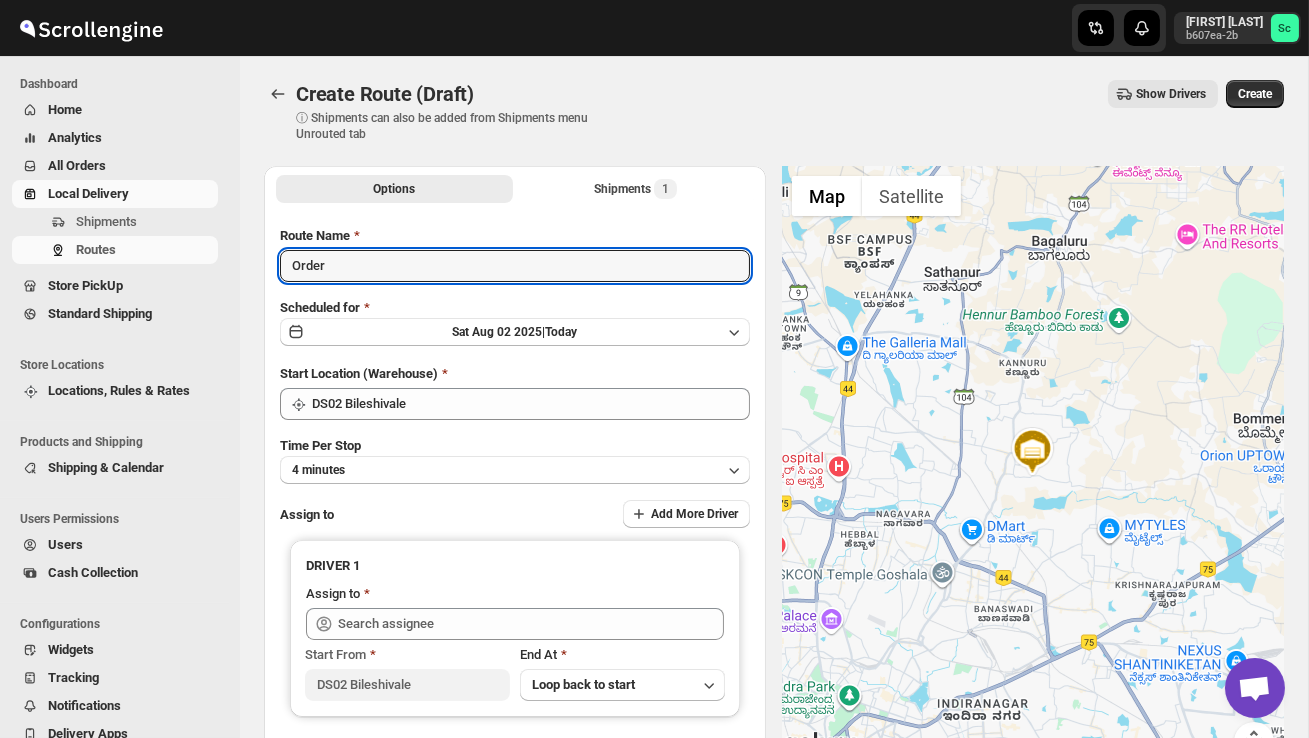 type on "Order" 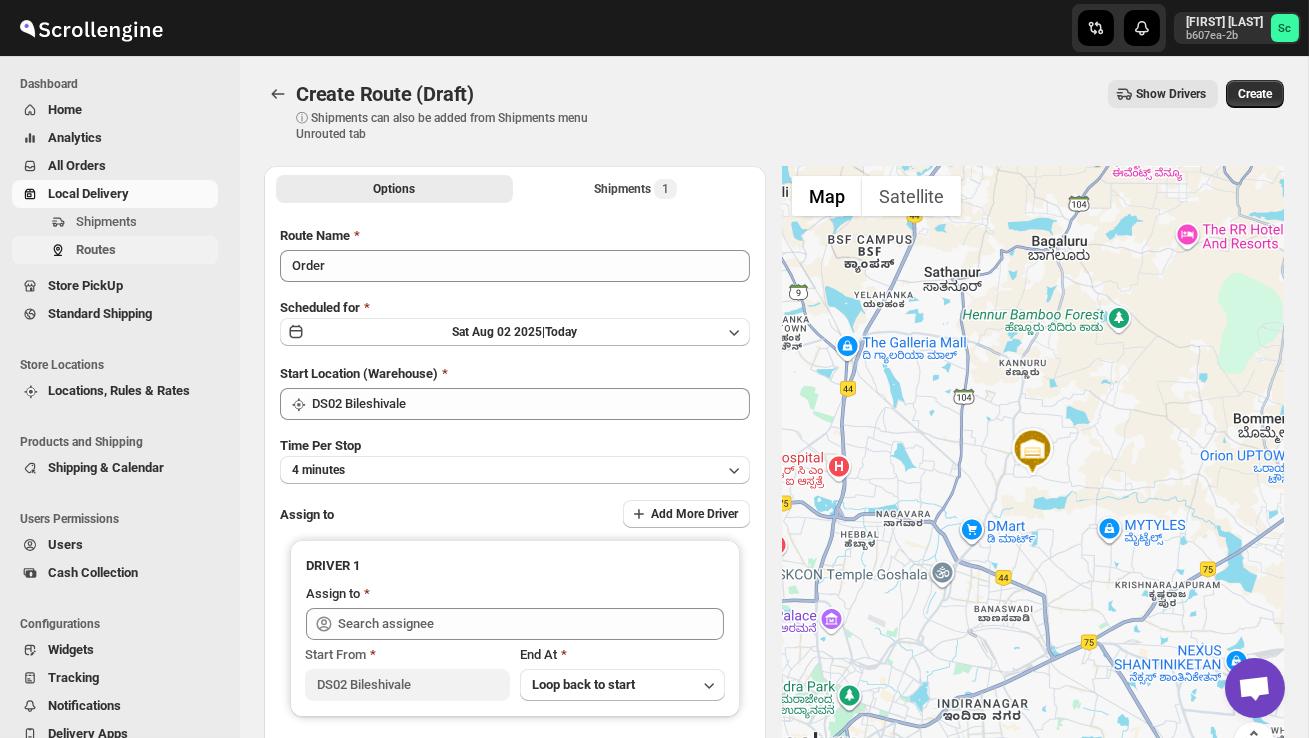 click on "Routes" at bounding box center (145, 250) 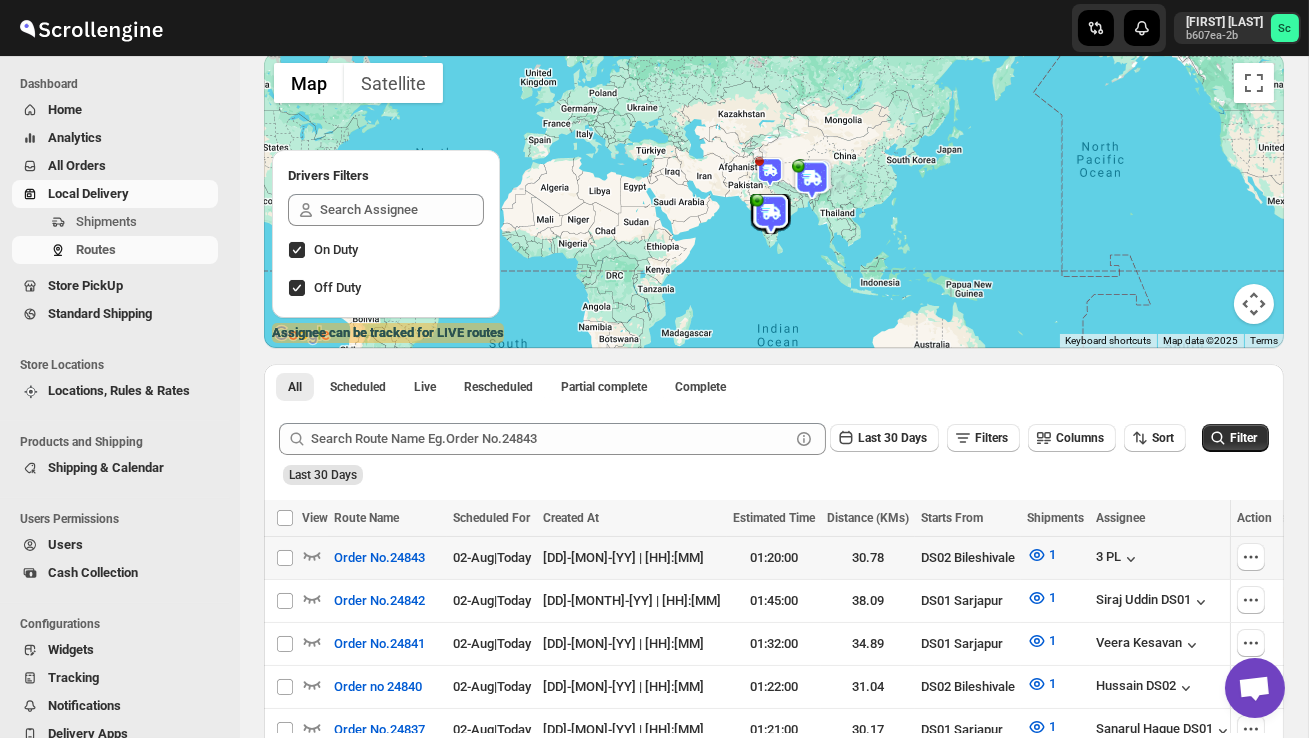 scroll, scrollTop: 141, scrollLeft: 0, axis: vertical 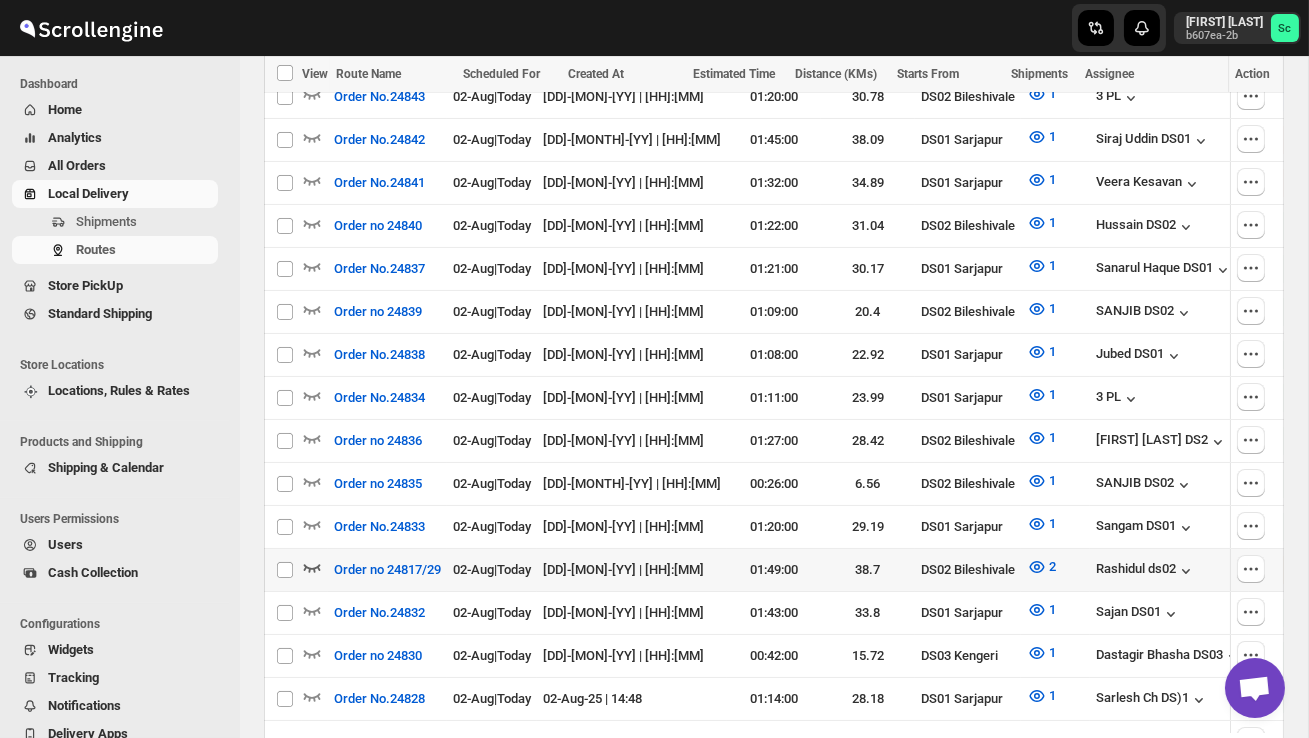 click 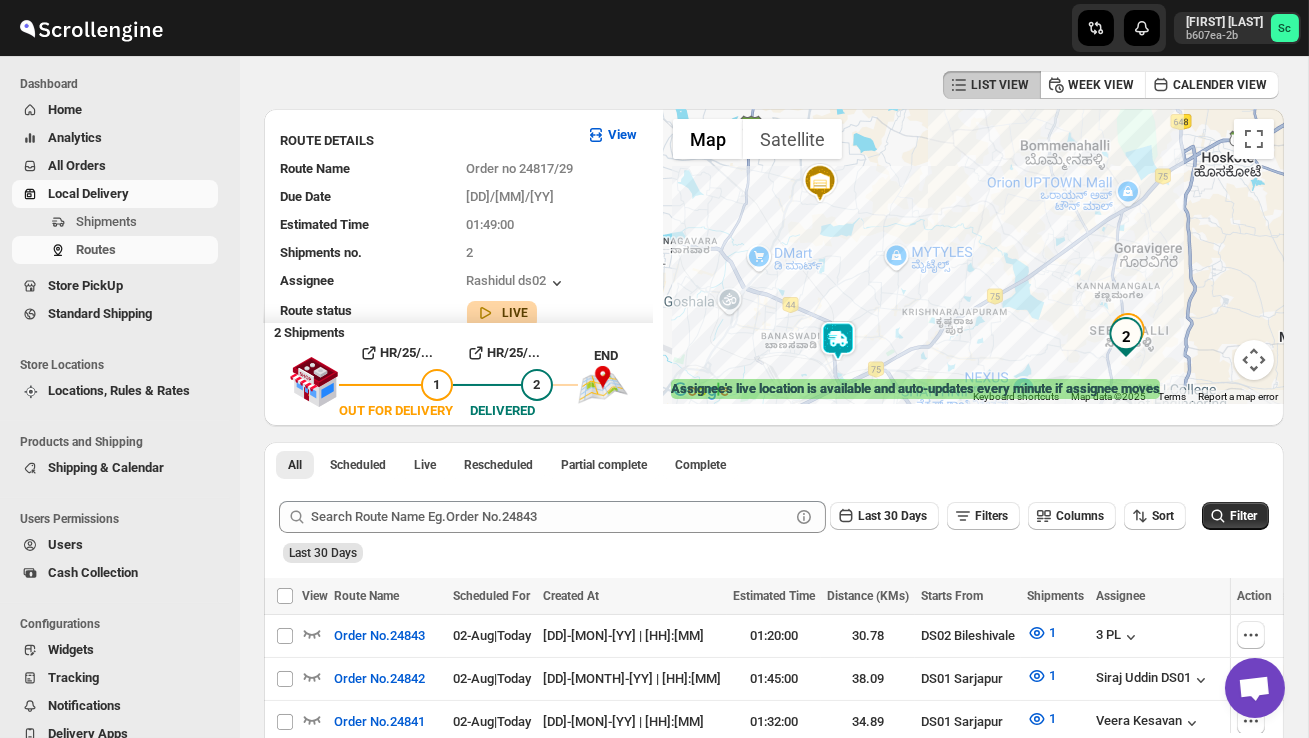 scroll, scrollTop: 85, scrollLeft: 0, axis: vertical 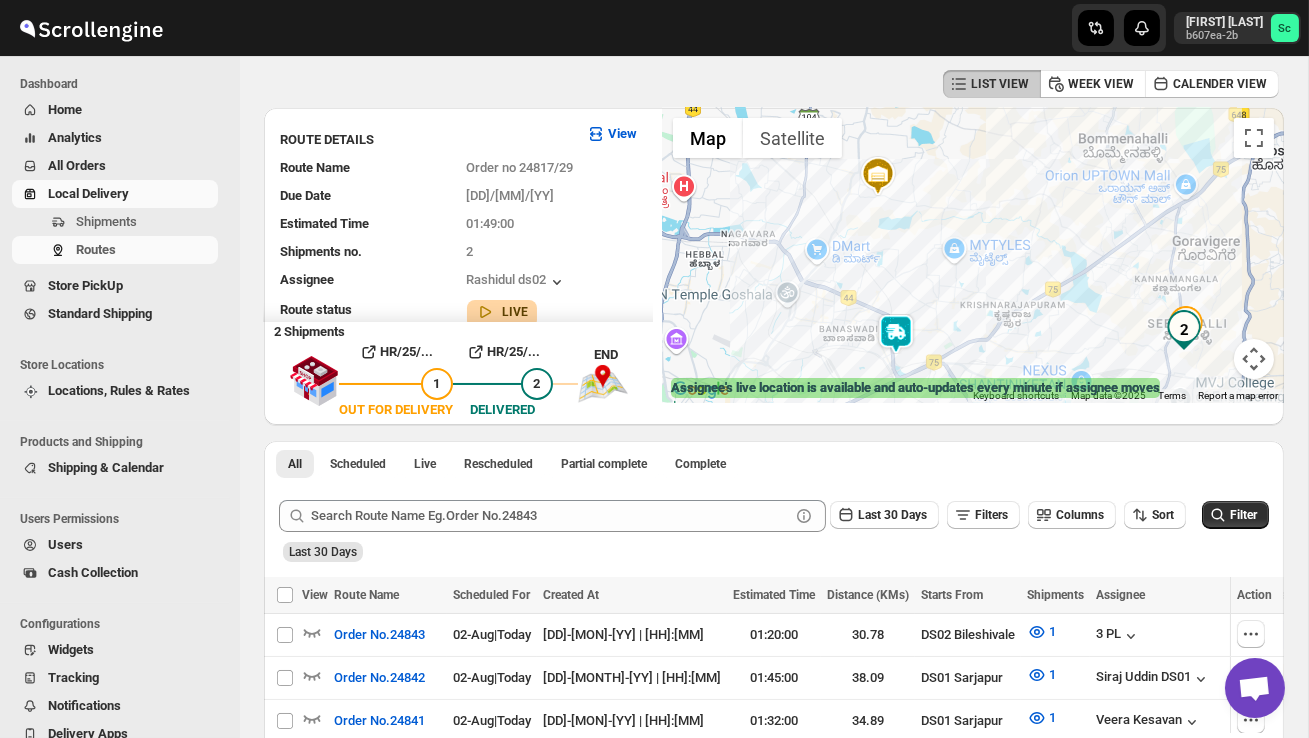 drag, startPoint x: 937, startPoint y: 352, endPoint x: 998, endPoint y: 346, distance: 61.294373 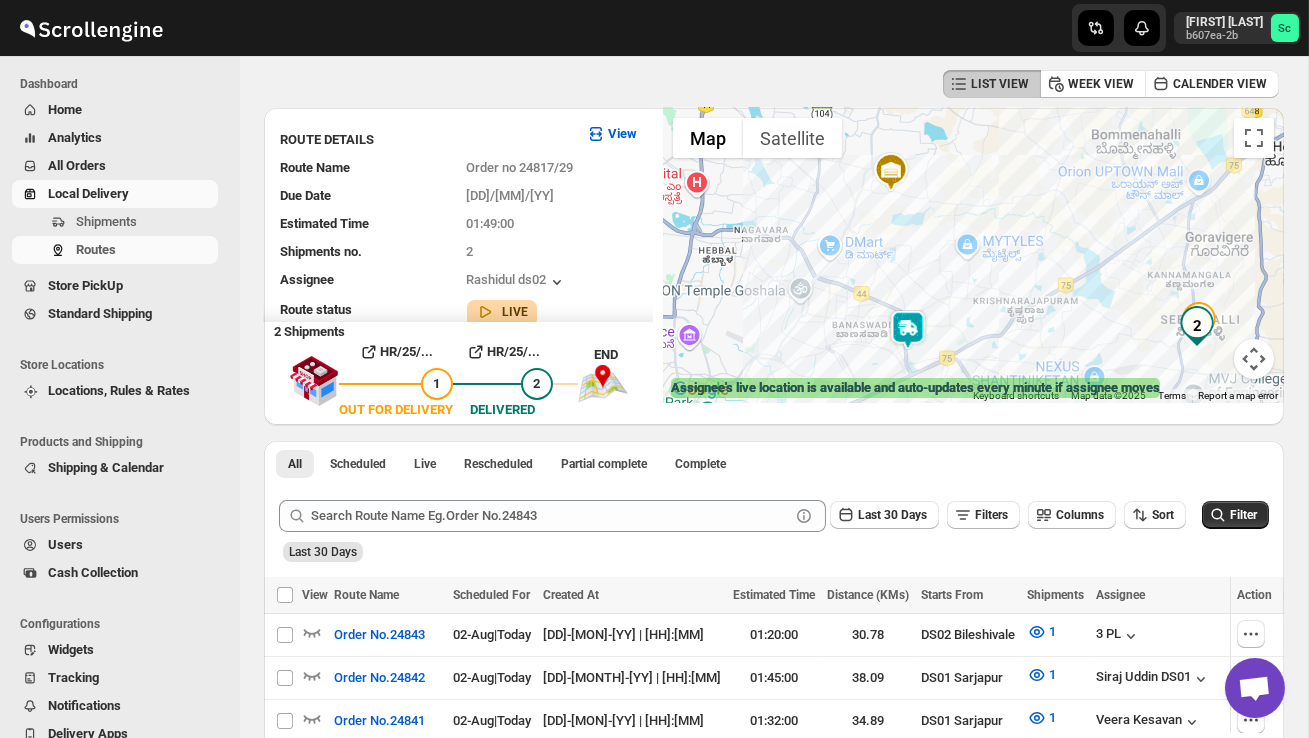 click at bounding box center [973, 255] 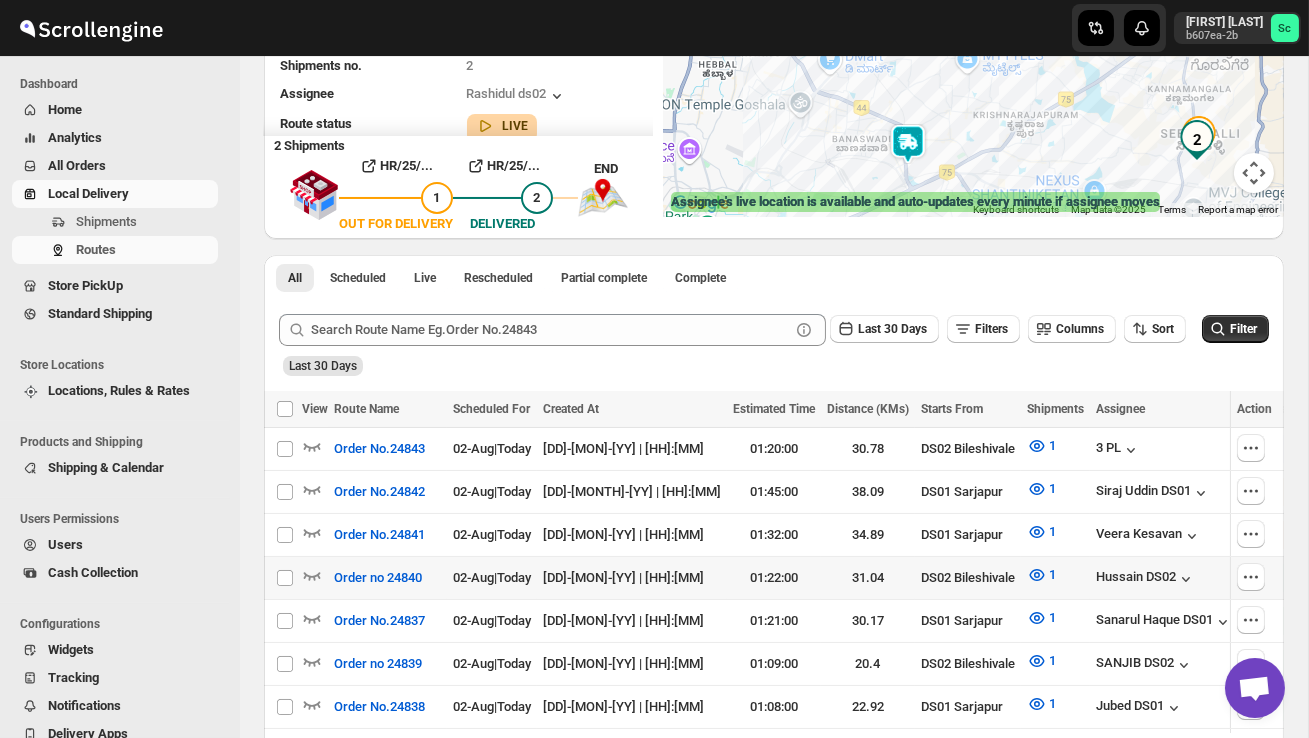 scroll, scrollTop: 278, scrollLeft: 0, axis: vertical 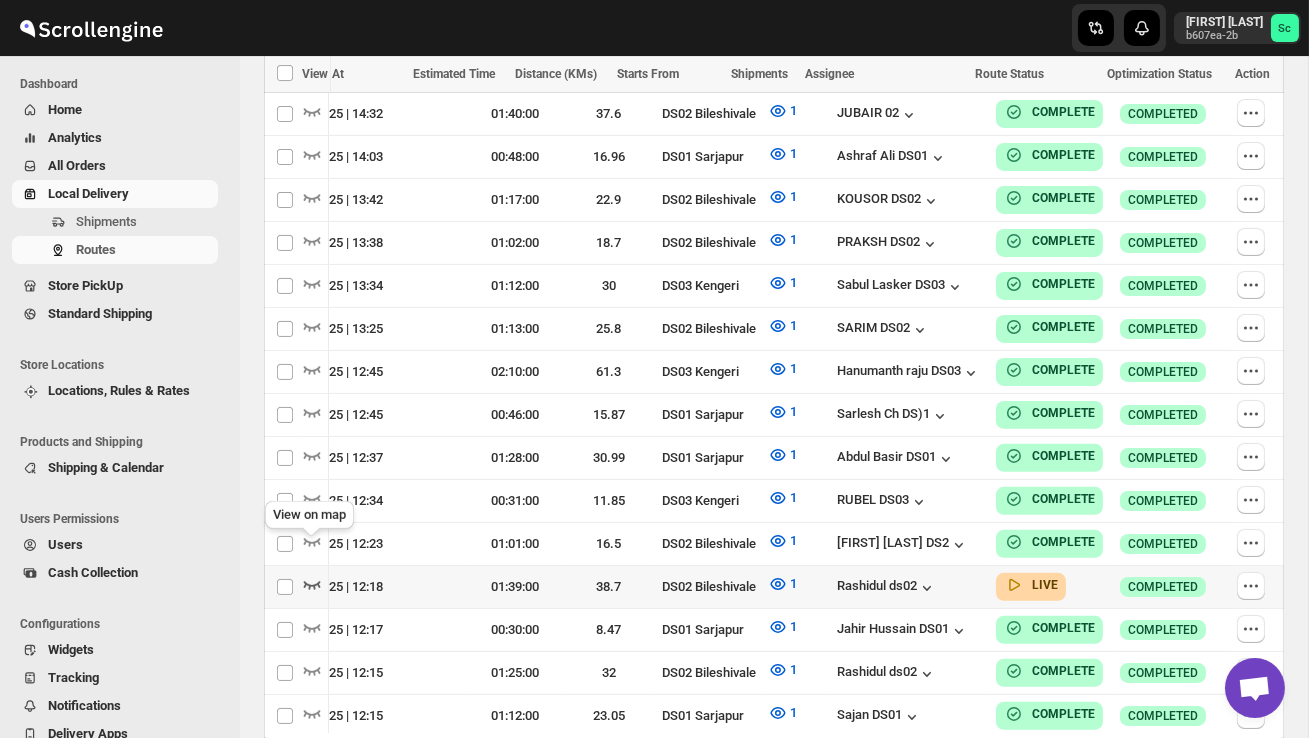 click 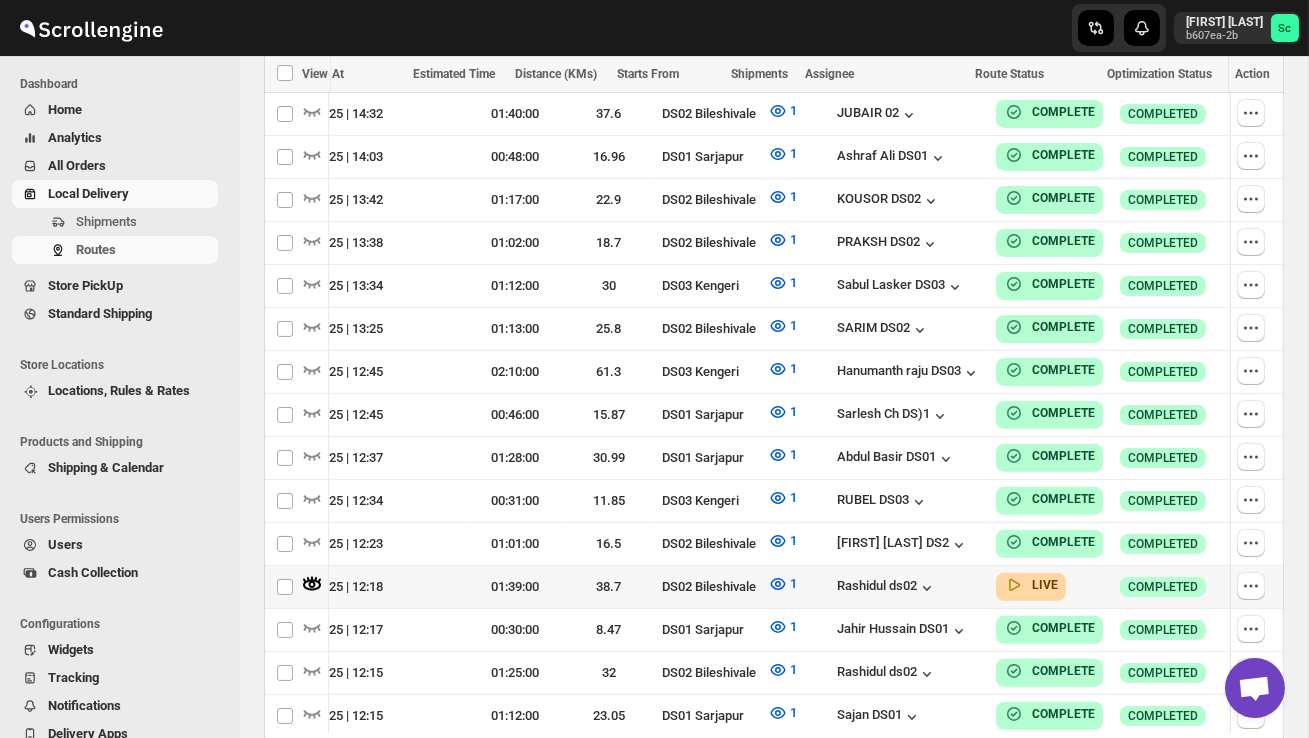 scroll, scrollTop: 0, scrollLeft: 1, axis: horizontal 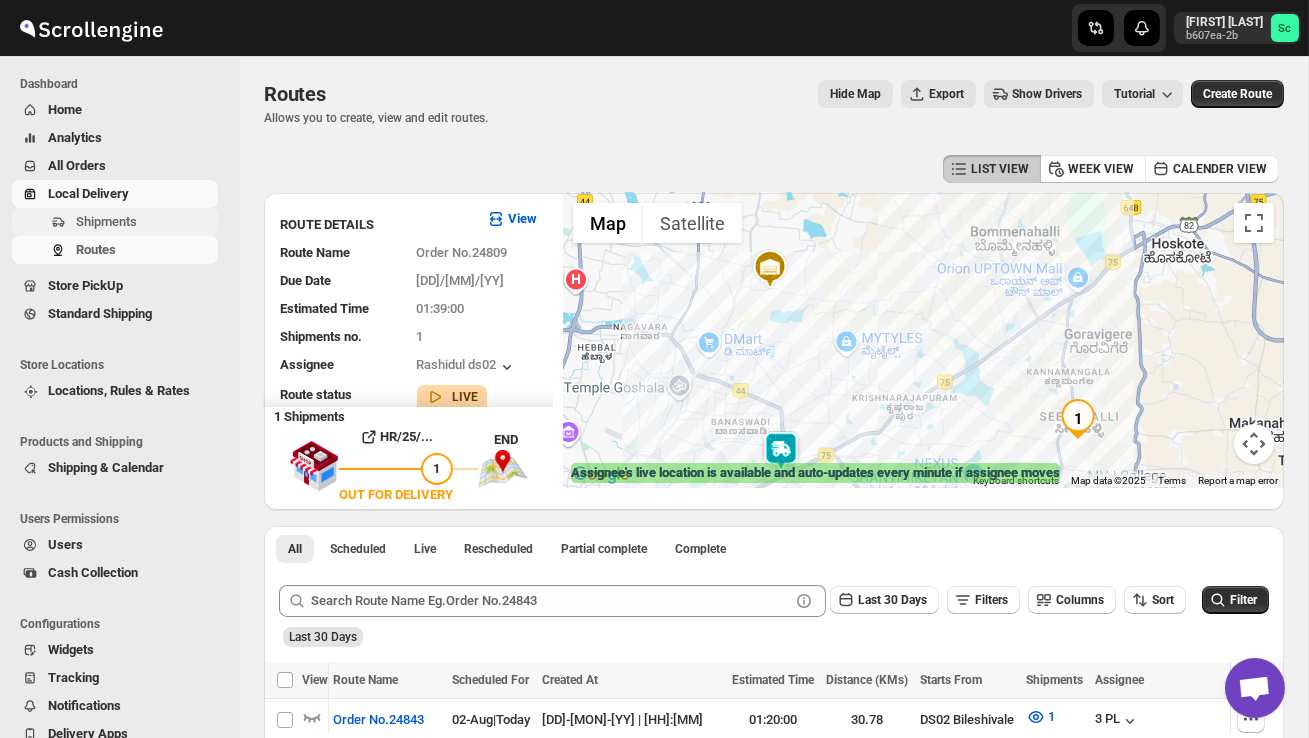 click on "Shipments" at bounding box center [106, 221] 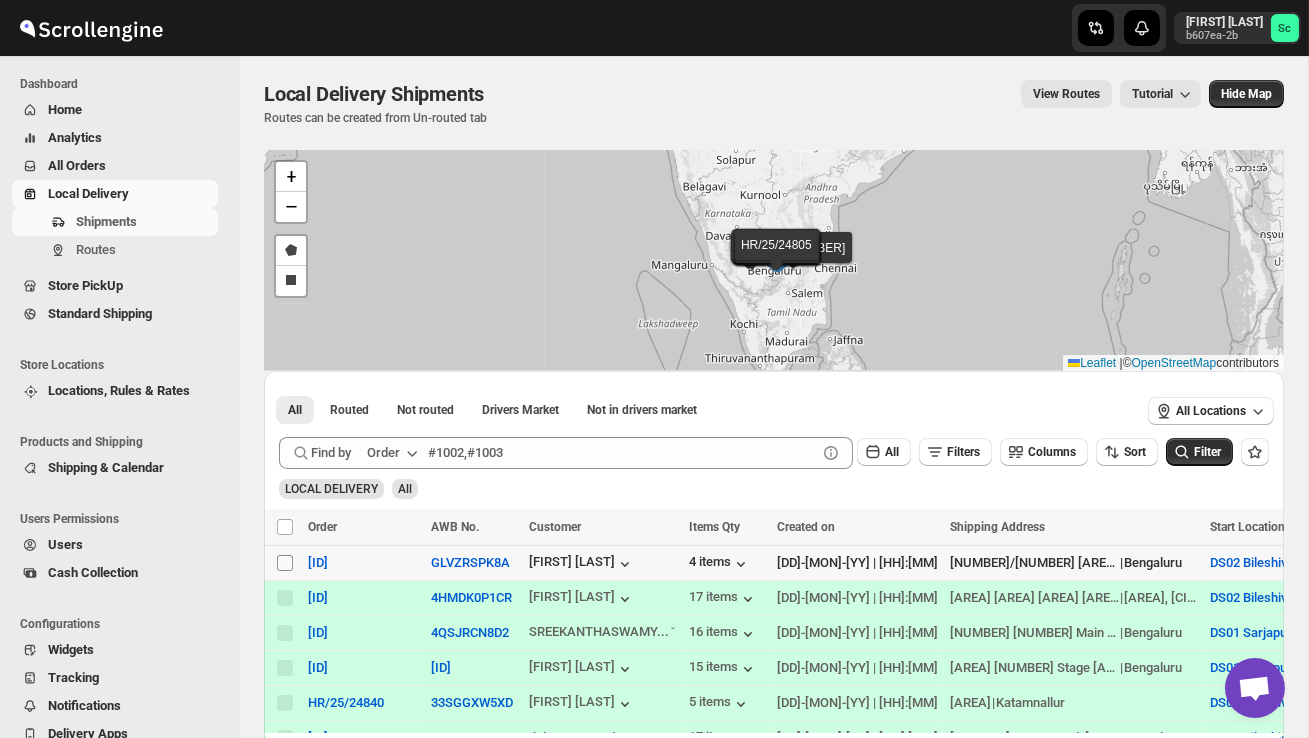 click on "Select shipment" at bounding box center [285, 563] 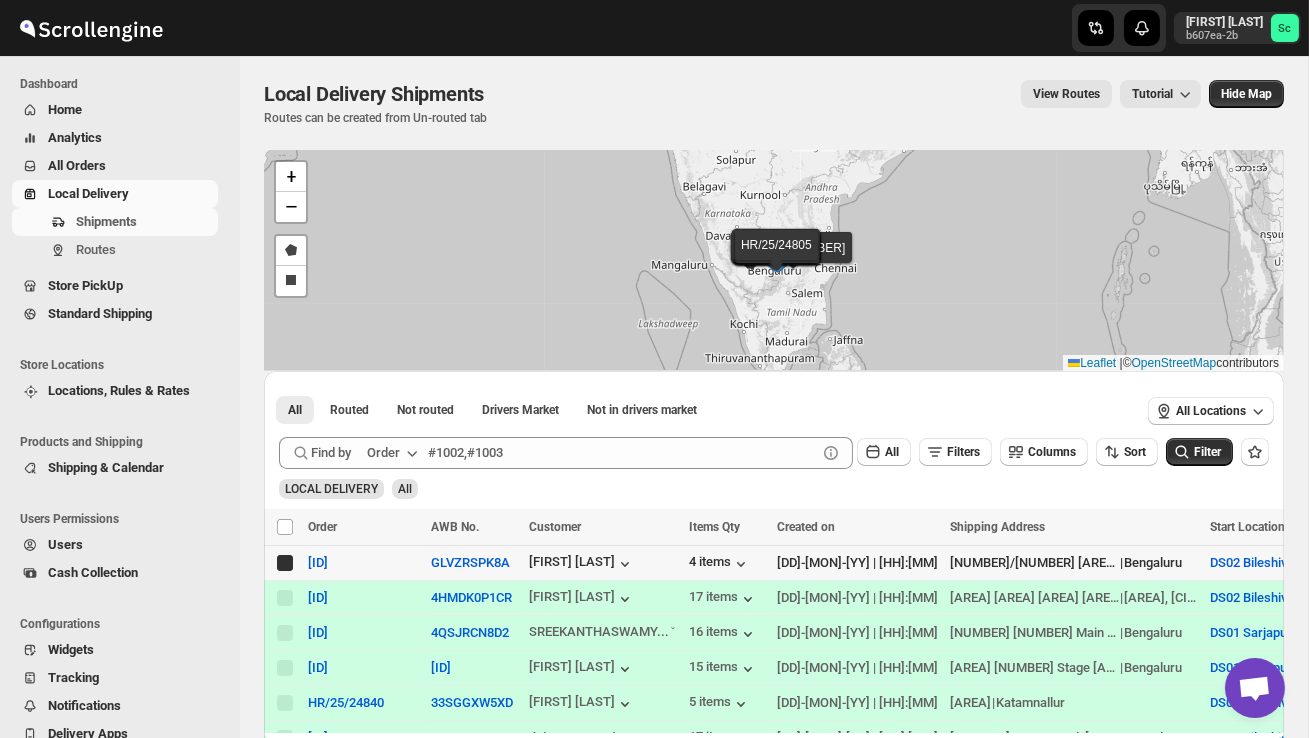 checkbox on "true" 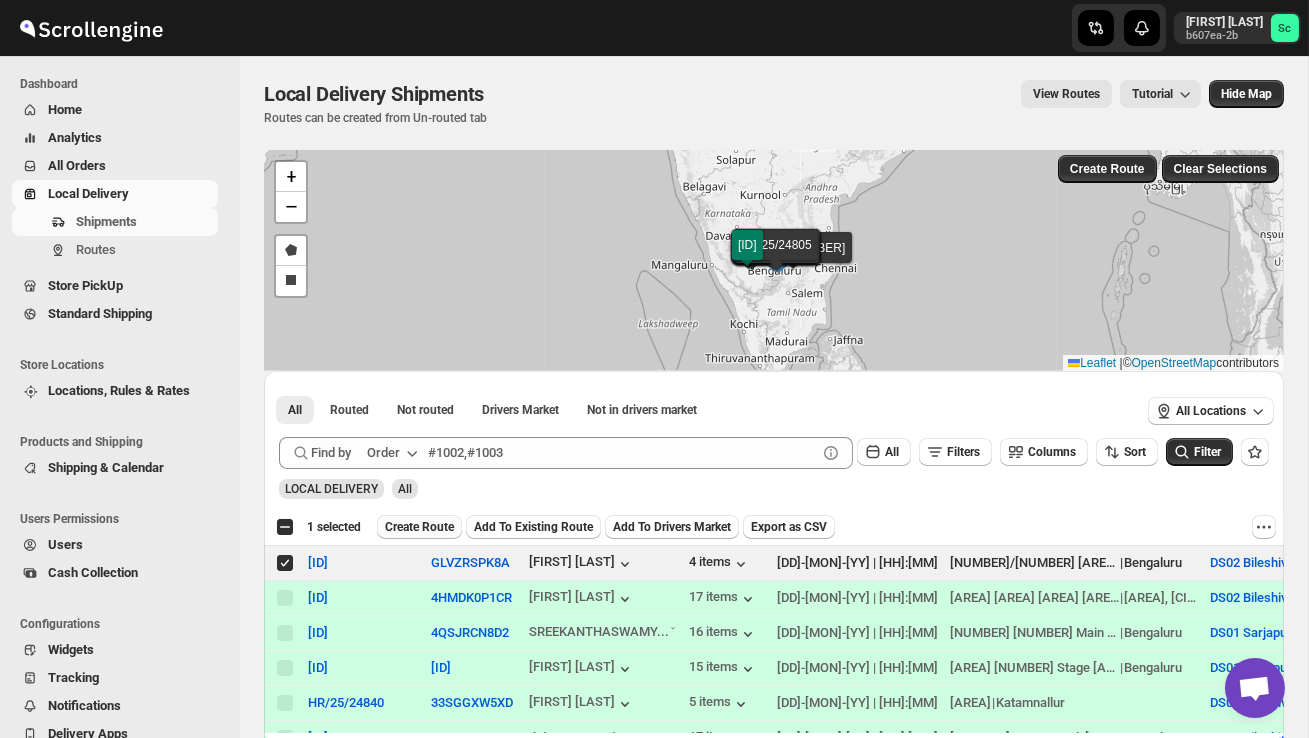 click on "Create Route" at bounding box center [419, 527] 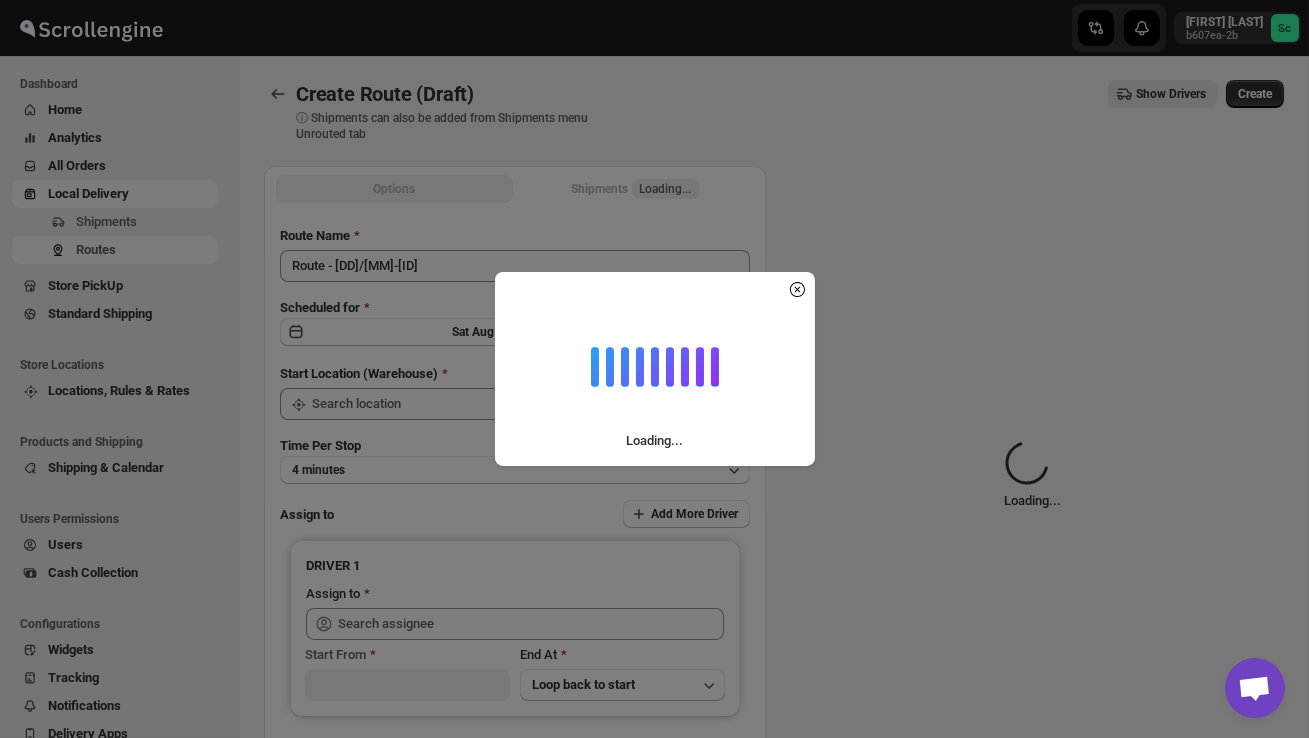 type on "DS02 Bileshivale" 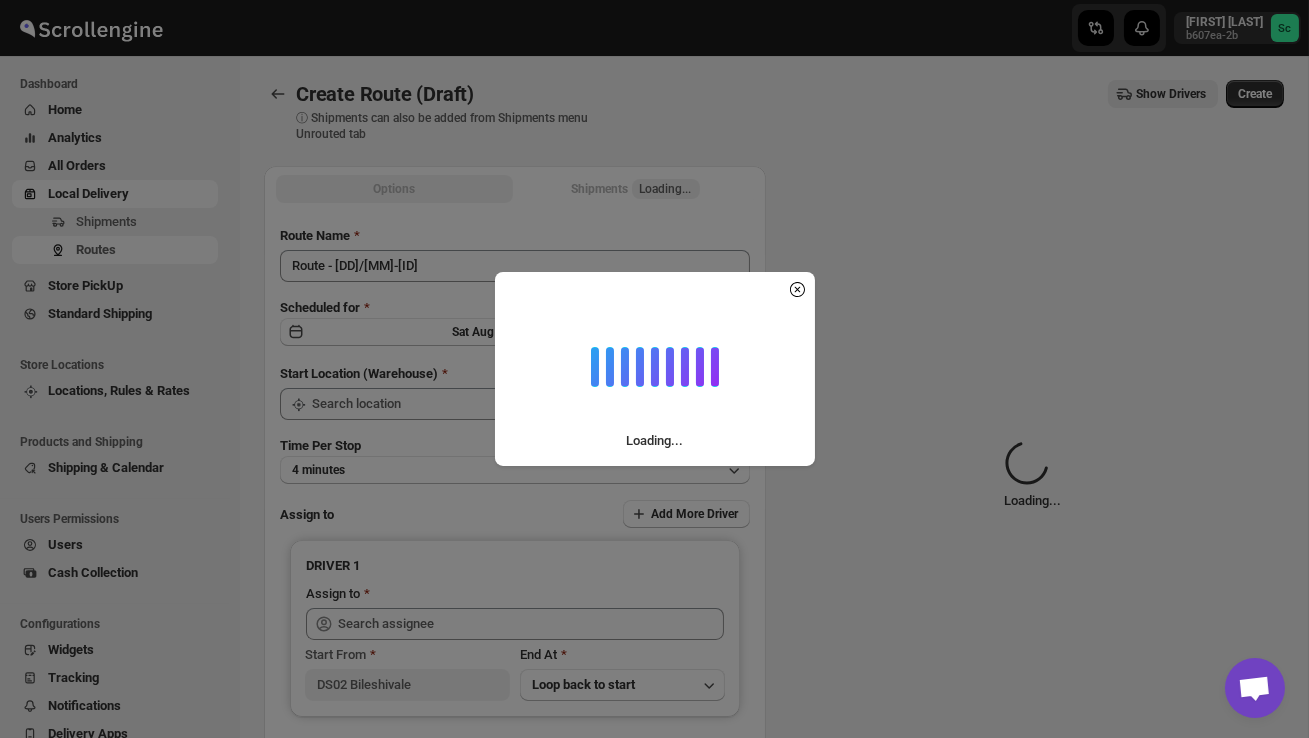 type on "DS02 Bileshivale" 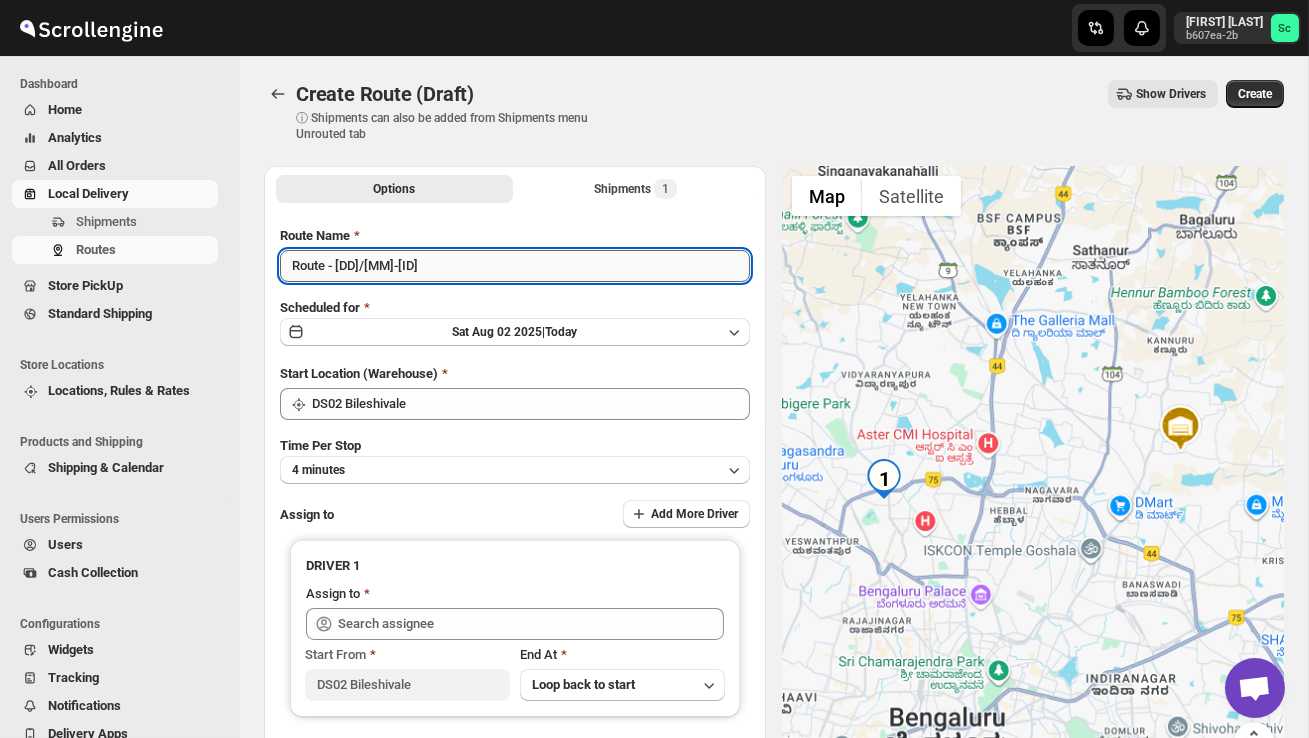 click on "Route - [DD]/[MM]-[ID]" at bounding box center (515, 266) 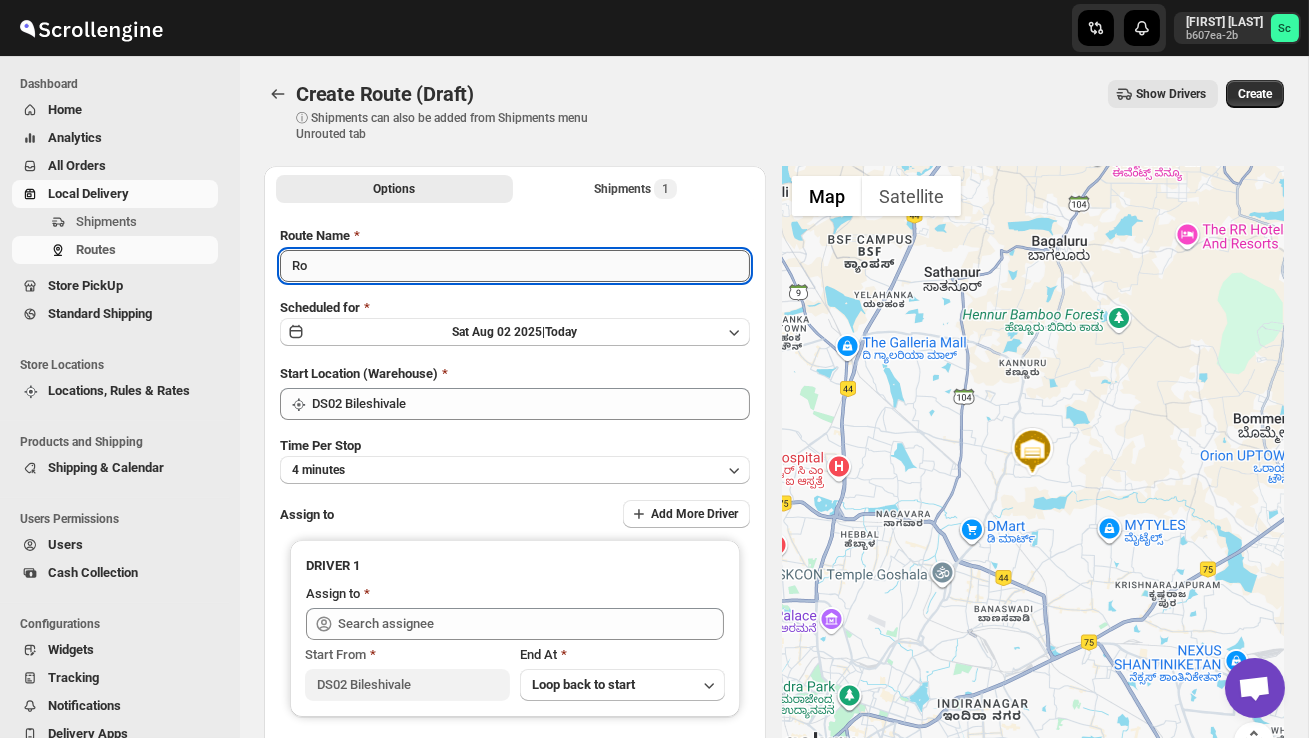 type on "R" 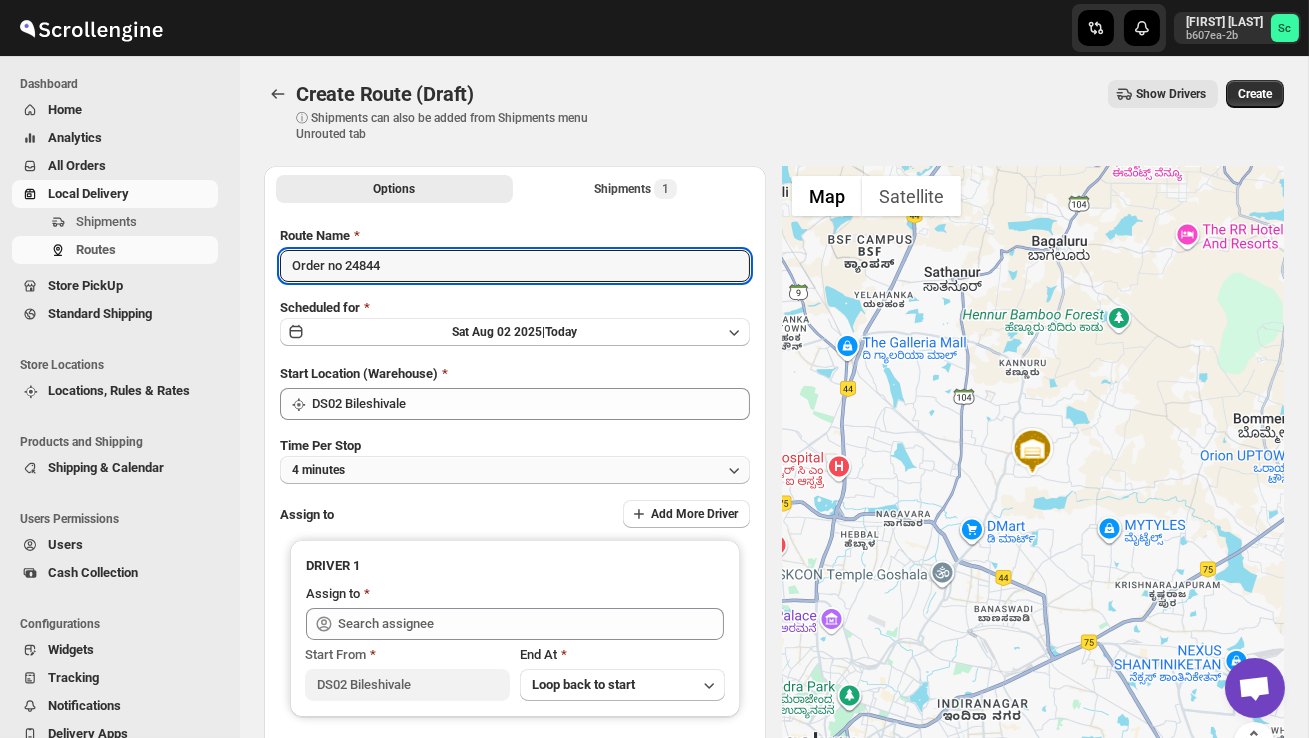 type on "Order no 24844" 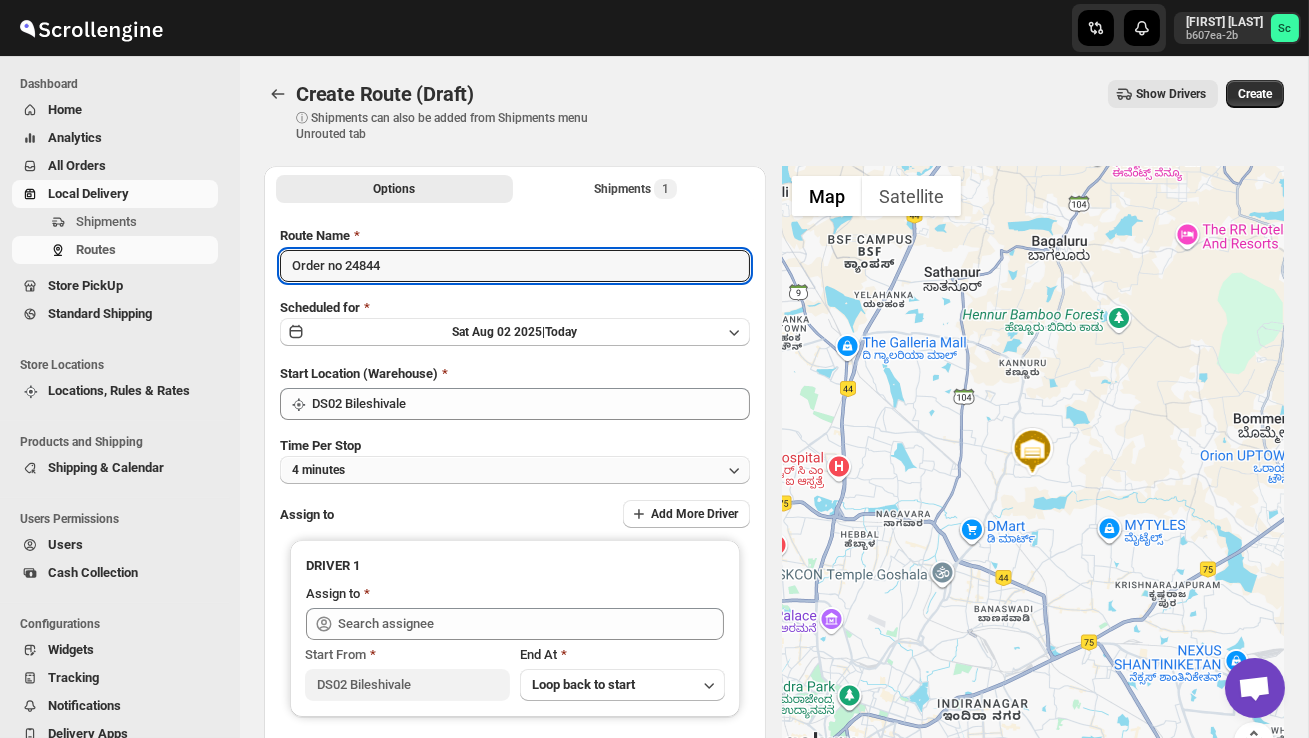 click on "4 minutes" at bounding box center (515, 470) 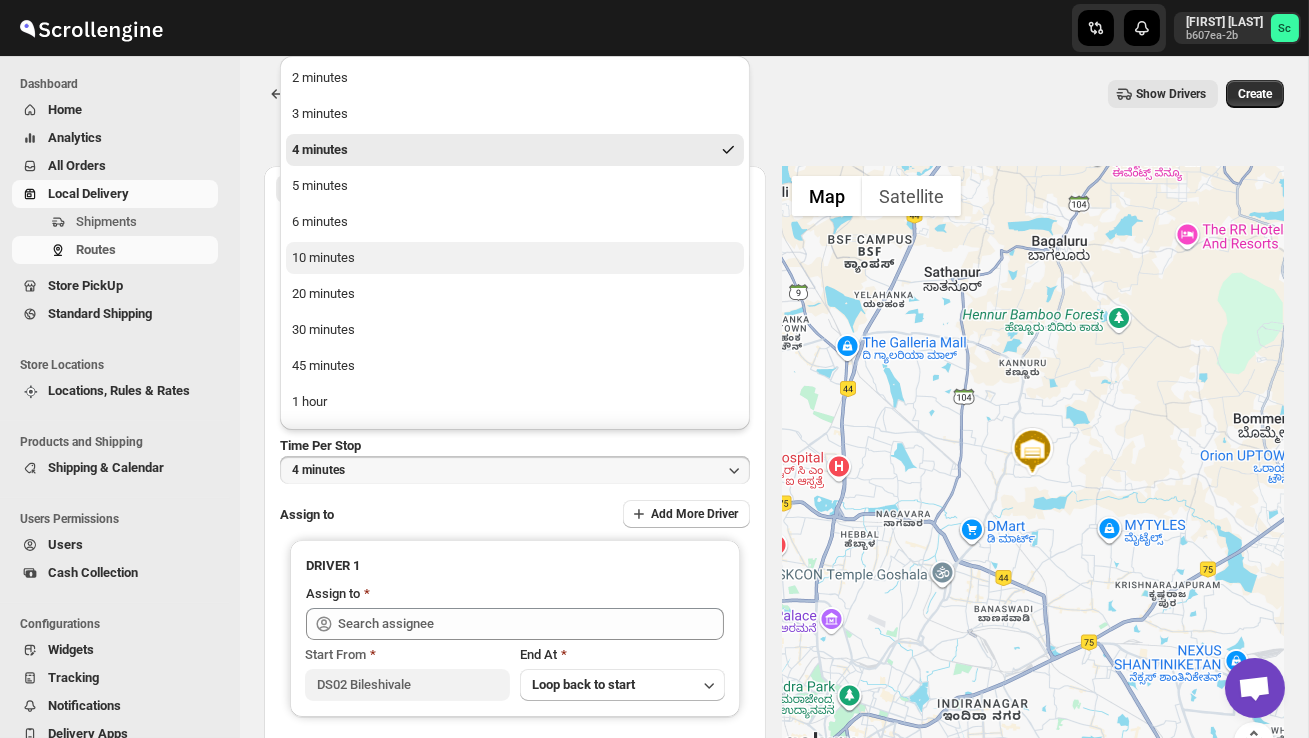 click on "10 minutes" at bounding box center (515, 258) 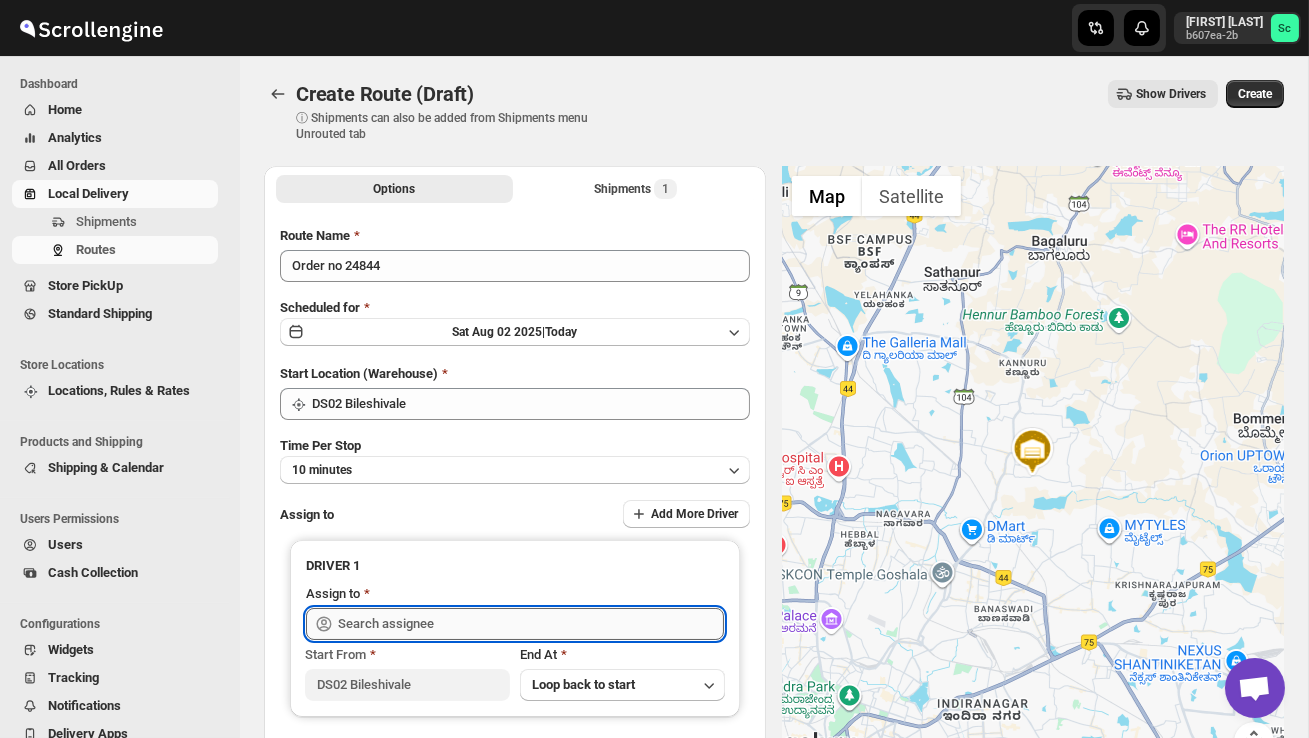 click at bounding box center (531, 624) 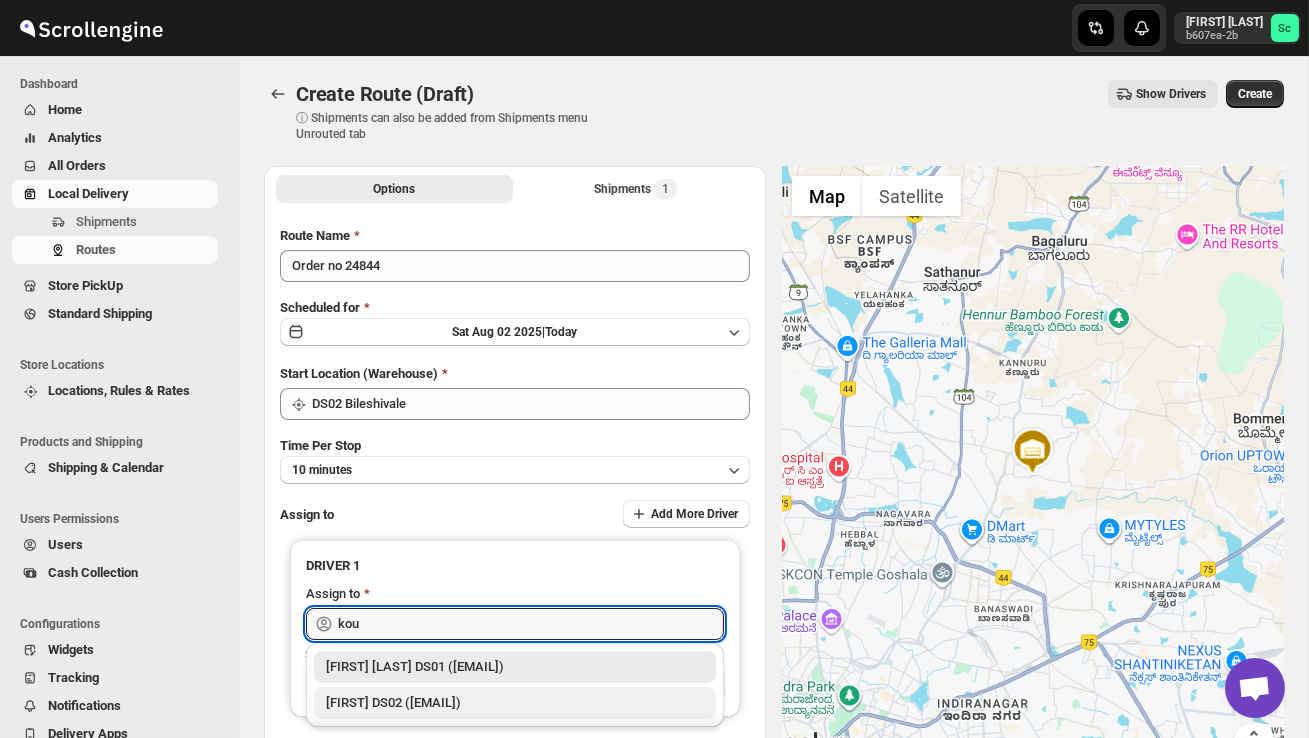click on "[FIRST] DS02 ([EMAIL])" at bounding box center (515, 703) 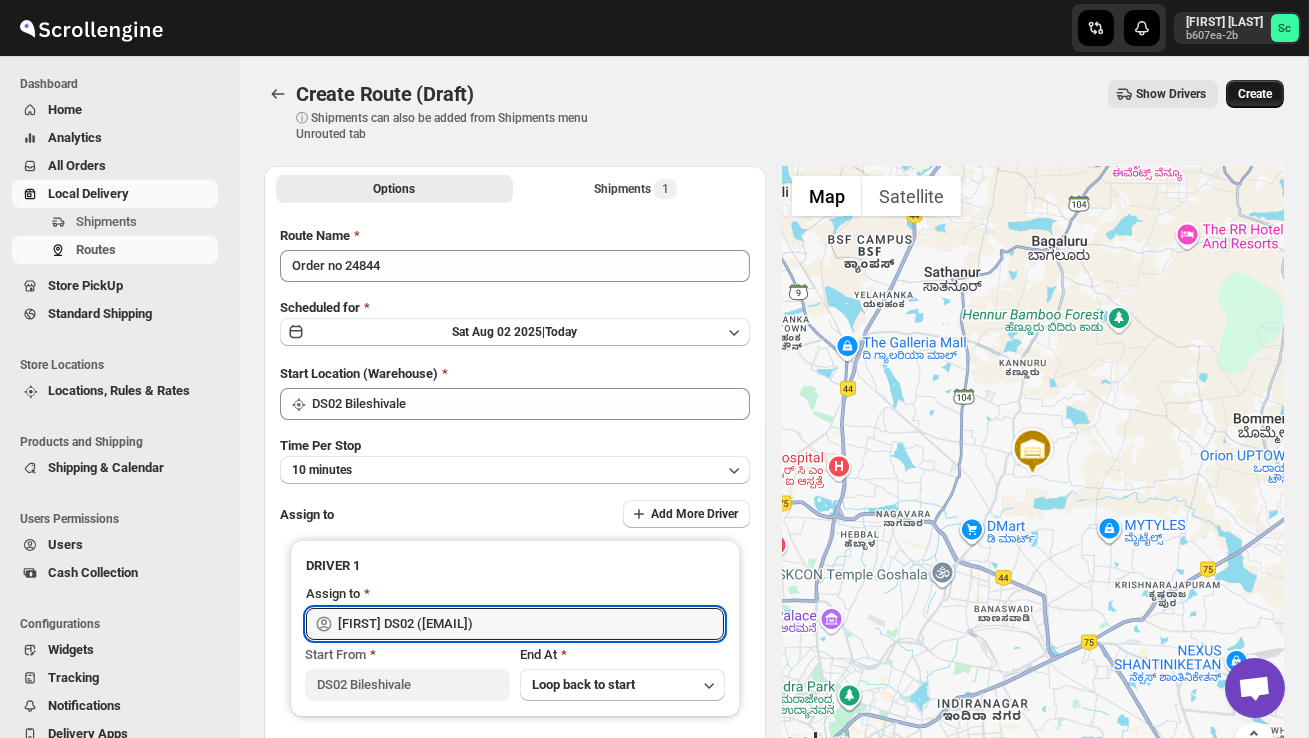 type on "[FIRST] DS02 ([EMAIL])" 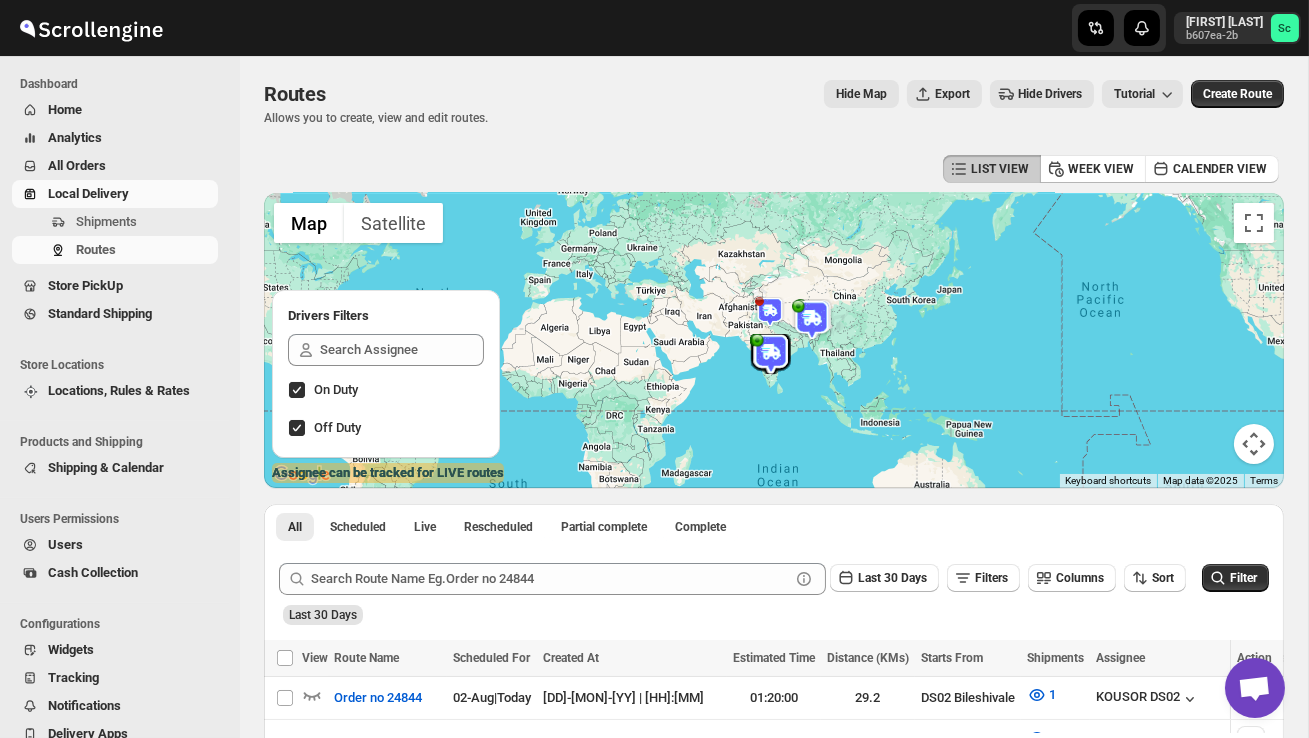 click on "Local Delivery" at bounding box center [131, 194] 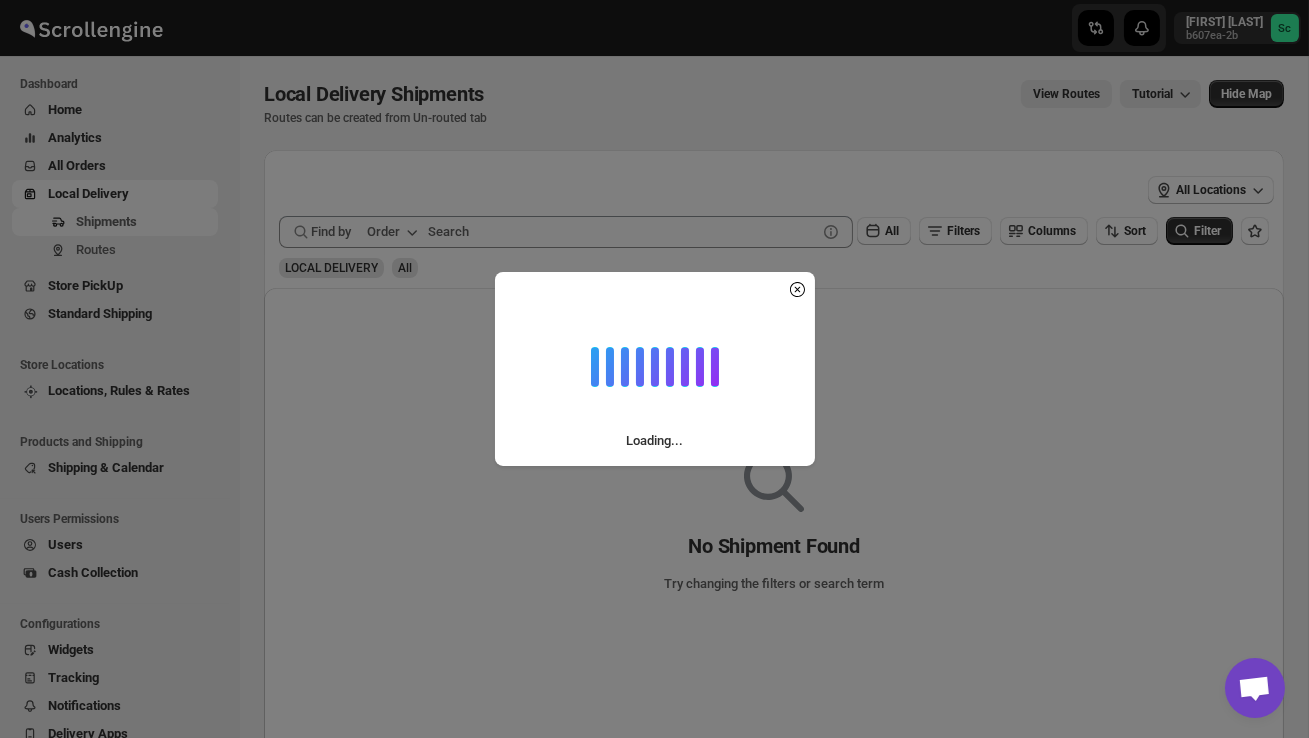 click on "Loading..." at bounding box center [654, 369] 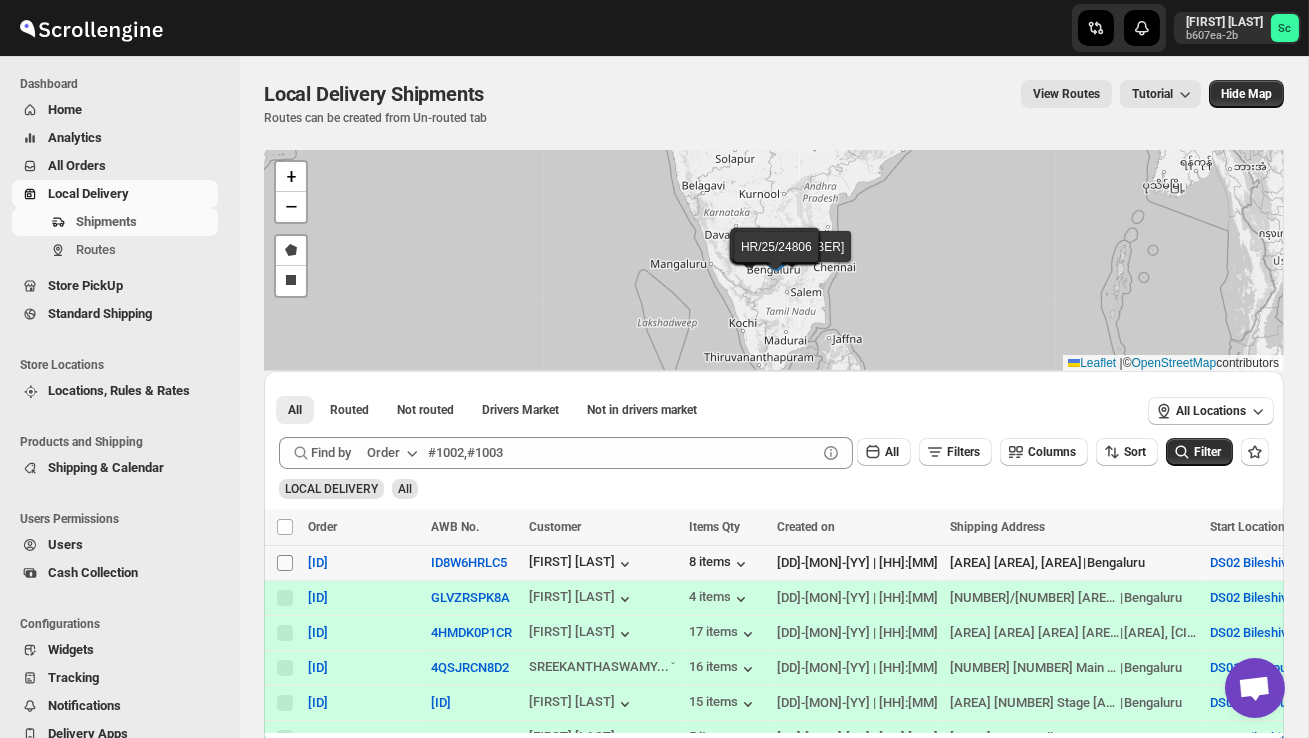 click on "Select shipment" at bounding box center [285, 563] 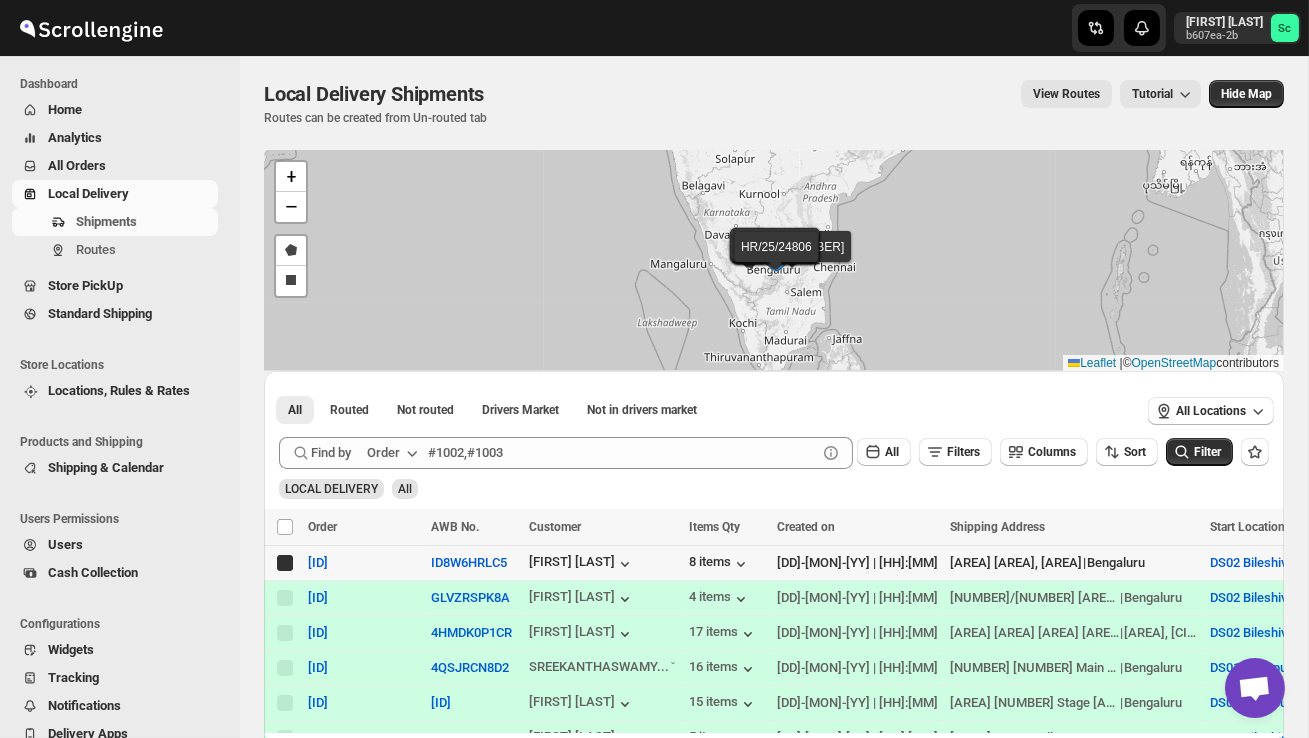 checkbox on "true" 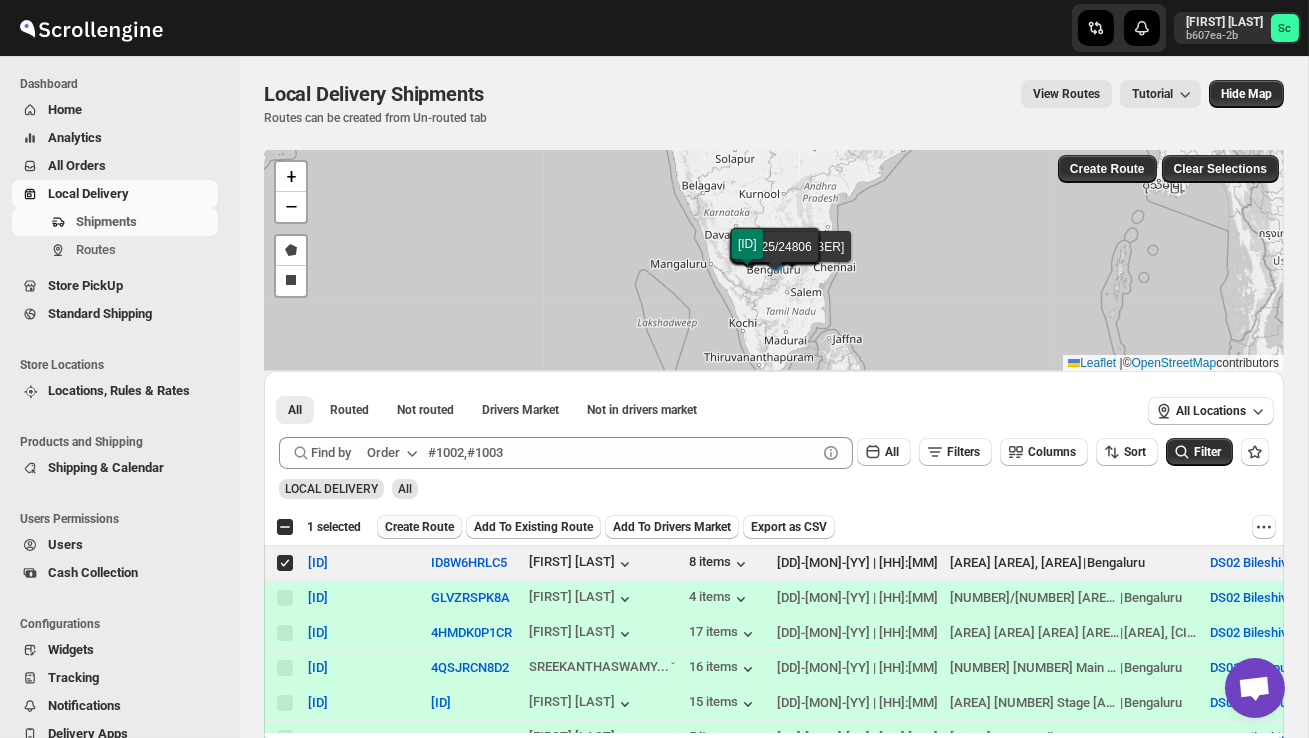 click on "Create Route" at bounding box center (419, 527) 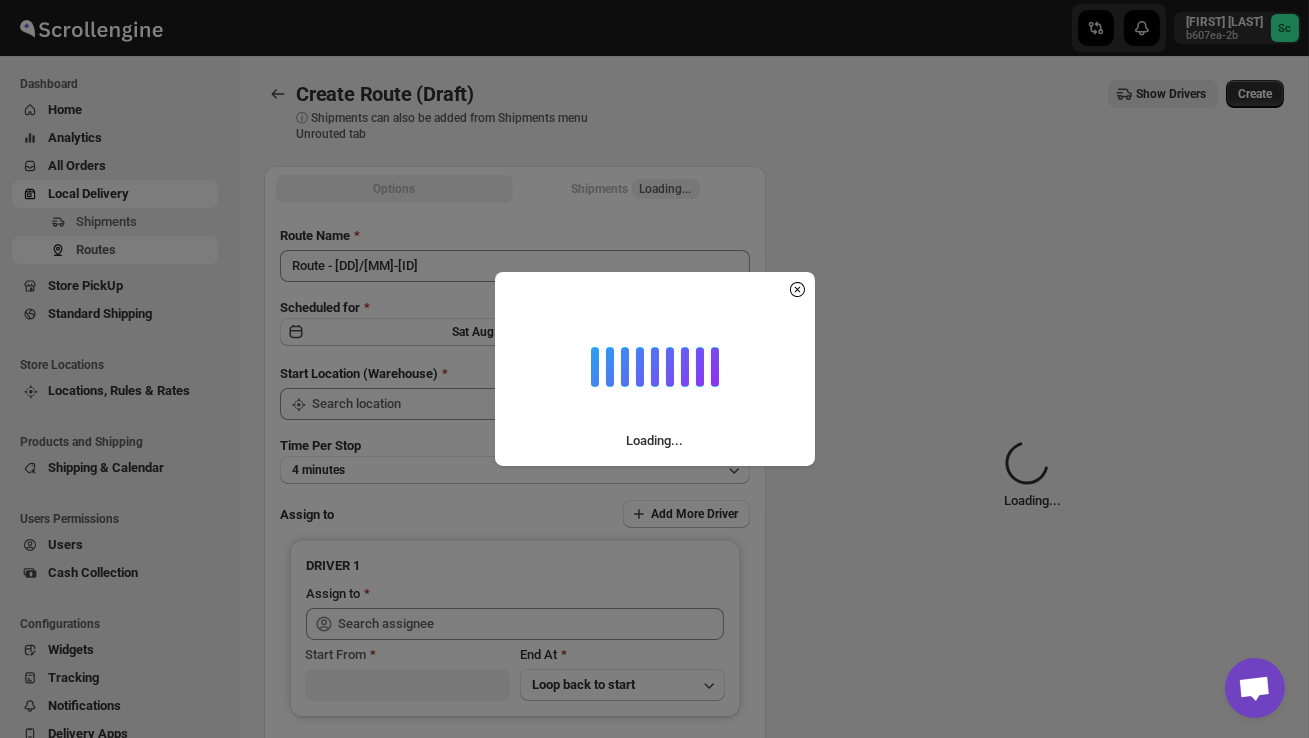 type on "DS02 Bileshivale" 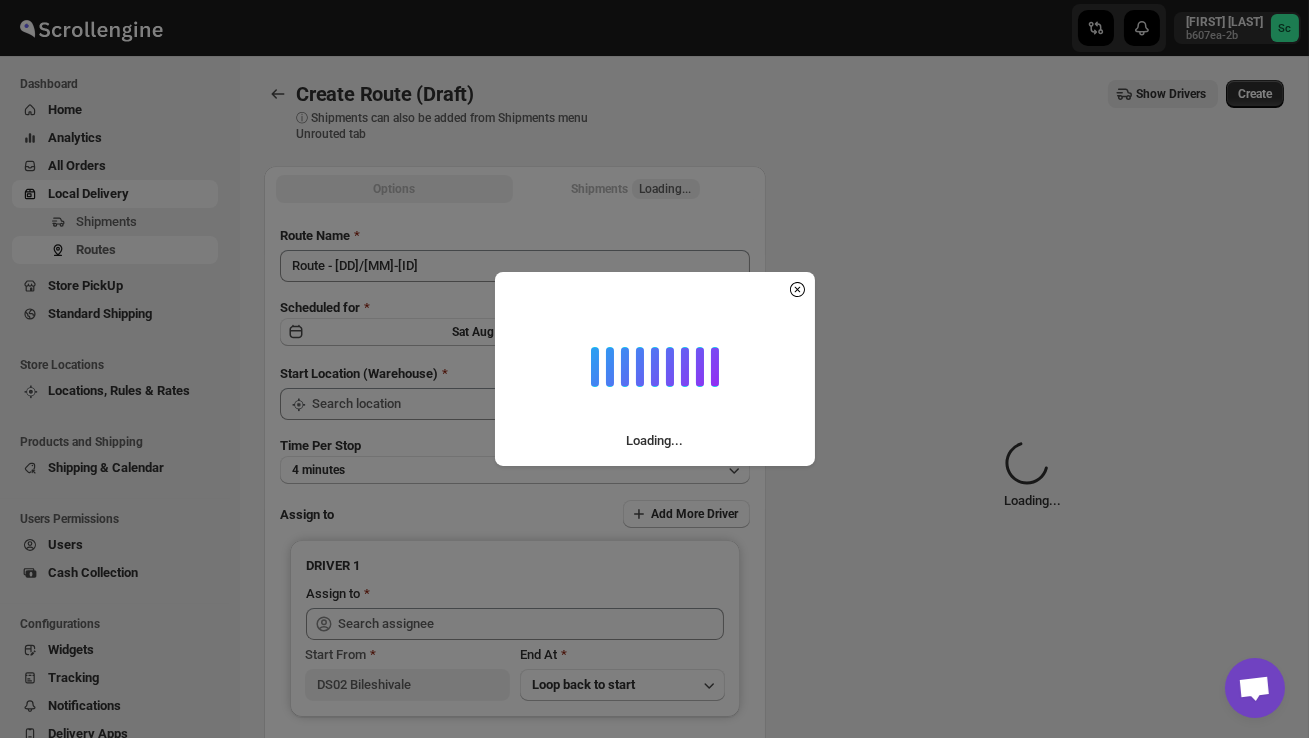 type on "DS02 Bileshivale" 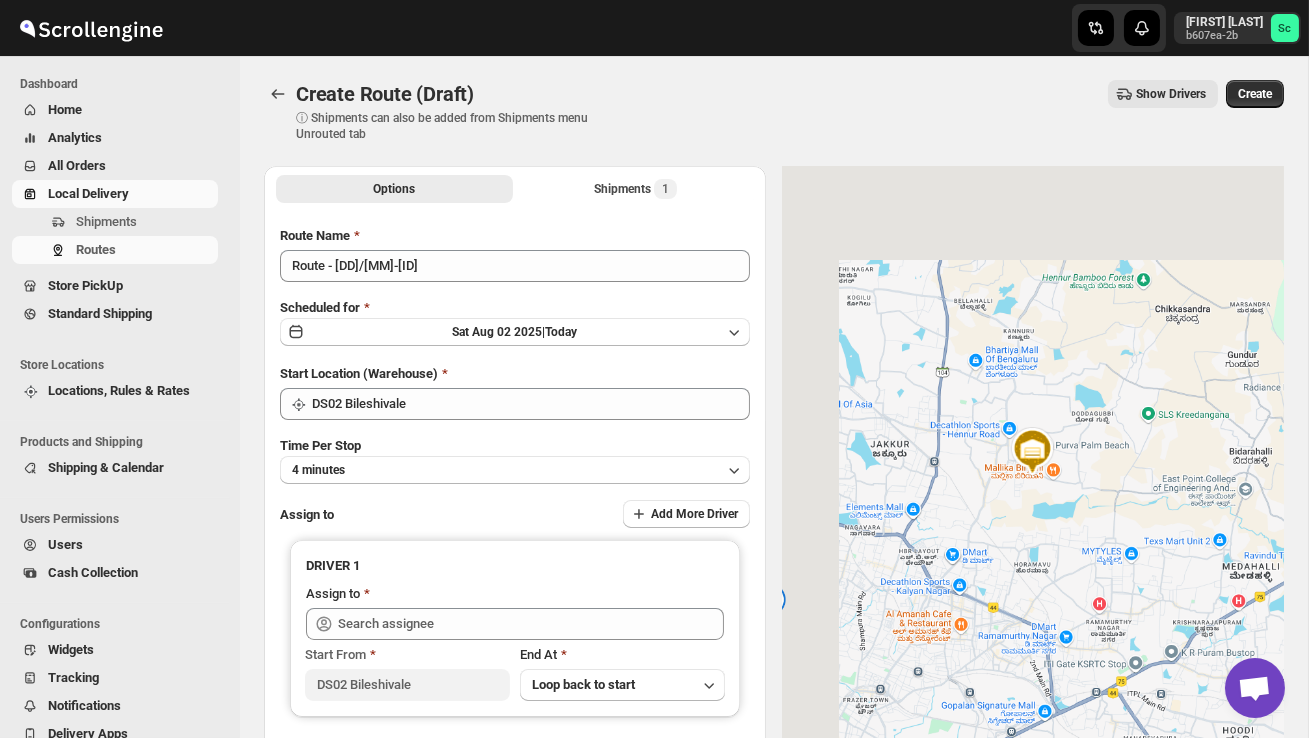 click on "Route Name Route - [DD]/[MM]-[ID] Scheduled for Sat Aug [DD] [YY] | Today Start Location (Warehouse) DS02 [AREA] Time Per Stop [NUMBER] minutes Assign to Add More Driver DRIVER [NUMBER] Assign to Start From DS02 [AREA] End At Loop back to start" at bounding box center (515, 500) 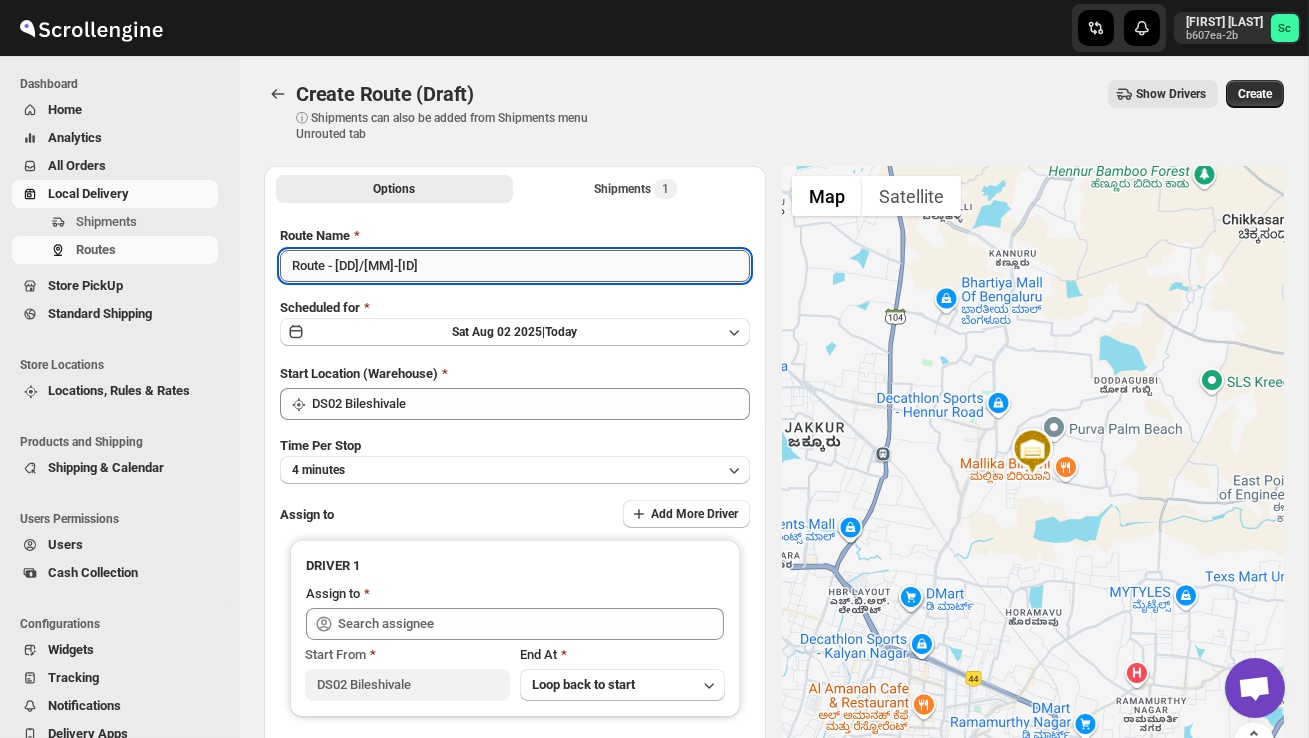click on "Route - [DD]/[MM]-[ID]" at bounding box center [515, 266] 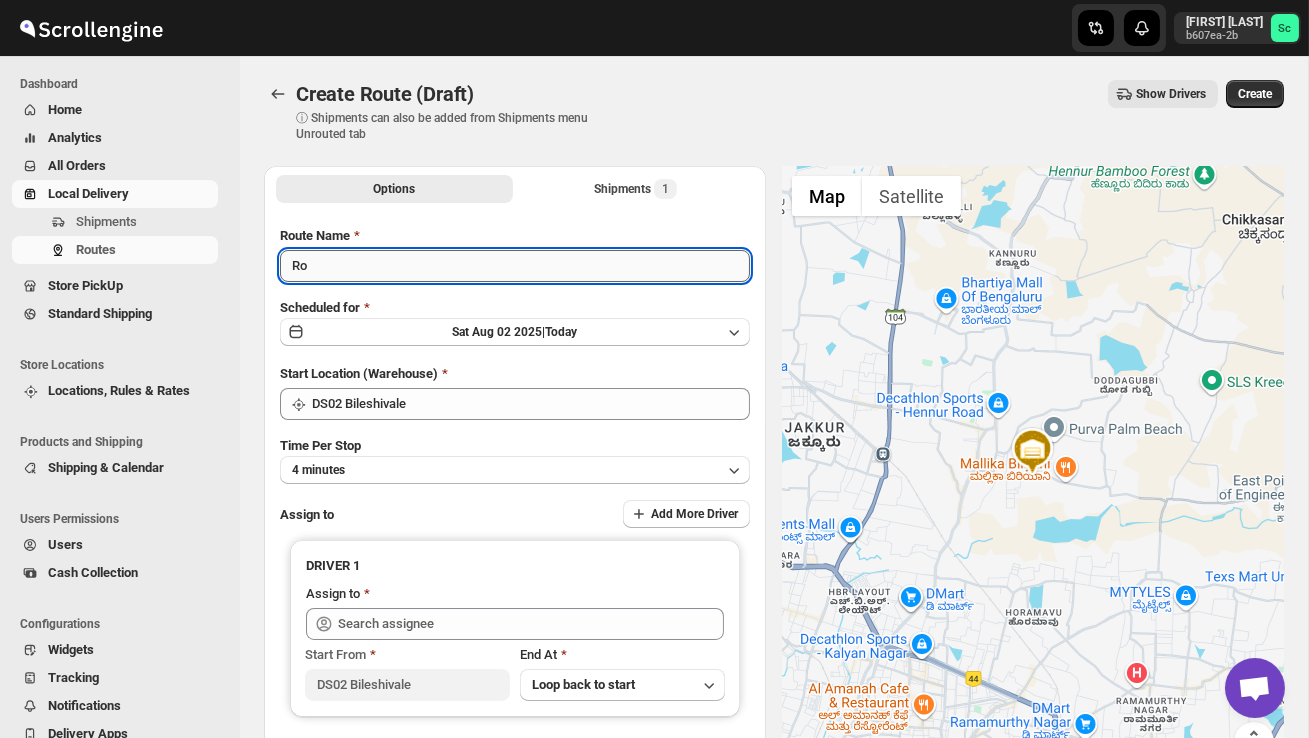 type on "R" 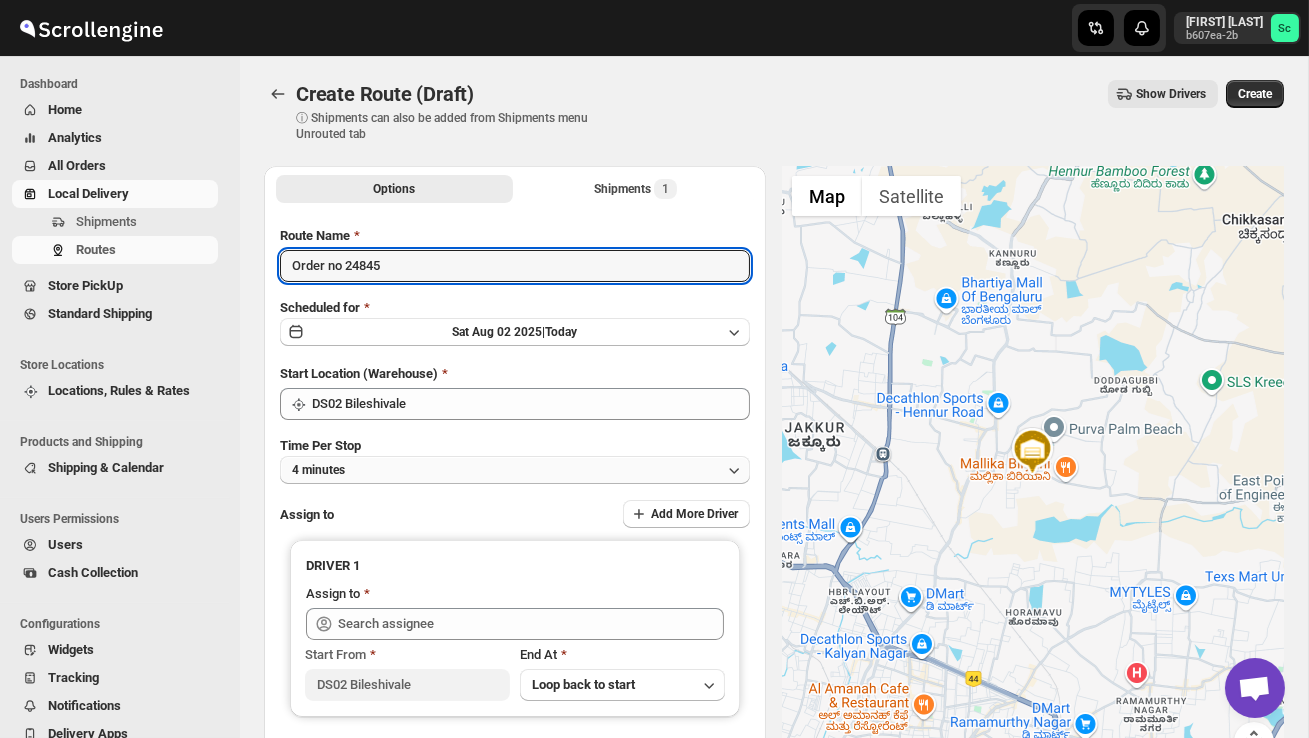 type on "Order no 24845" 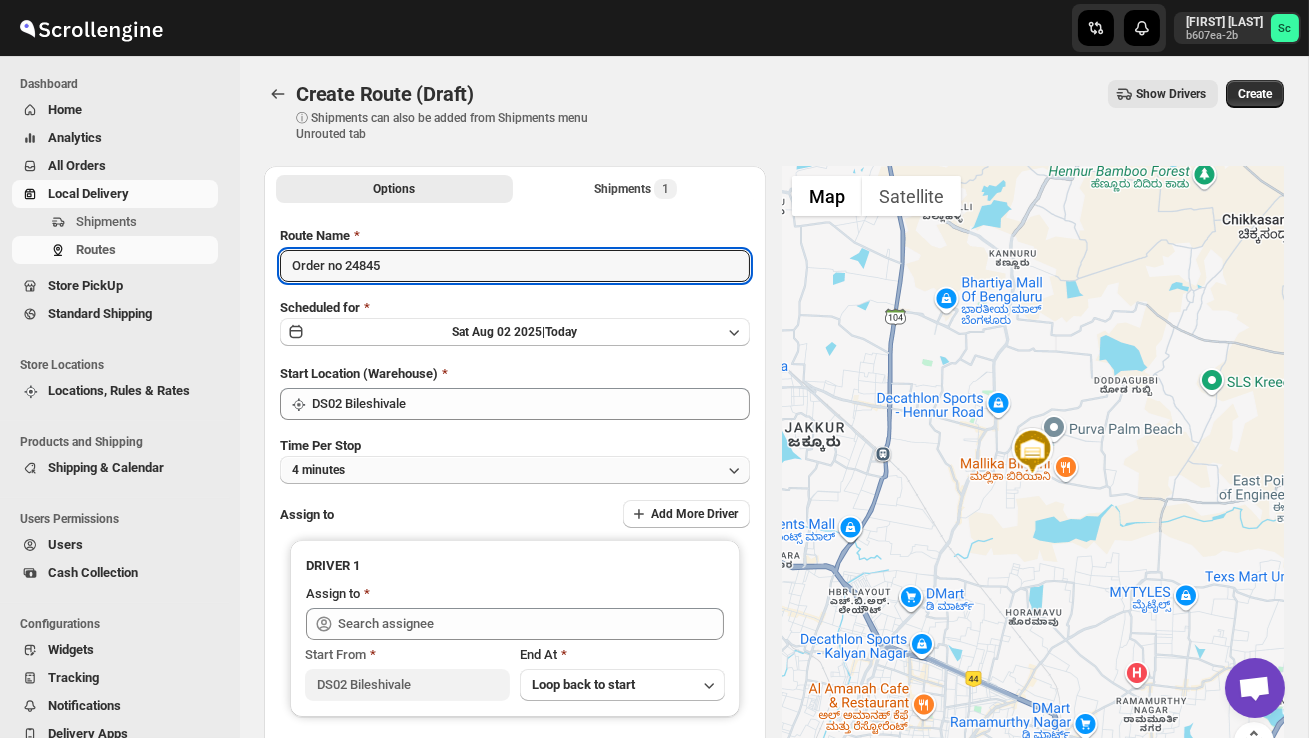 click on "4 minutes" at bounding box center [515, 470] 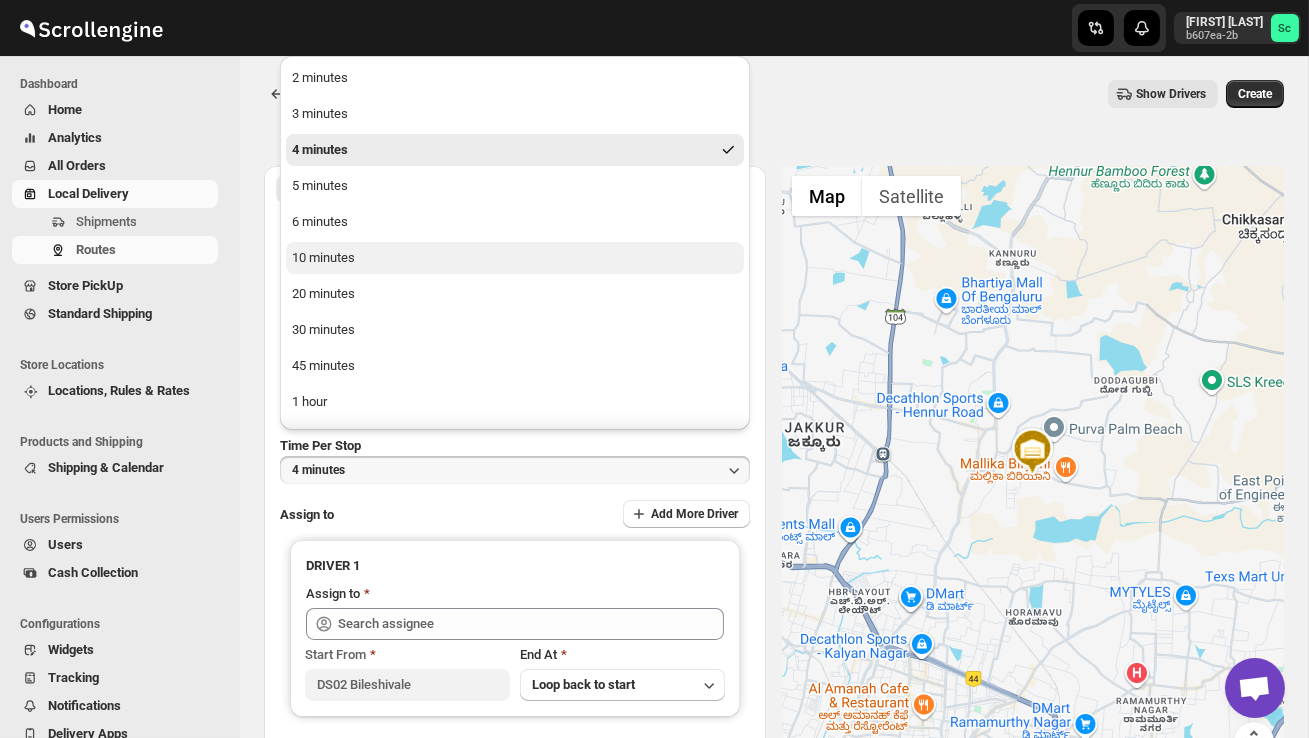 click on "10 minutes" at bounding box center (515, 258) 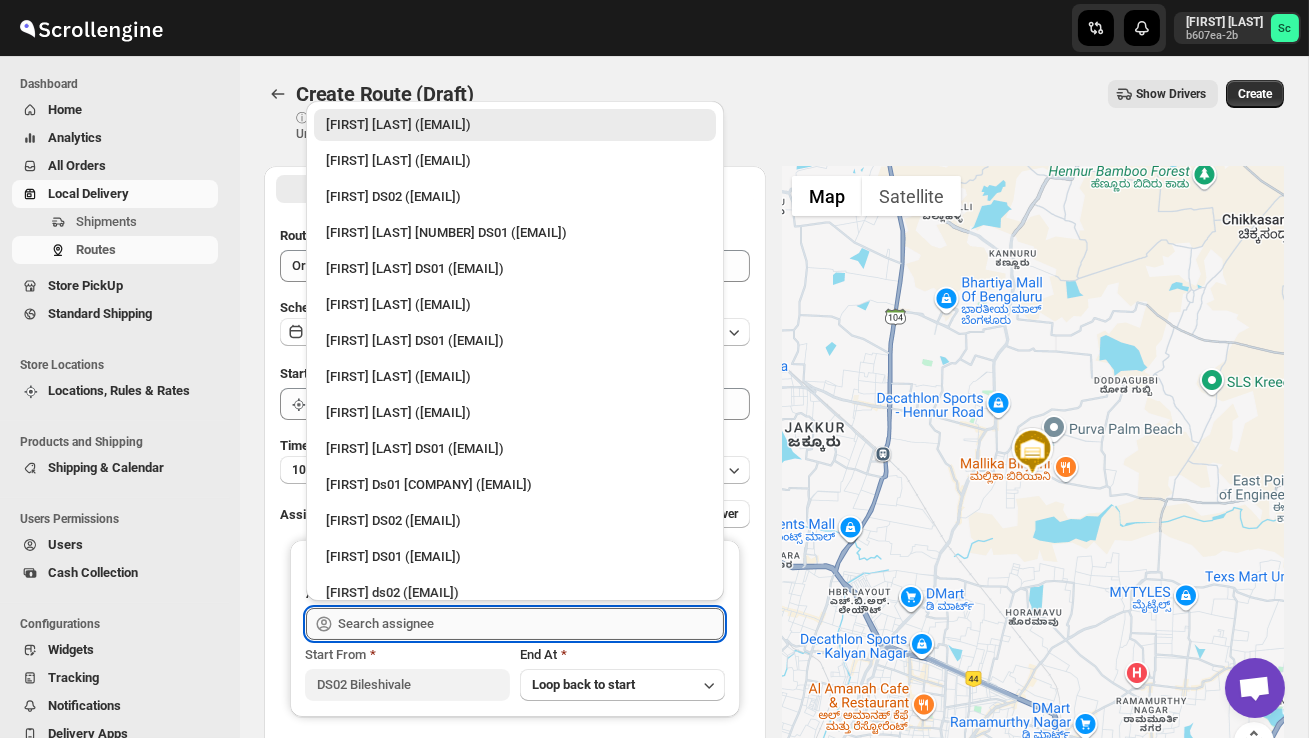 click at bounding box center (531, 624) 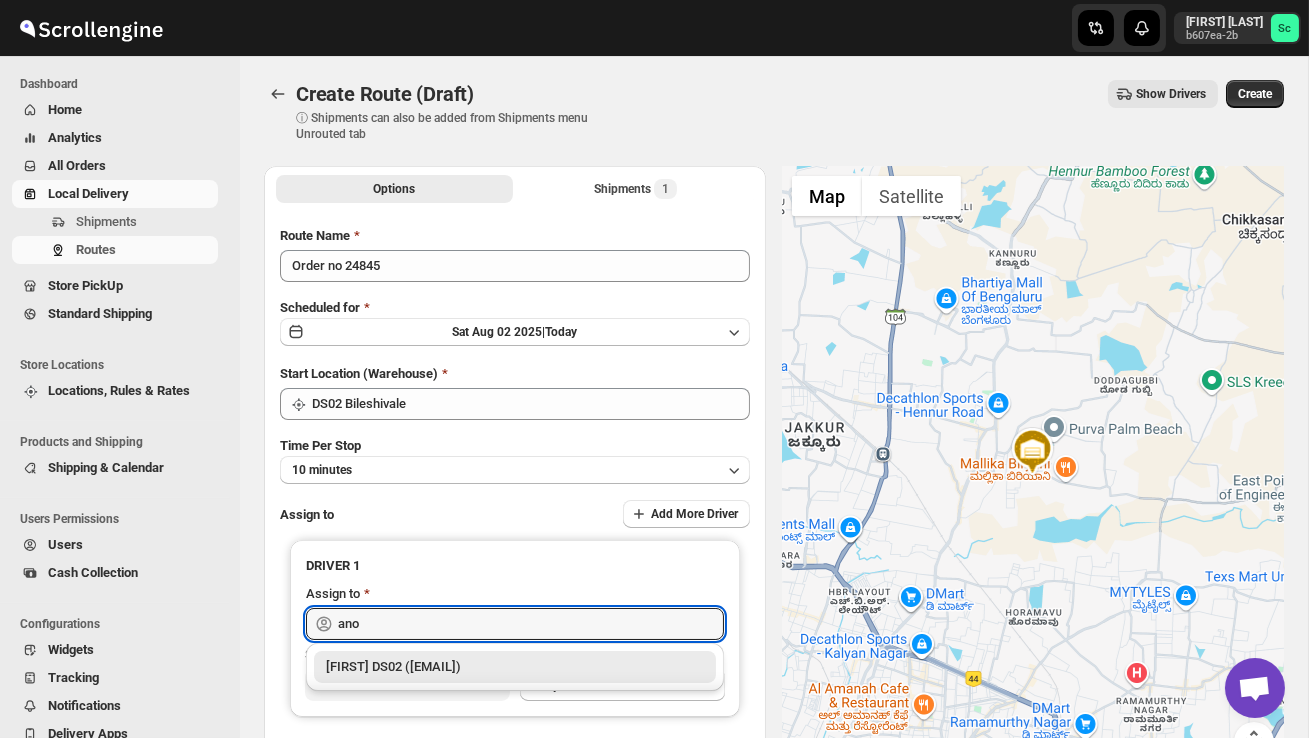 click on "[FIRST] DS02 ([EMAIL])" at bounding box center [515, 667] 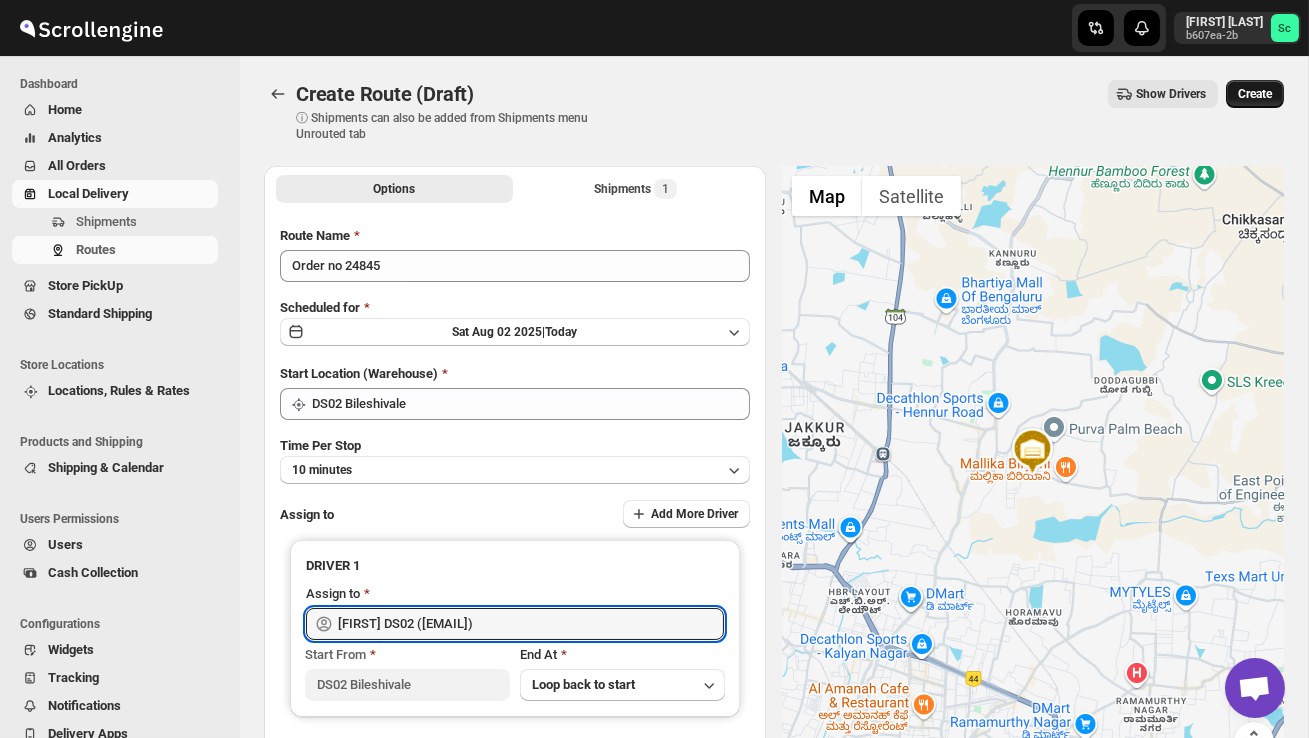 type on "[FIRST] DS02 ([EMAIL])" 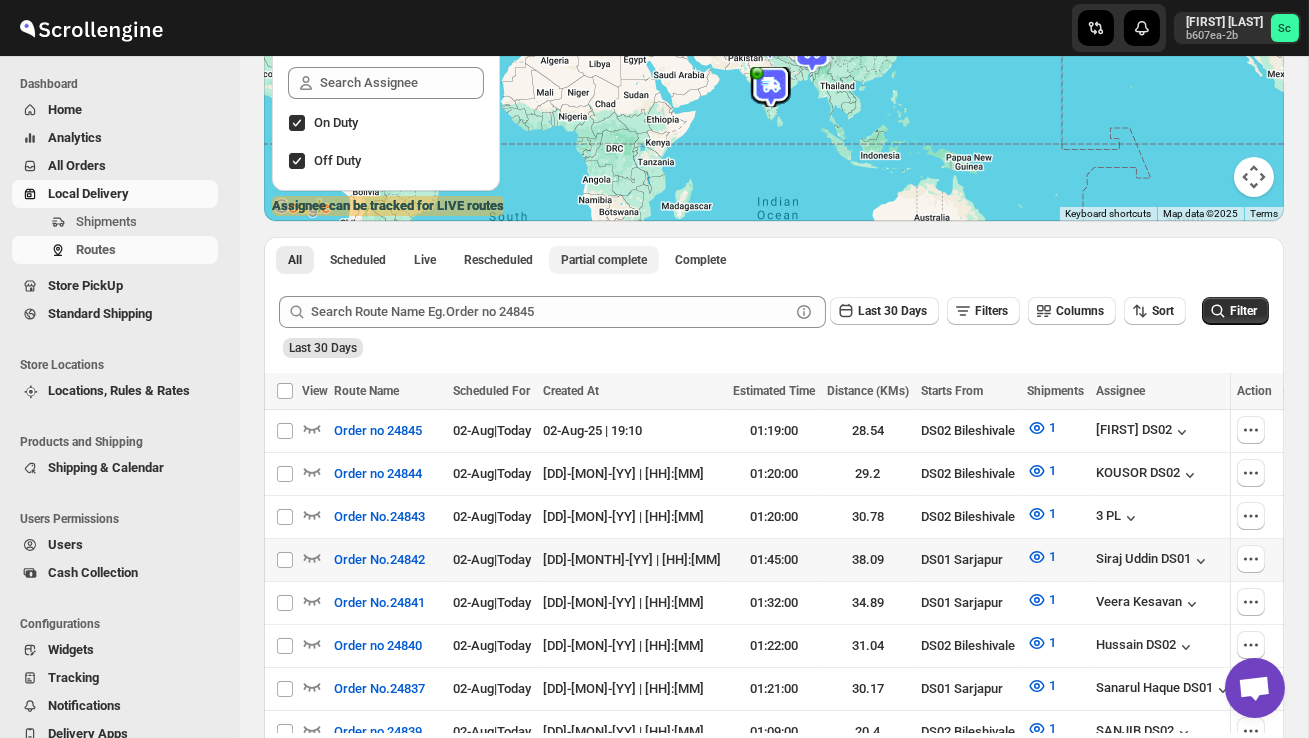 scroll, scrollTop: 292, scrollLeft: 0, axis: vertical 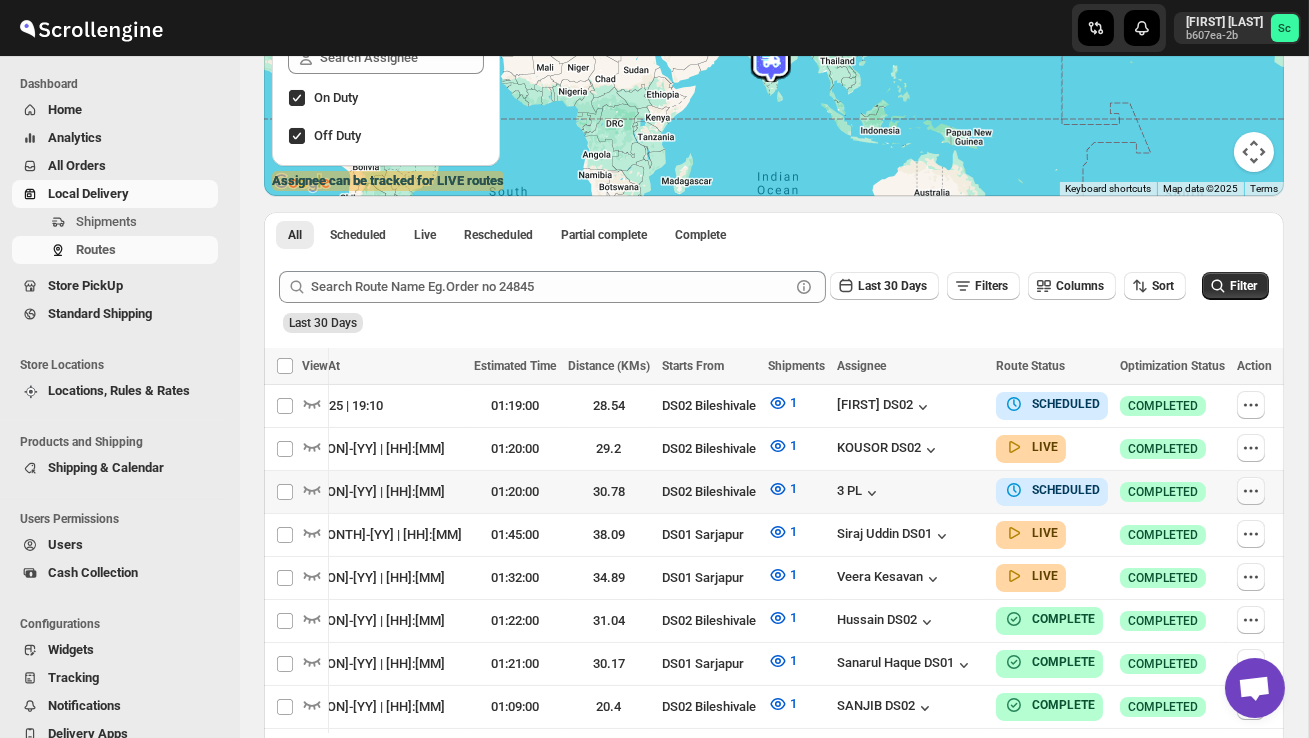 click 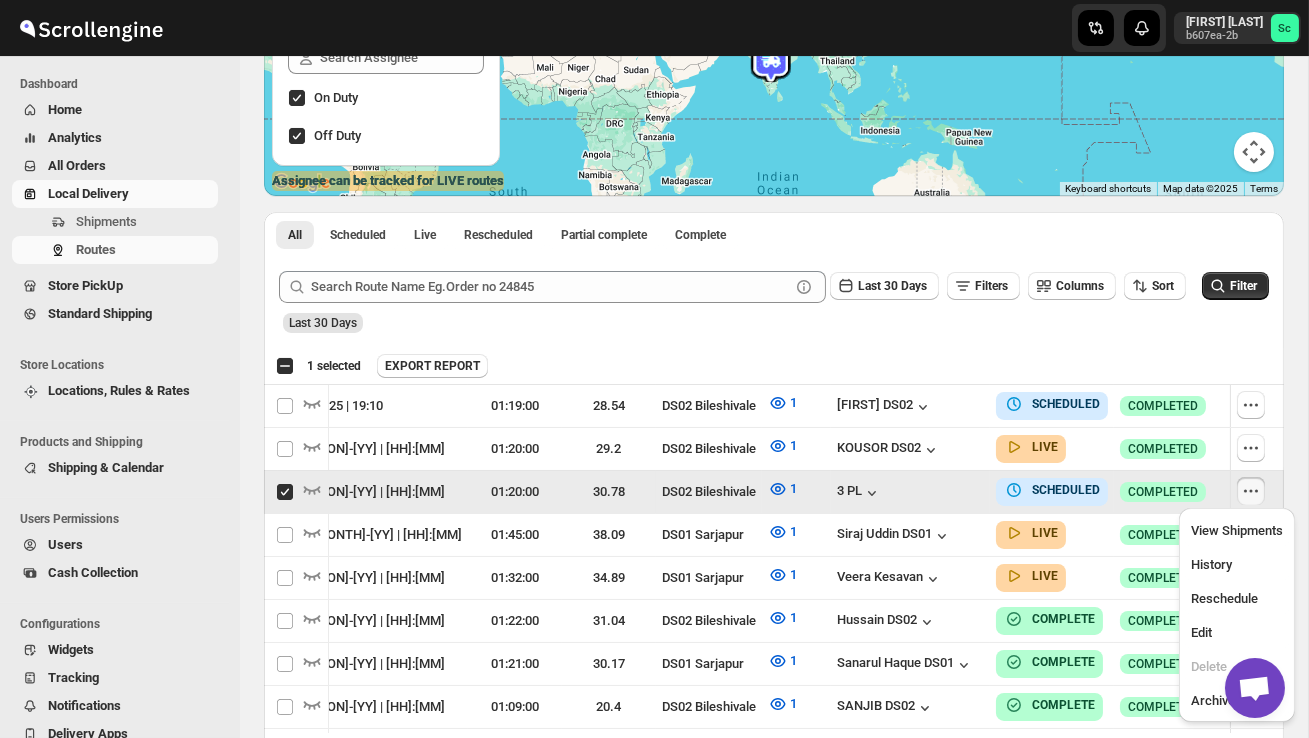 scroll, scrollTop: 0, scrollLeft: 1, axis: horizontal 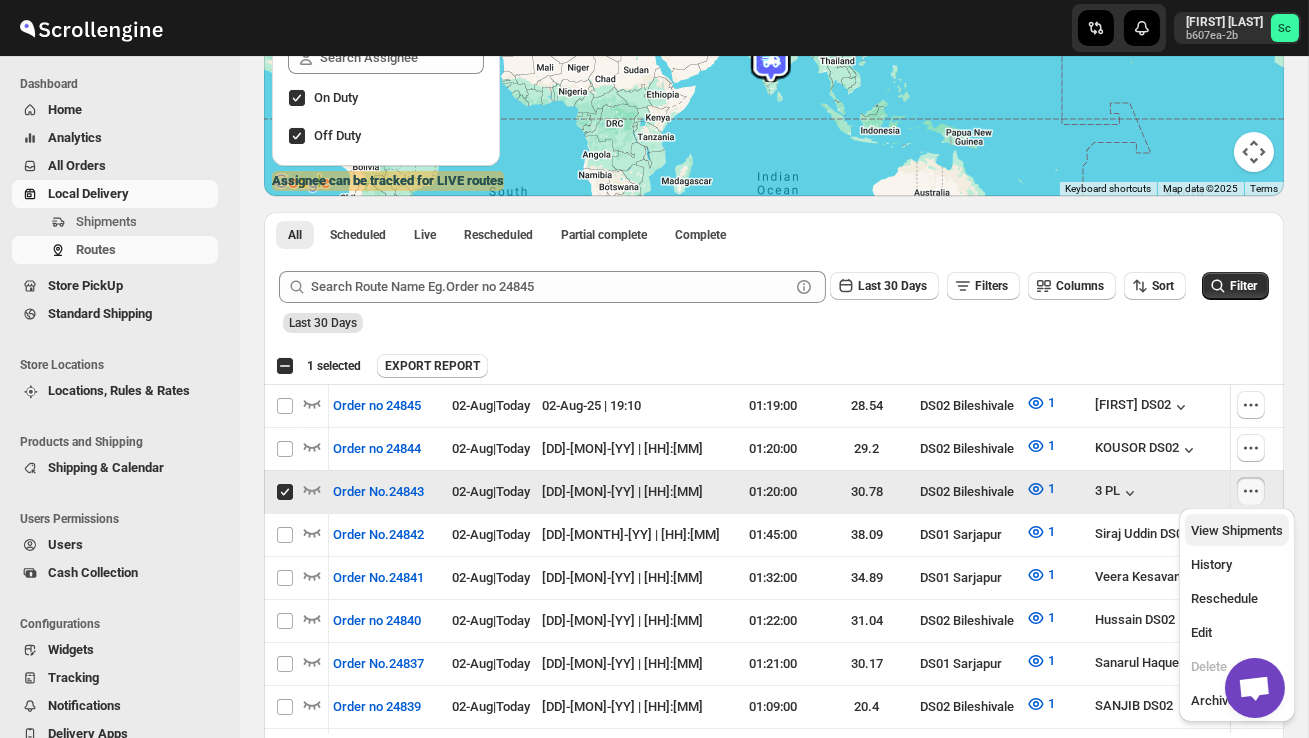 click on "View Shipments" at bounding box center [1237, 530] 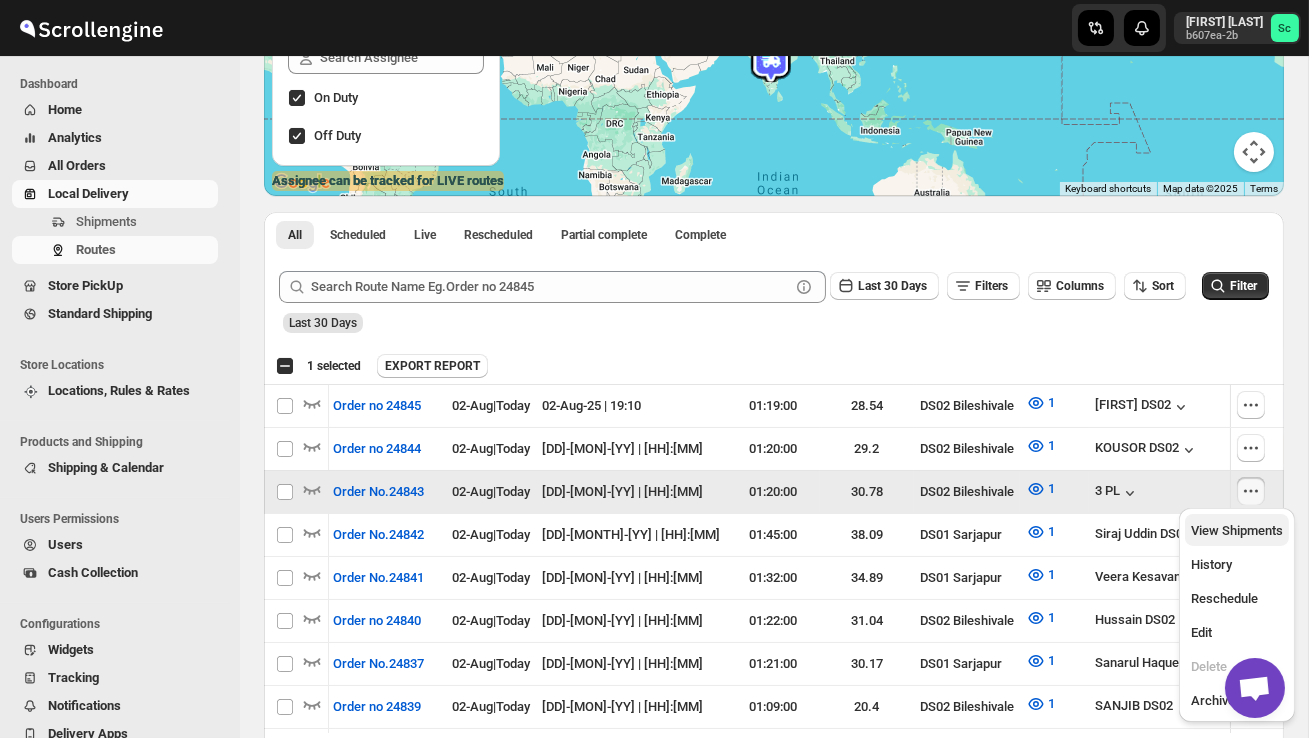 checkbox on "false" 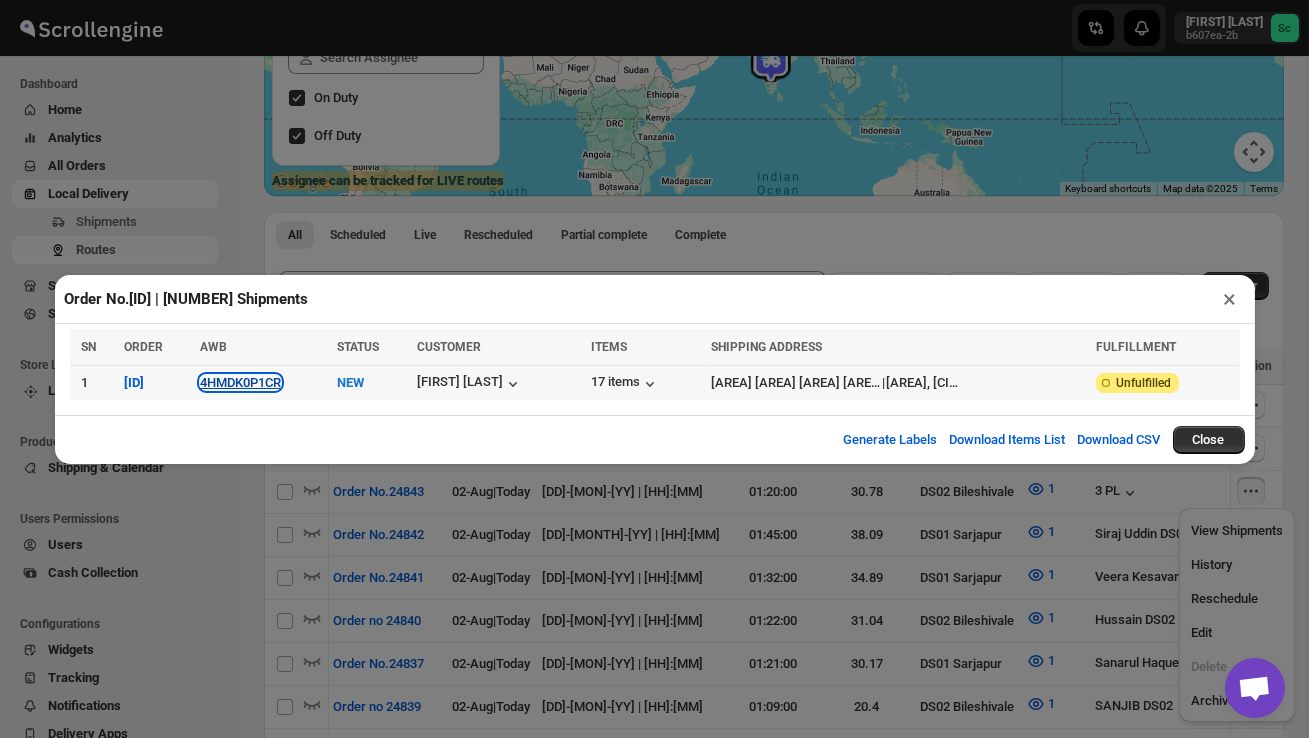 click on "4HMDK0P1CR" at bounding box center (240, 382) 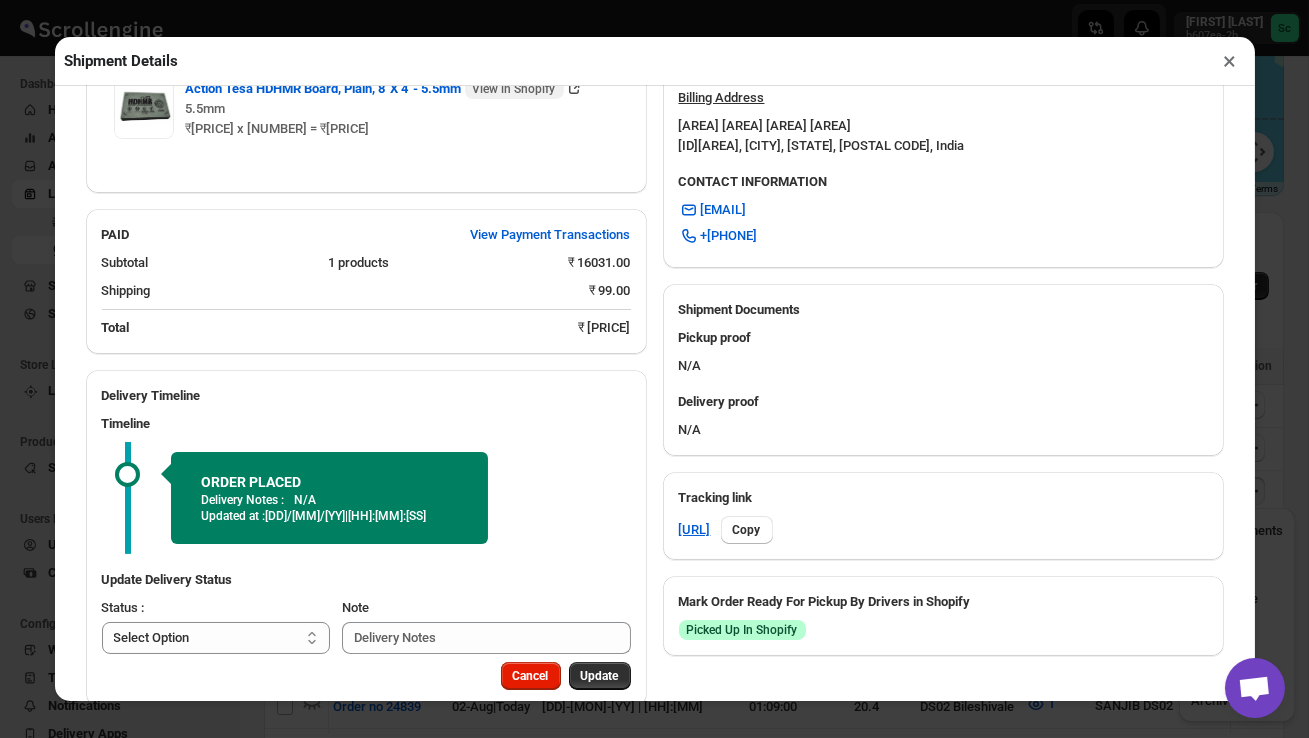 scroll, scrollTop: 672, scrollLeft: 0, axis: vertical 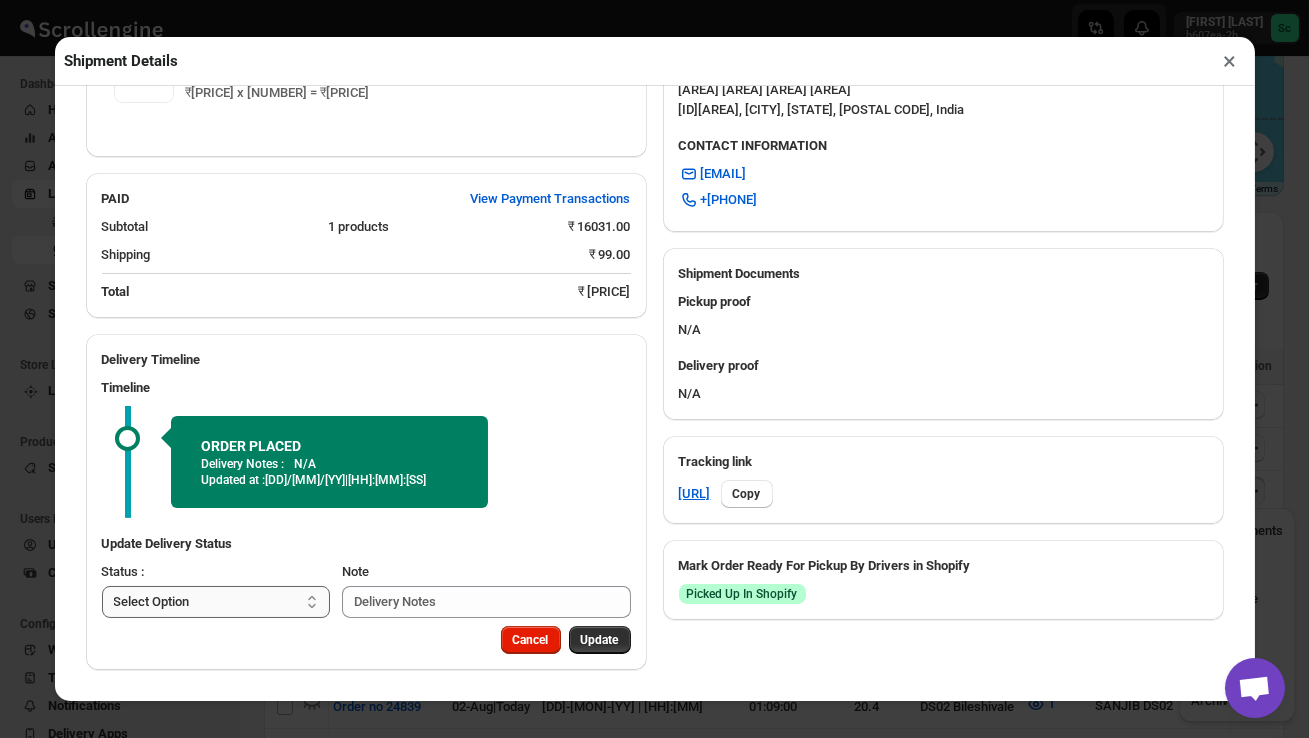 click on "Select Option PICKED UP OUT FOR DELIVERY RESCHEDULE DELIVERED CANCELLED" at bounding box center (216, 602) 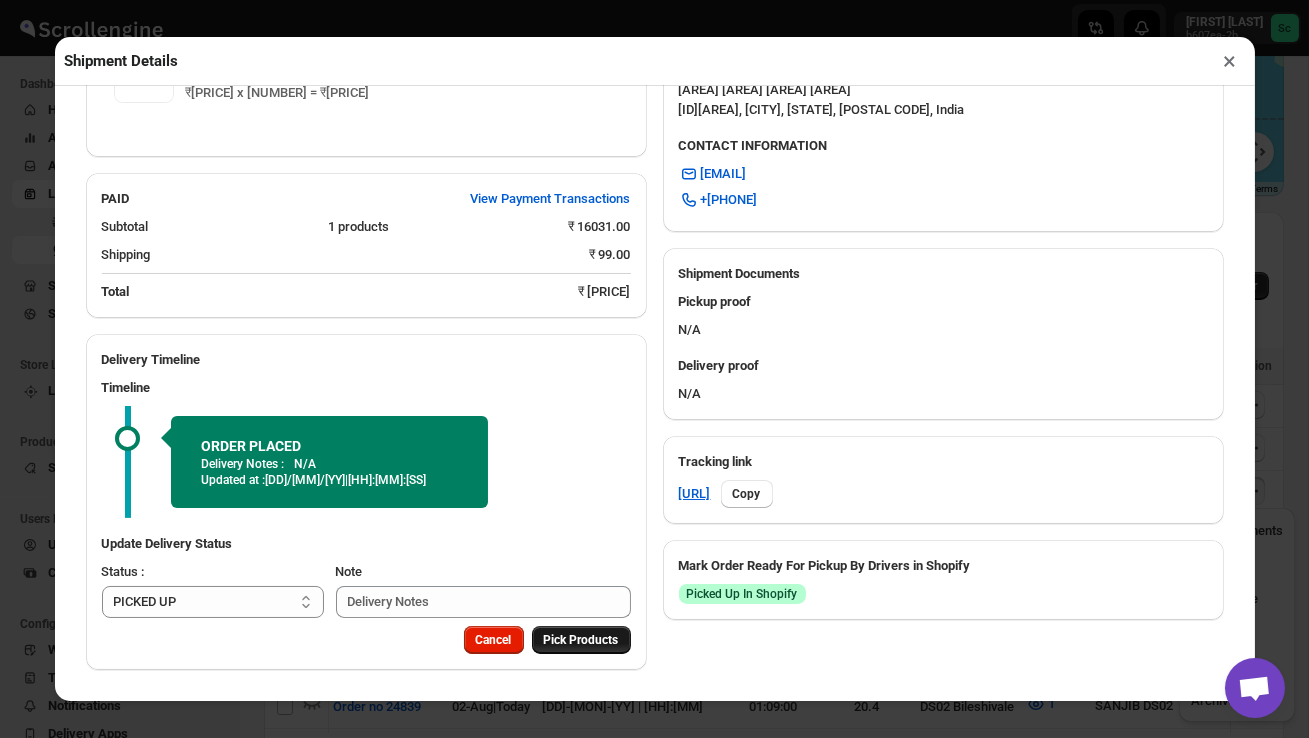 click on "Pick Products" at bounding box center (581, 640) 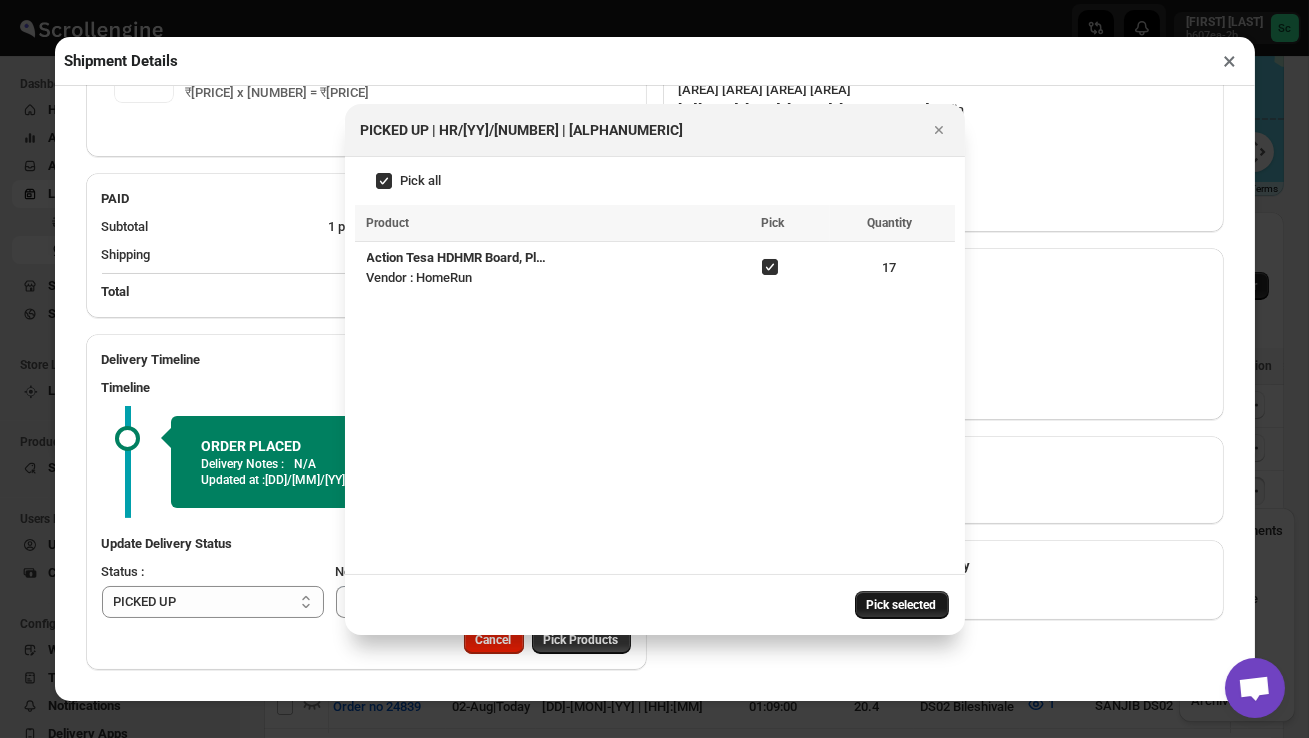 click on "Pick selected" at bounding box center [902, 605] 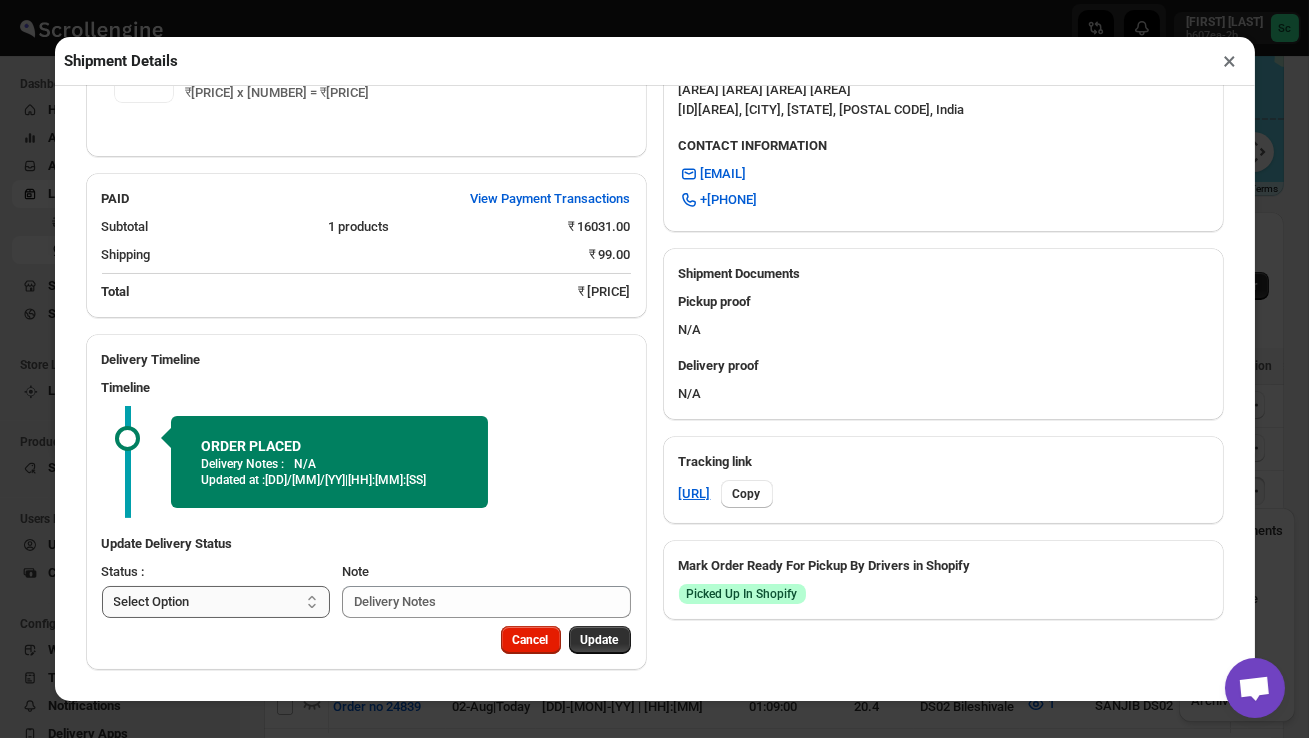 scroll, scrollTop: 628, scrollLeft: 0, axis: vertical 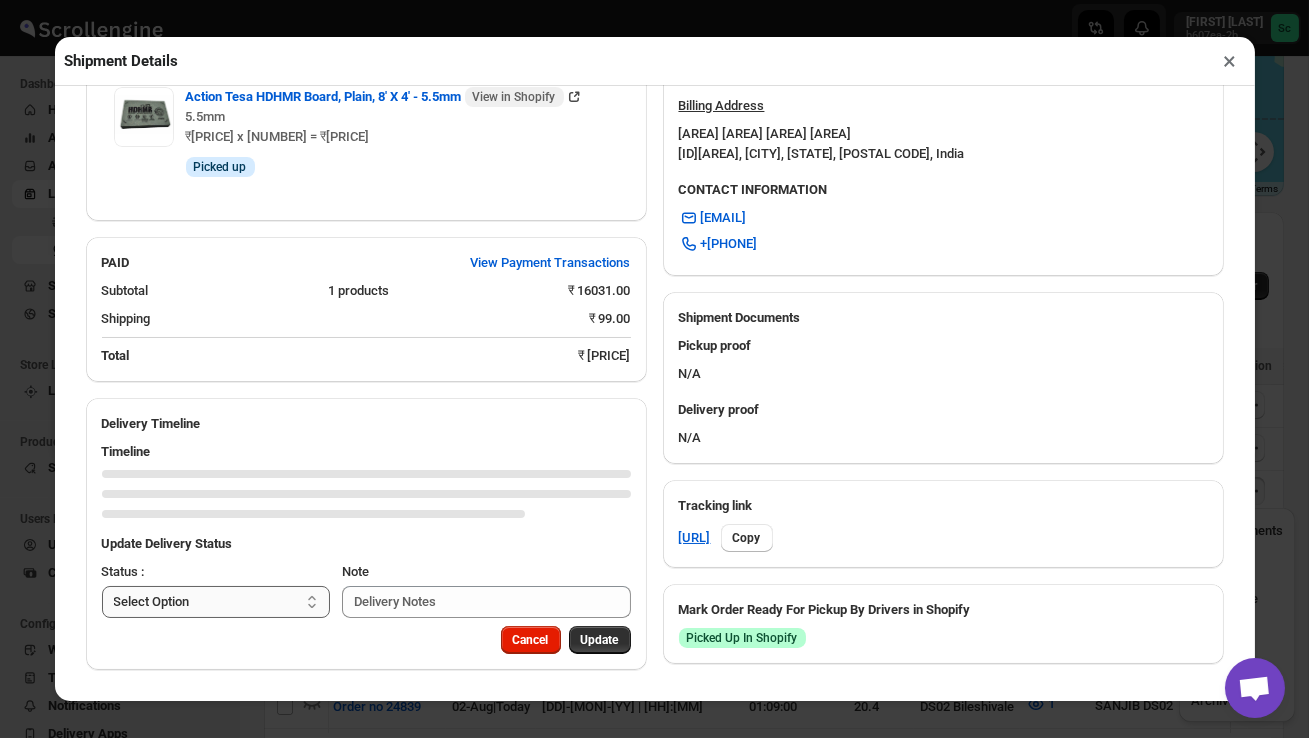 click on "Select Option PICKED UP OUT FOR DELIVERY RESCHEDULE DELIVERED CANCELLED" at bounding box center (216, 602) 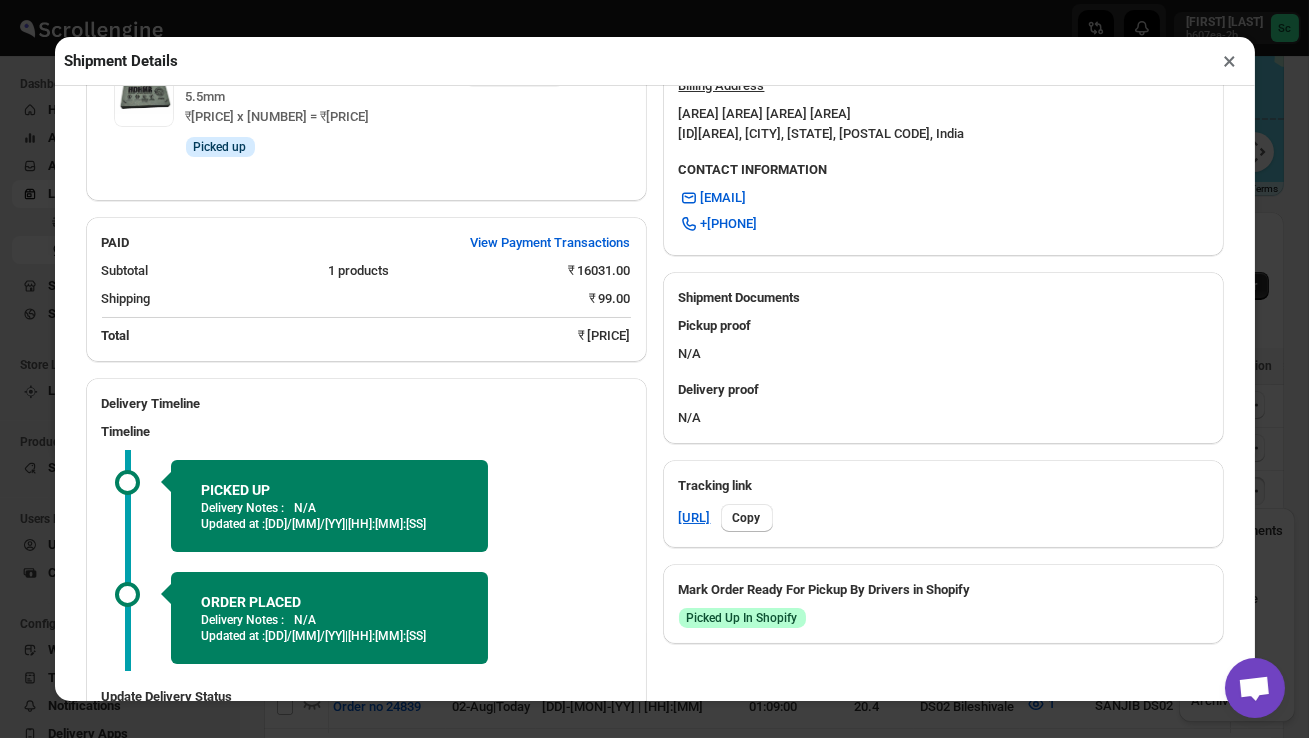 select on "OUT_FOR_DELIVERY" 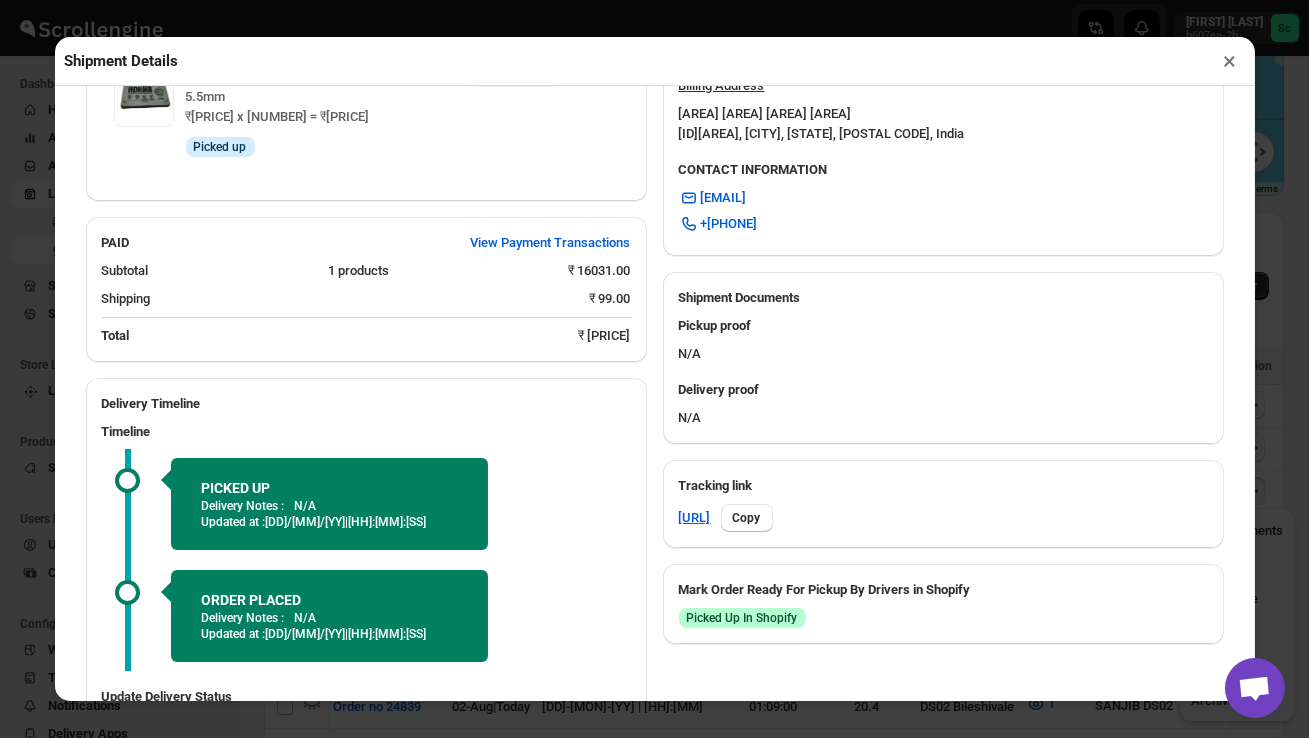 scroll, scrollTop: 801, scrollLeft: 0, axis: vertical 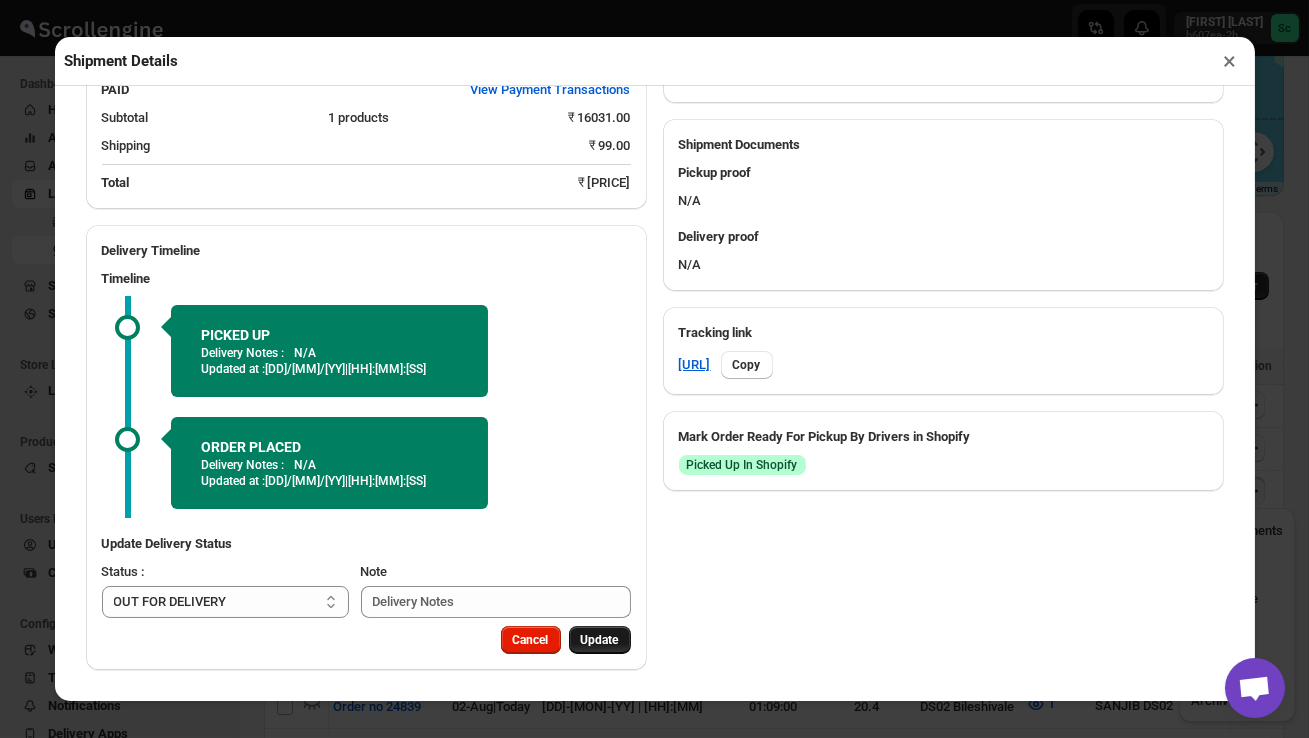 click on "Update" at bounding box center [600, 640] 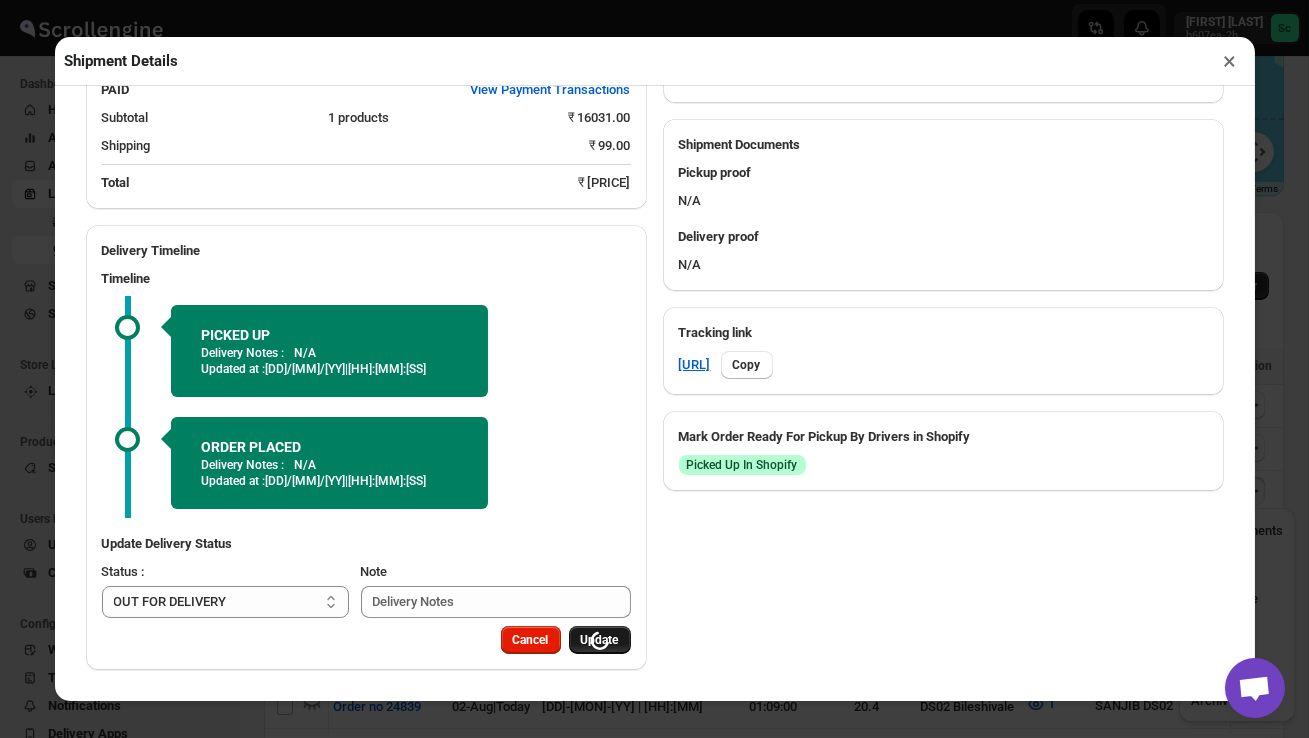 select 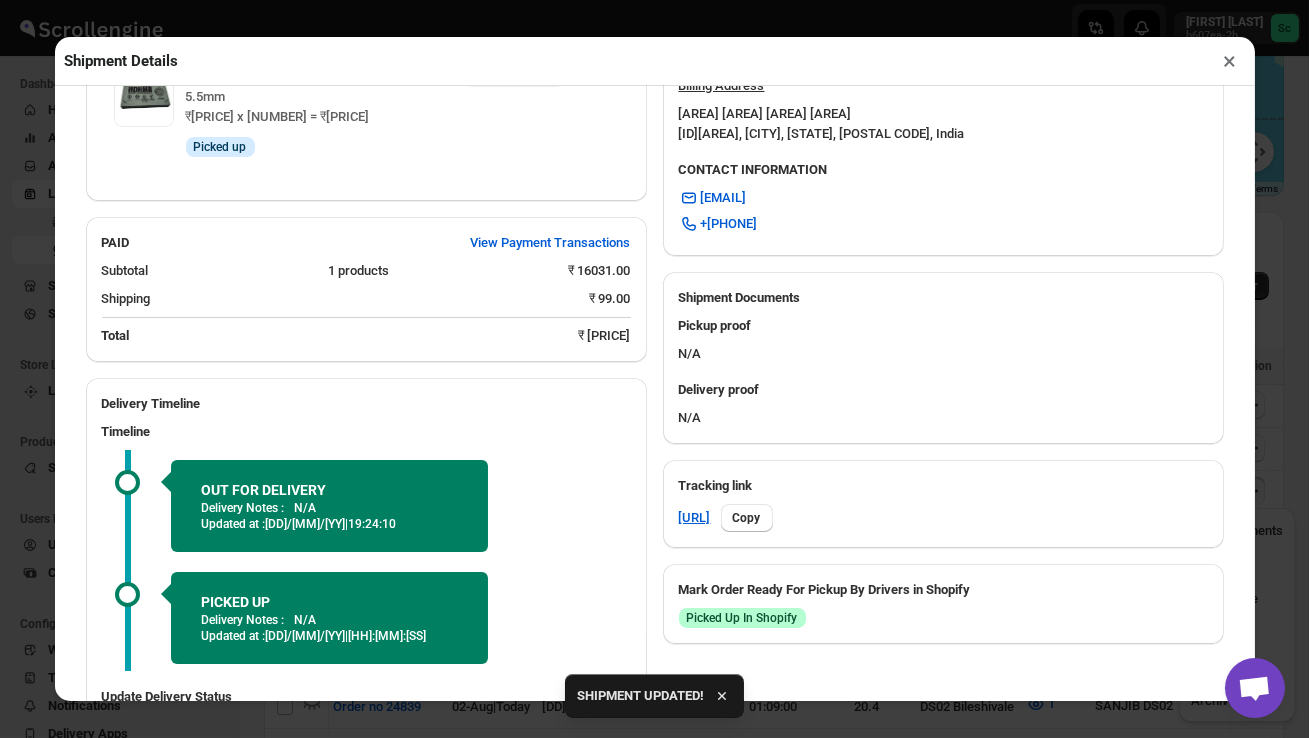 scroll, scrollTop: 801, scrollLeft: 0, axis: vertical 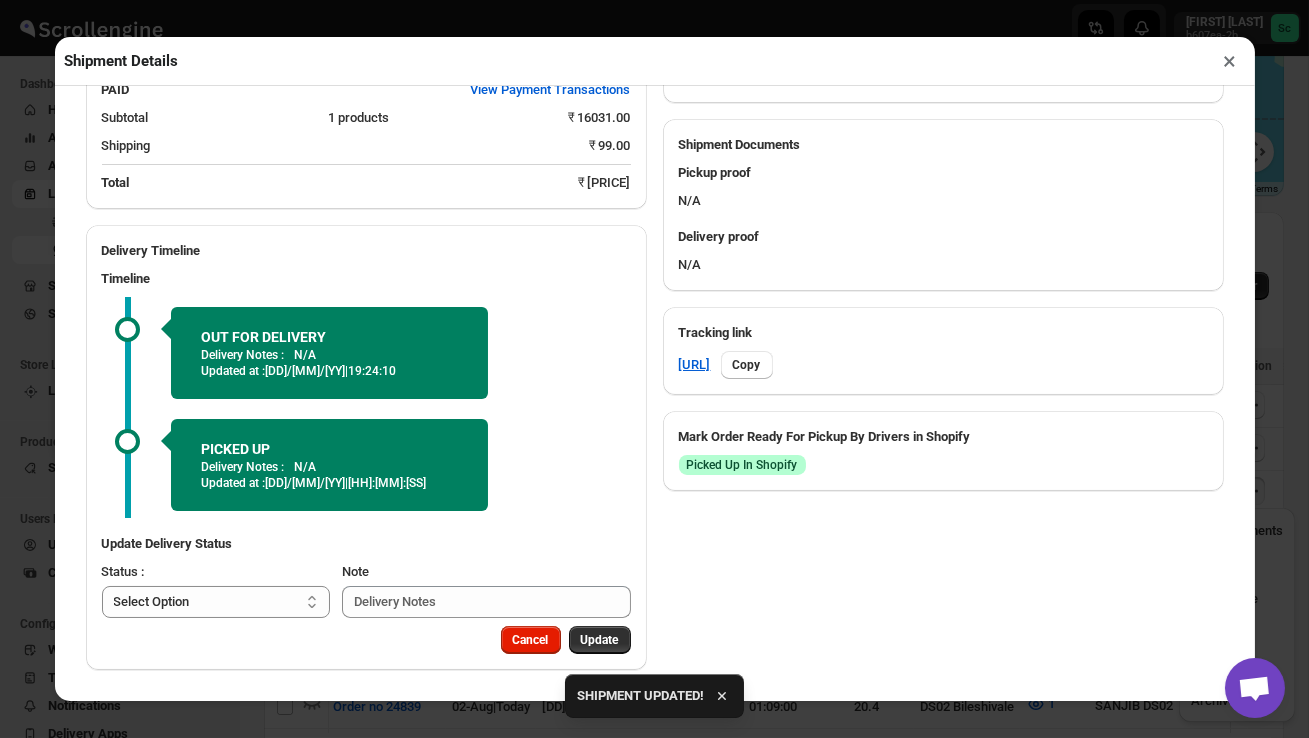 click on "×" at bounding box center (1230, 61) 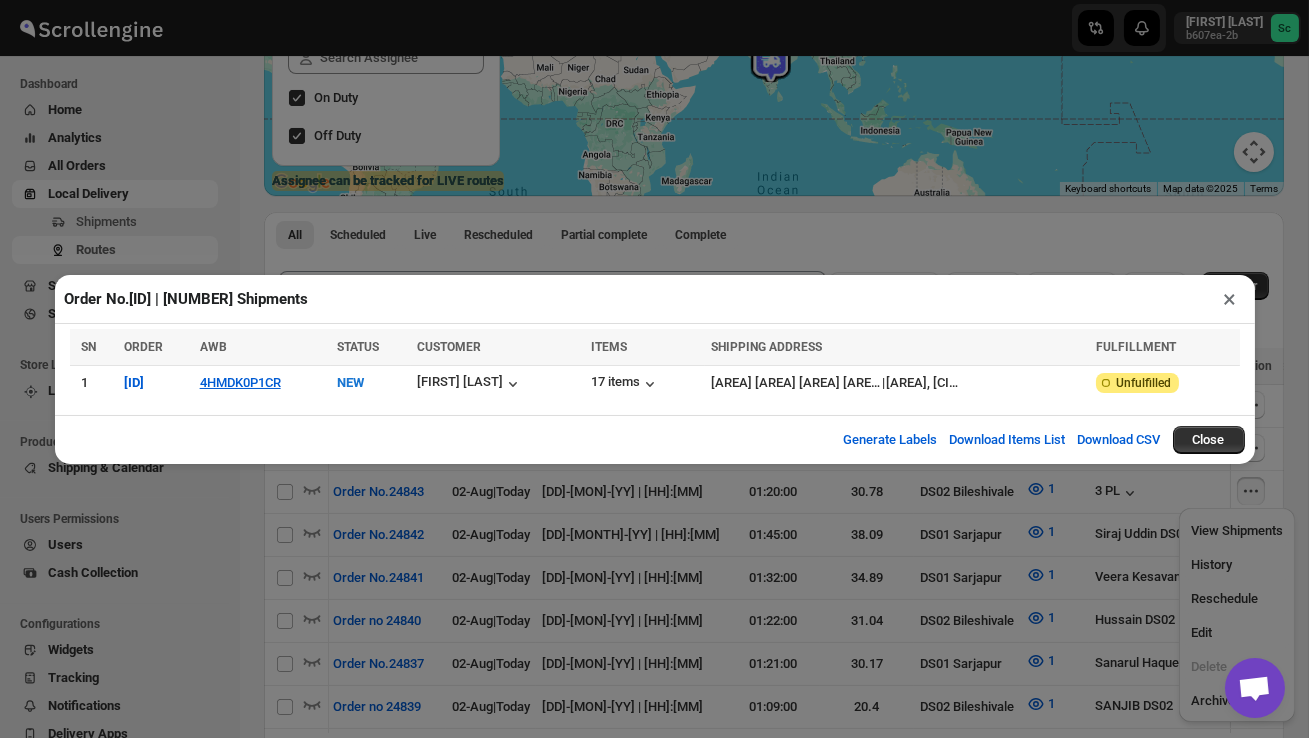 click on "×" at bounding box center (1230, 299) 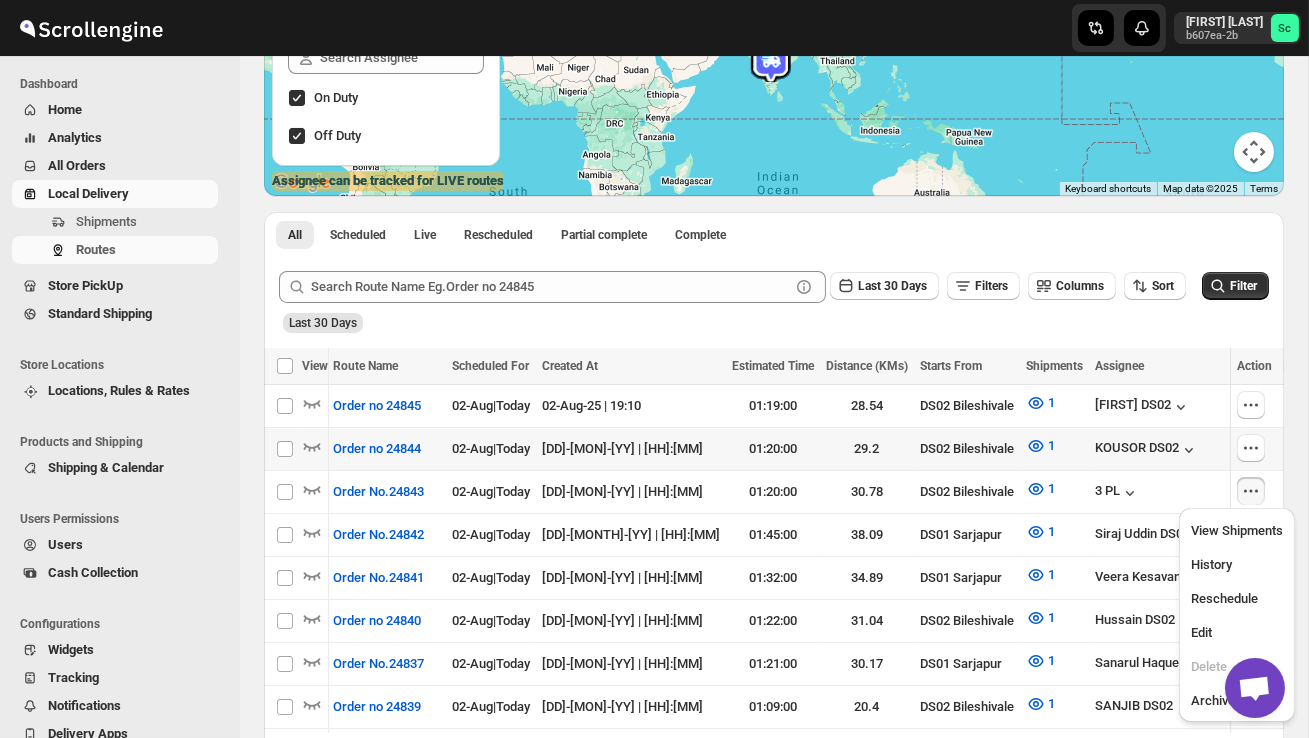 scroll, scrollTop: 0, scrollLeft: 143, axis: horizontal 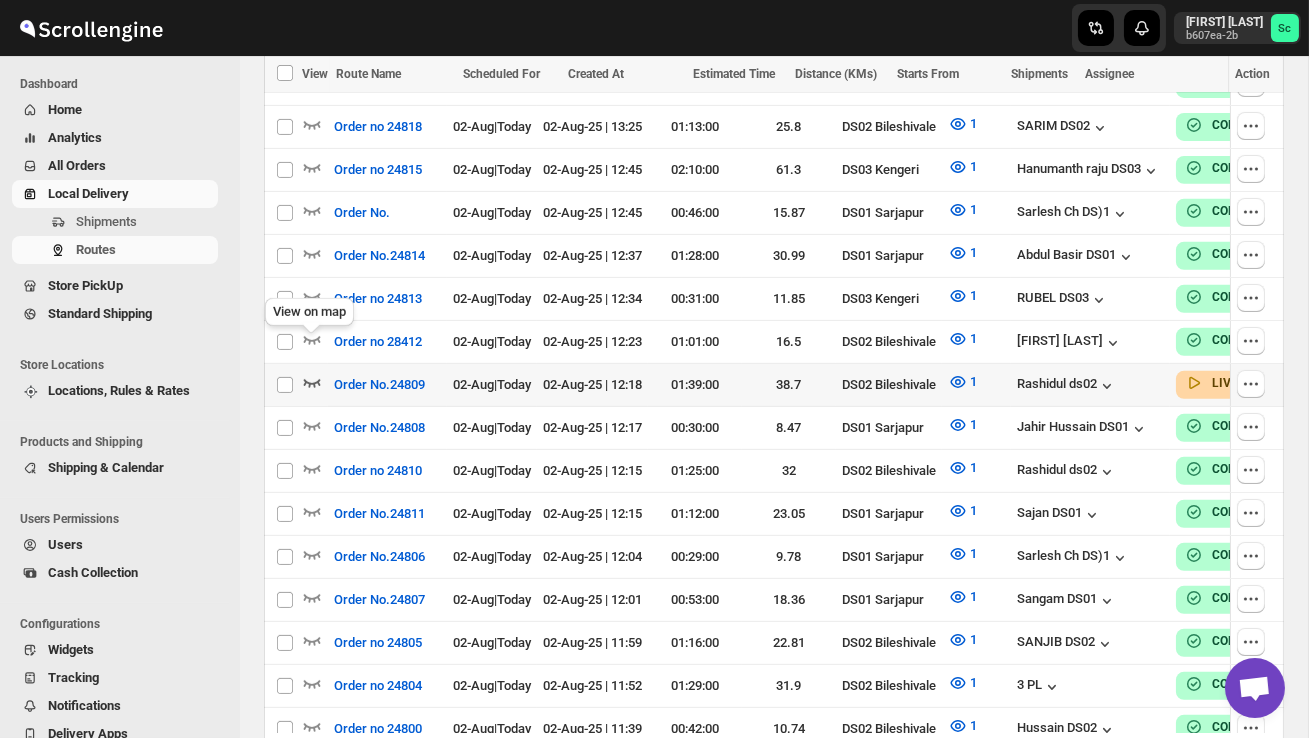 click 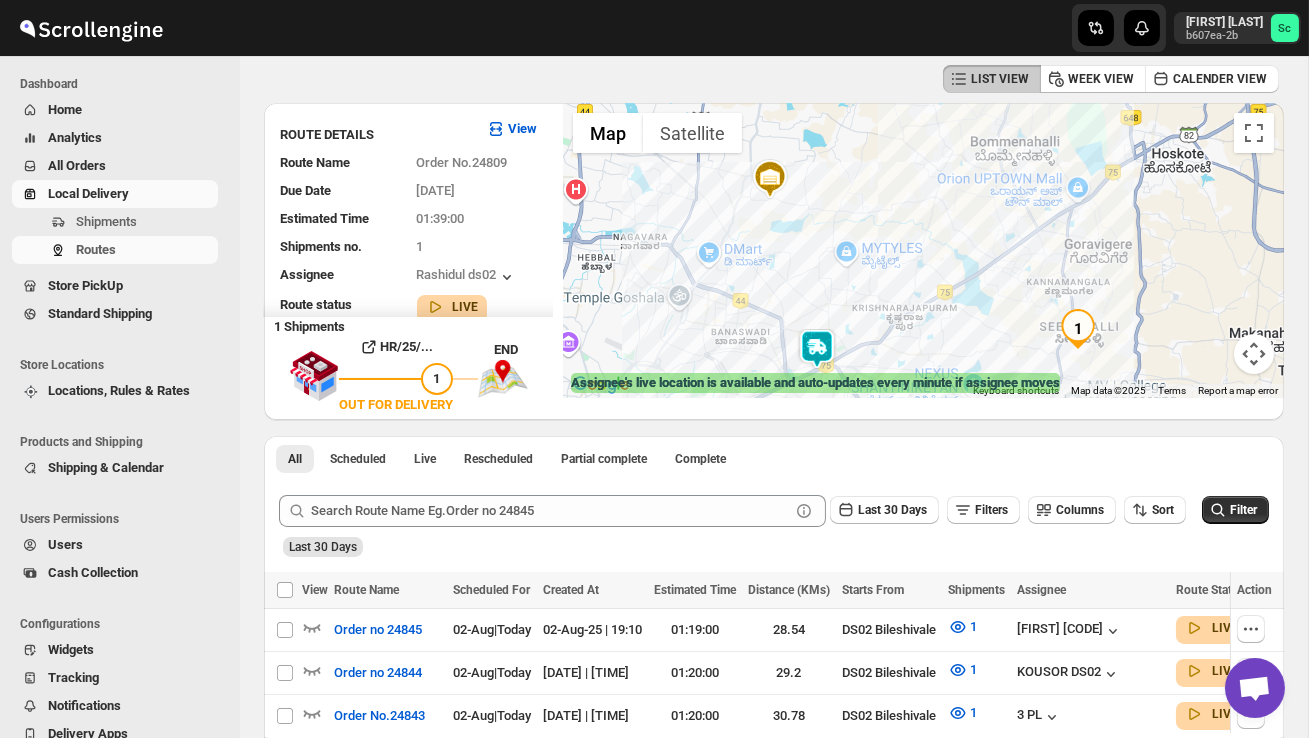 scroll, scrollTop: 0, scrollLeft: 0, axis: both 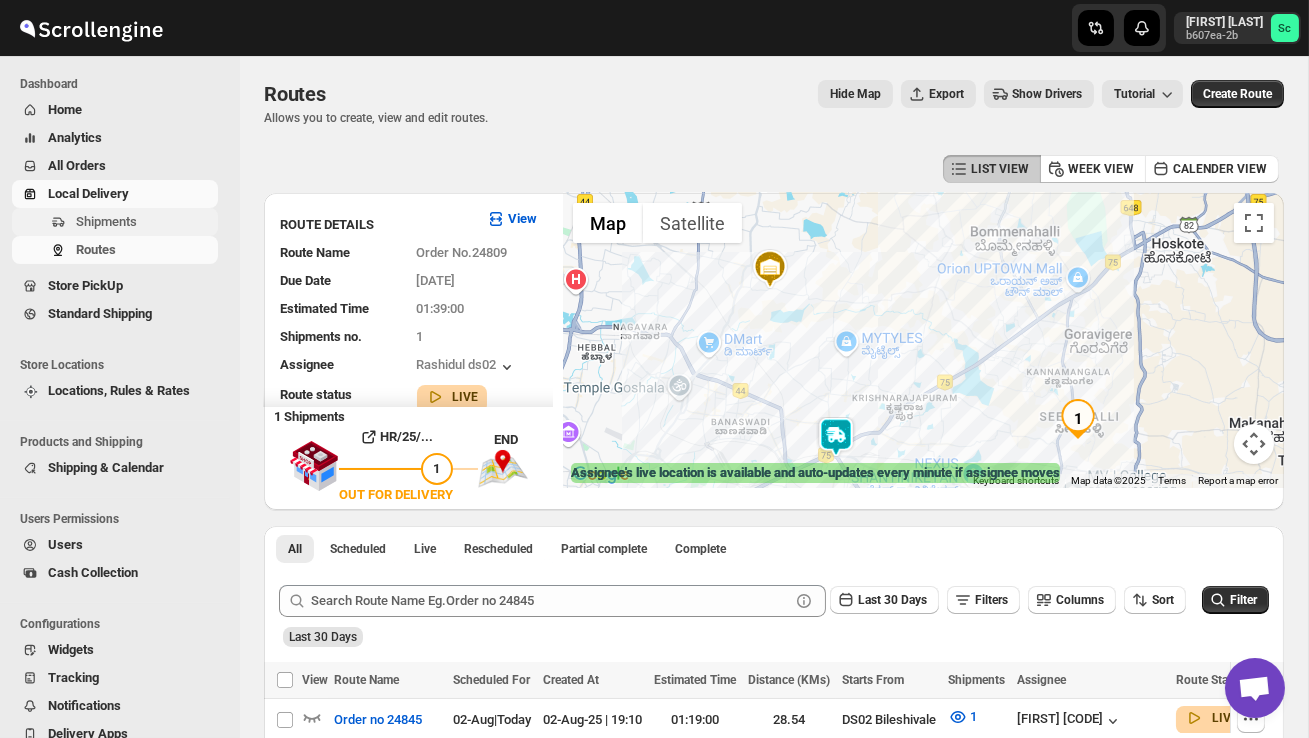 click on "Shipments" at bounding box center [115, 222] 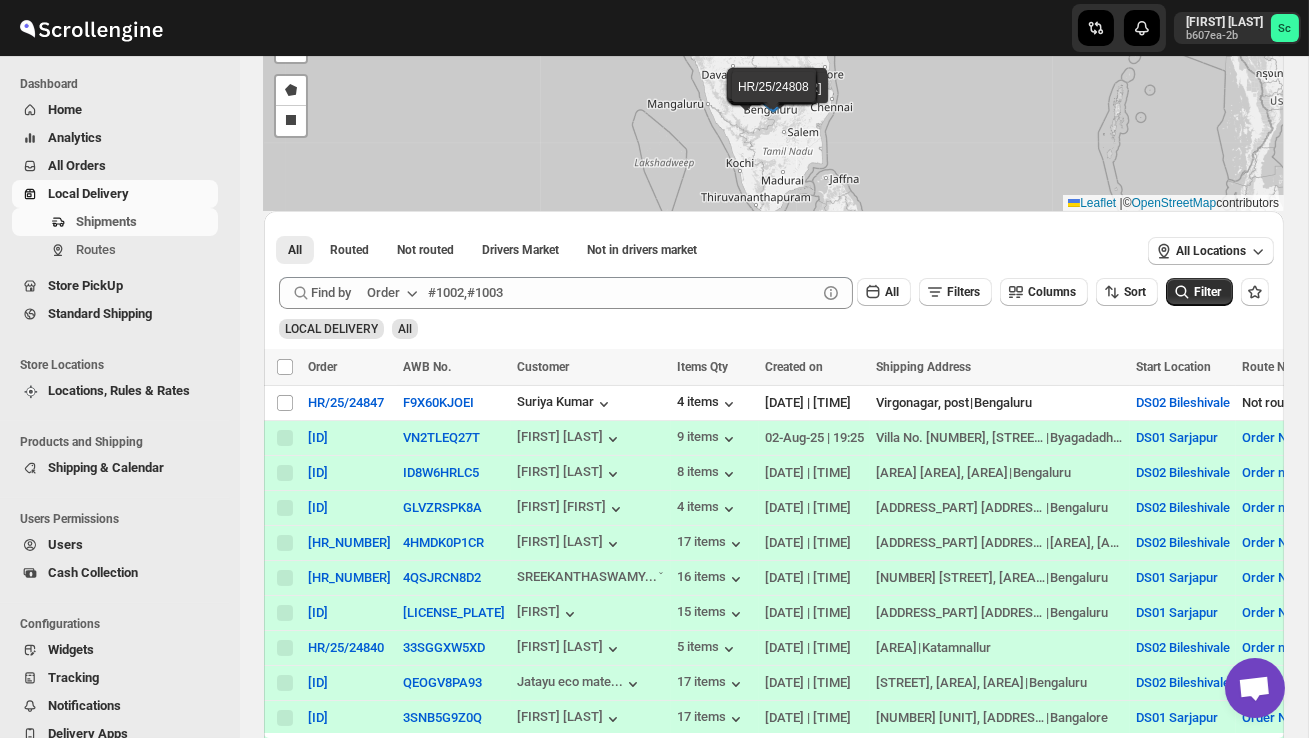 scroll, scrollTop: 167, scrollLeft: 0, axis: vertical 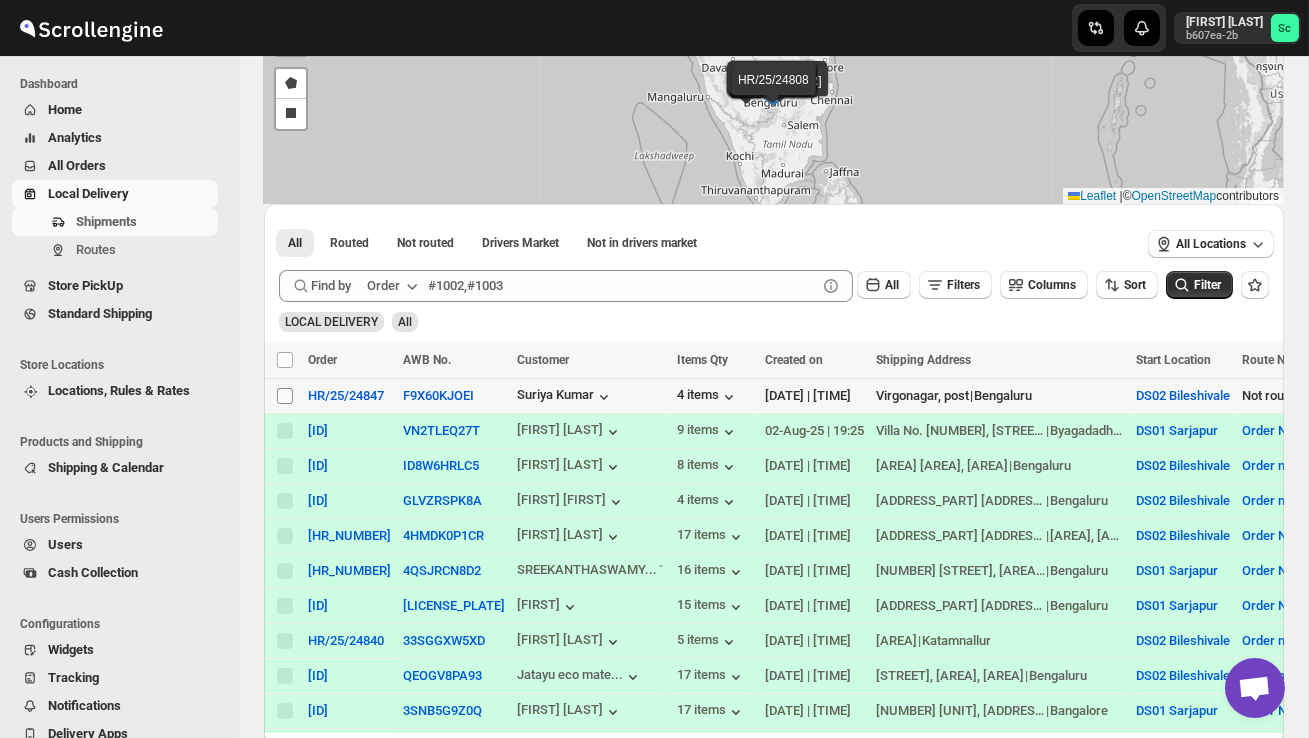 click on "Select shipment" at bounding box center [285, 396] 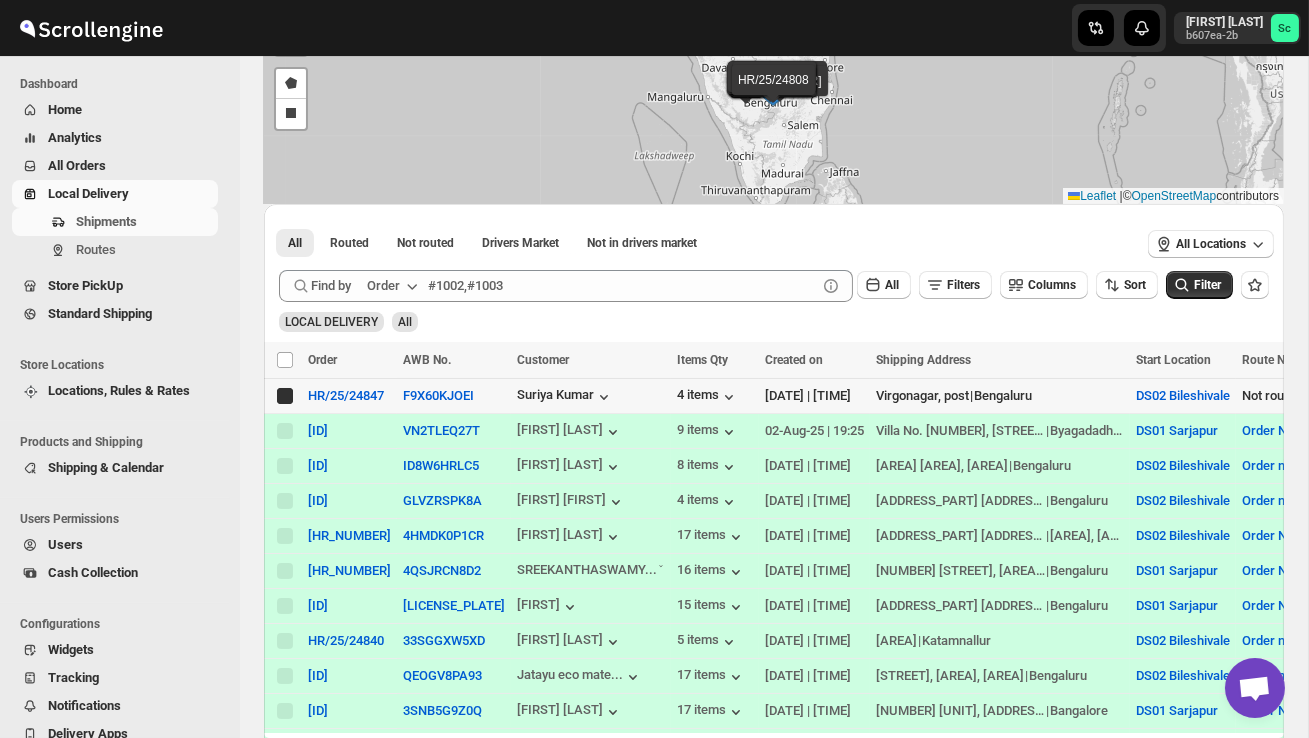 checkbox on "true" 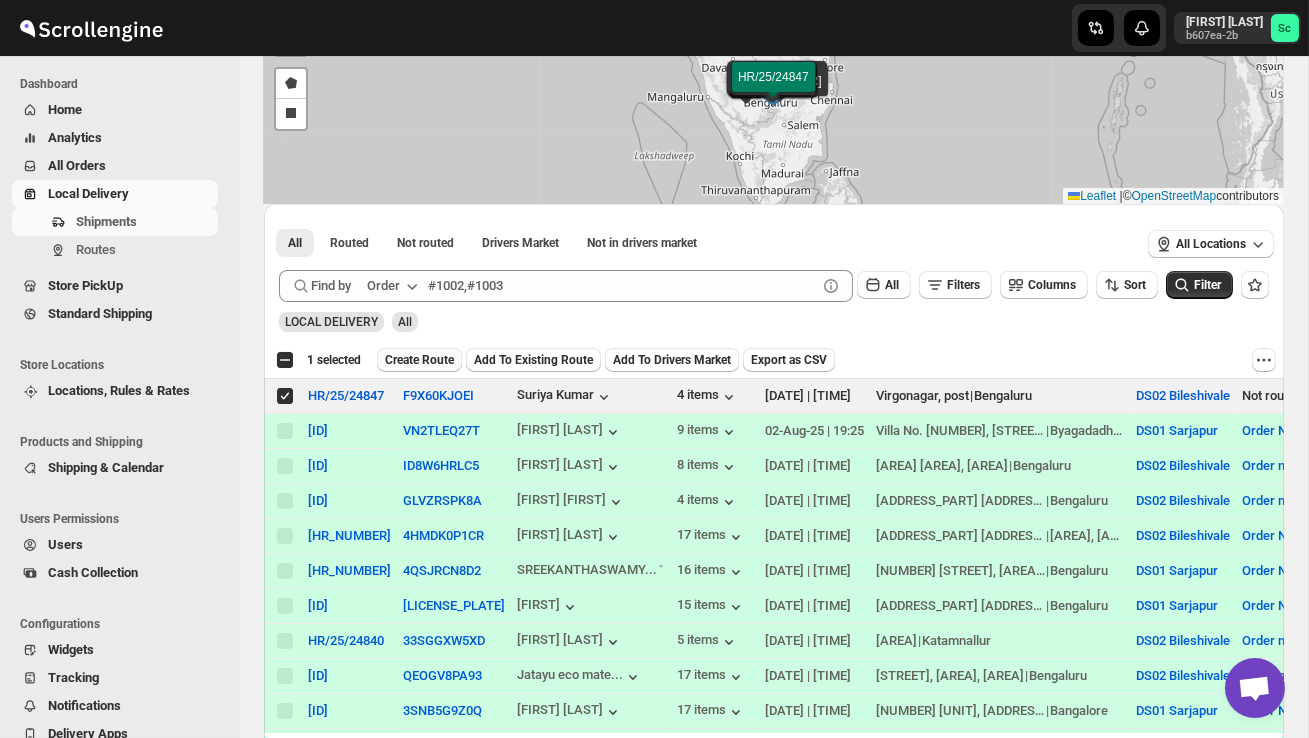 click on "Create Route" at bounding box center (419, 360) 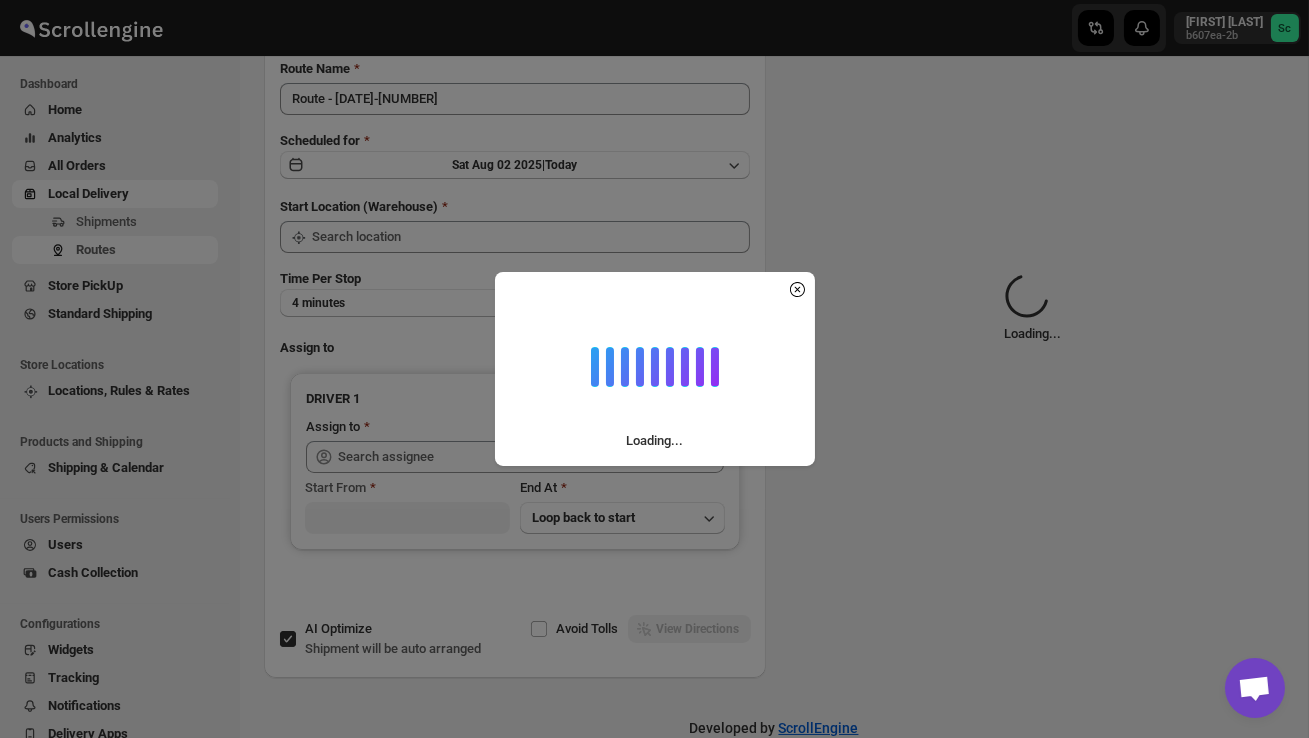 scroll, scrollTop: 0, scrollLeft: 0, axis: both 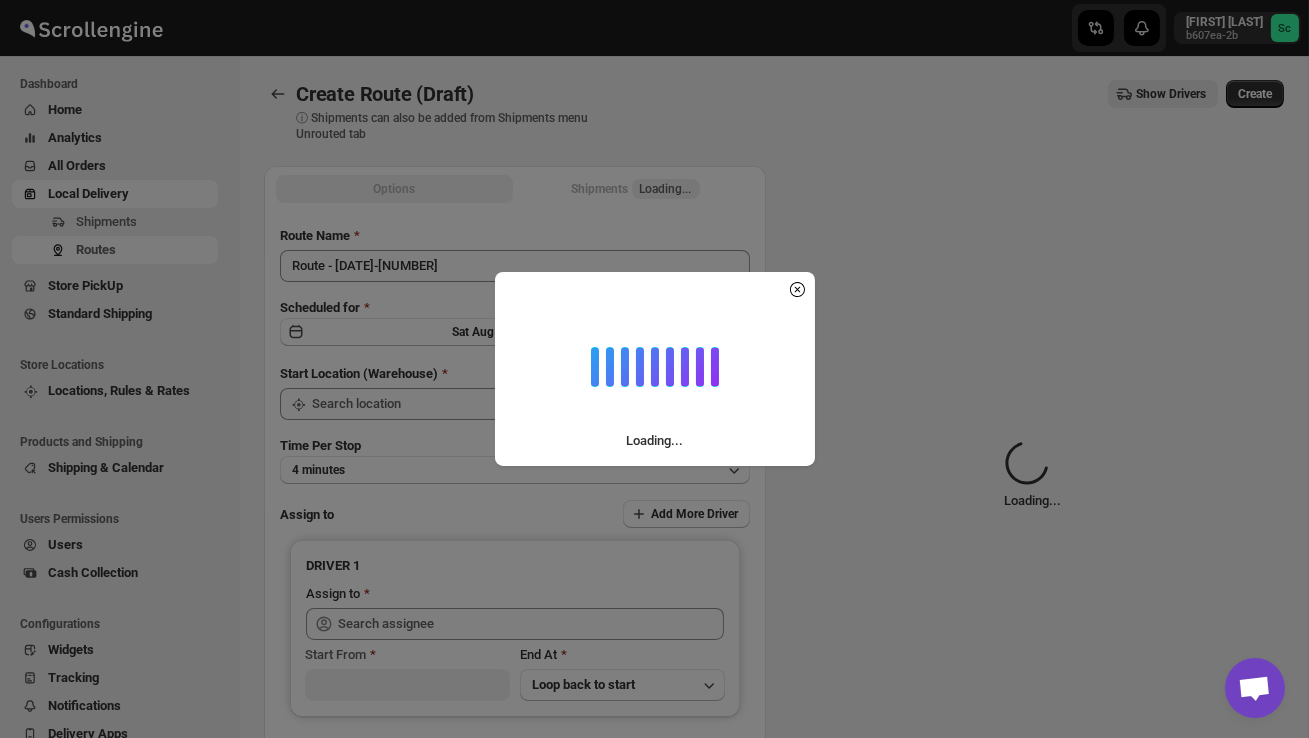 type on "DS02 Bileshivale" 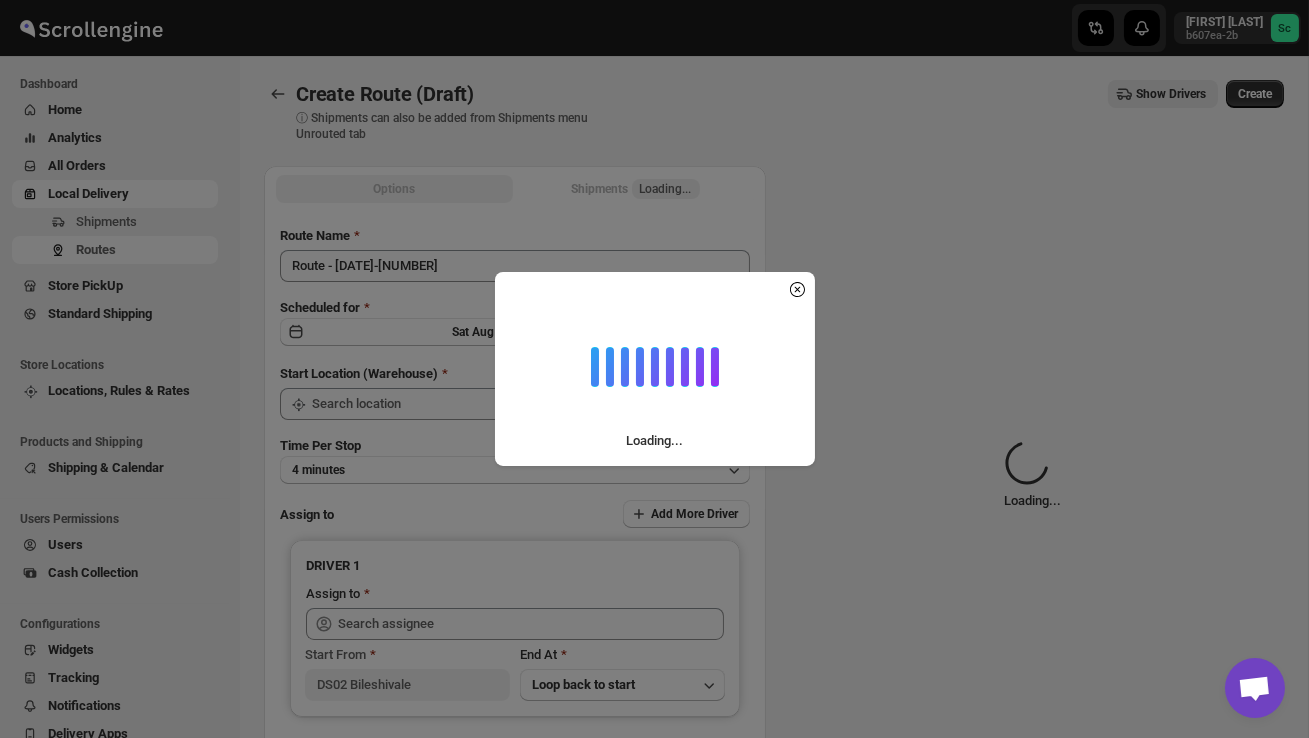 type on "DS02 Bileshivale" 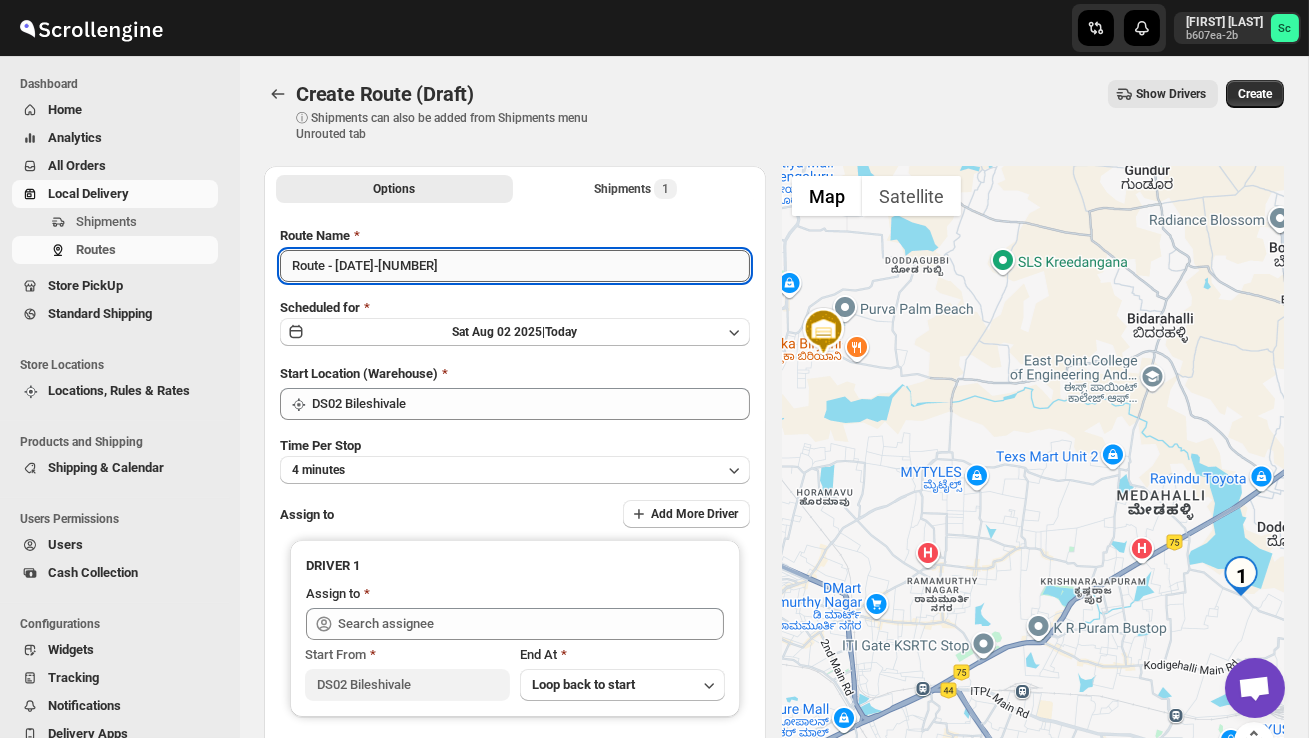 click on "Route - 02/08-0729" at bounding box center [515, 266] 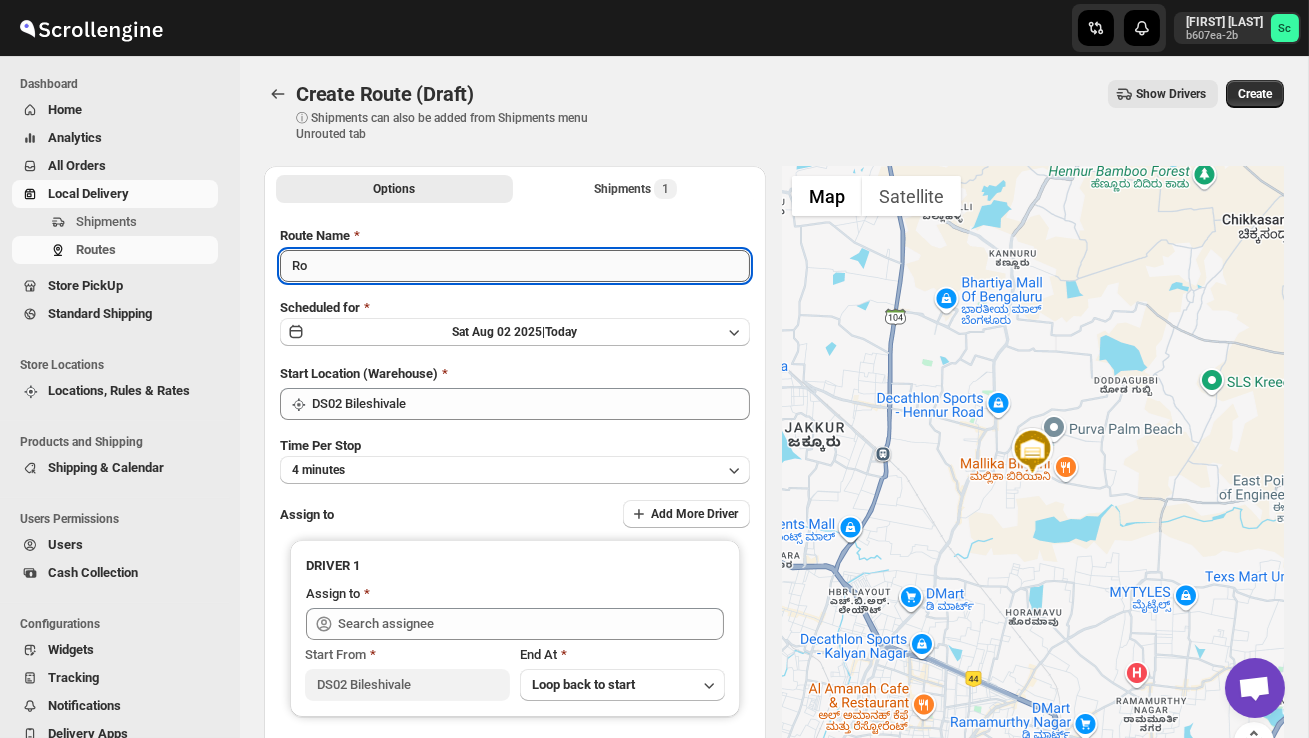 type on "R" 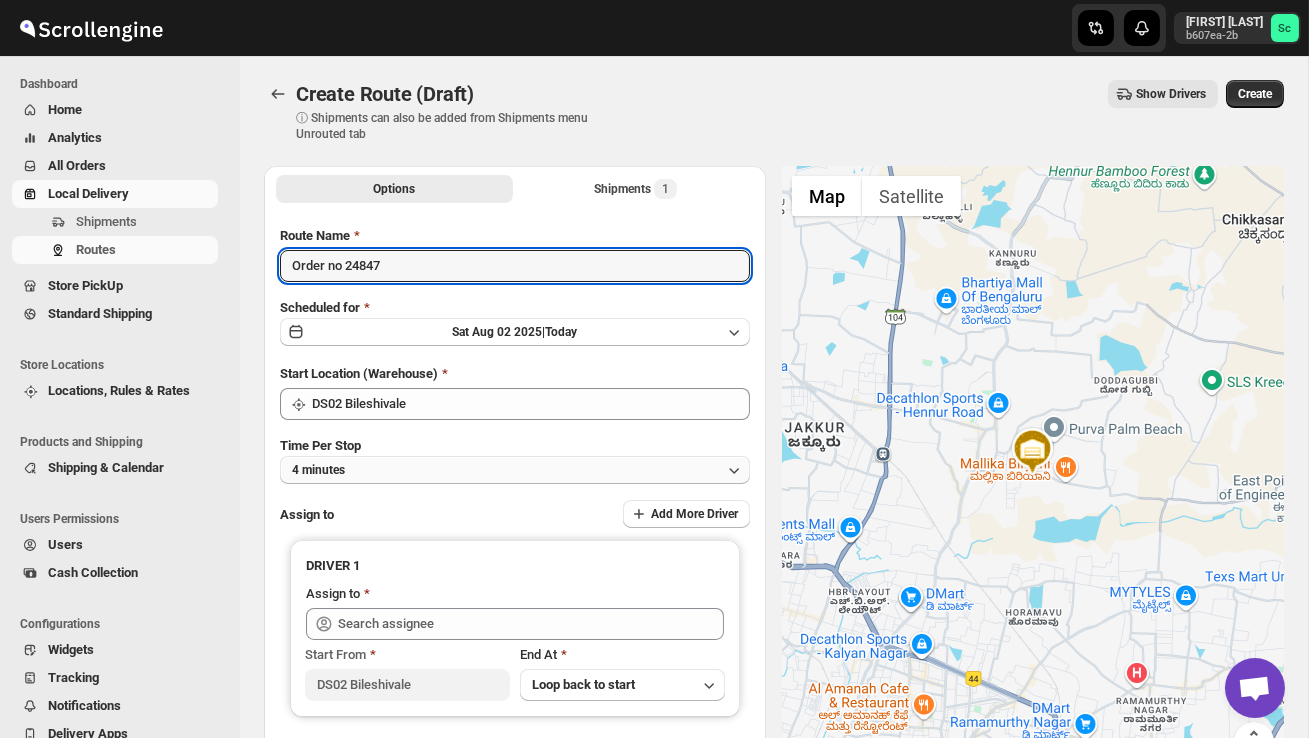 type on "Order no 24847" 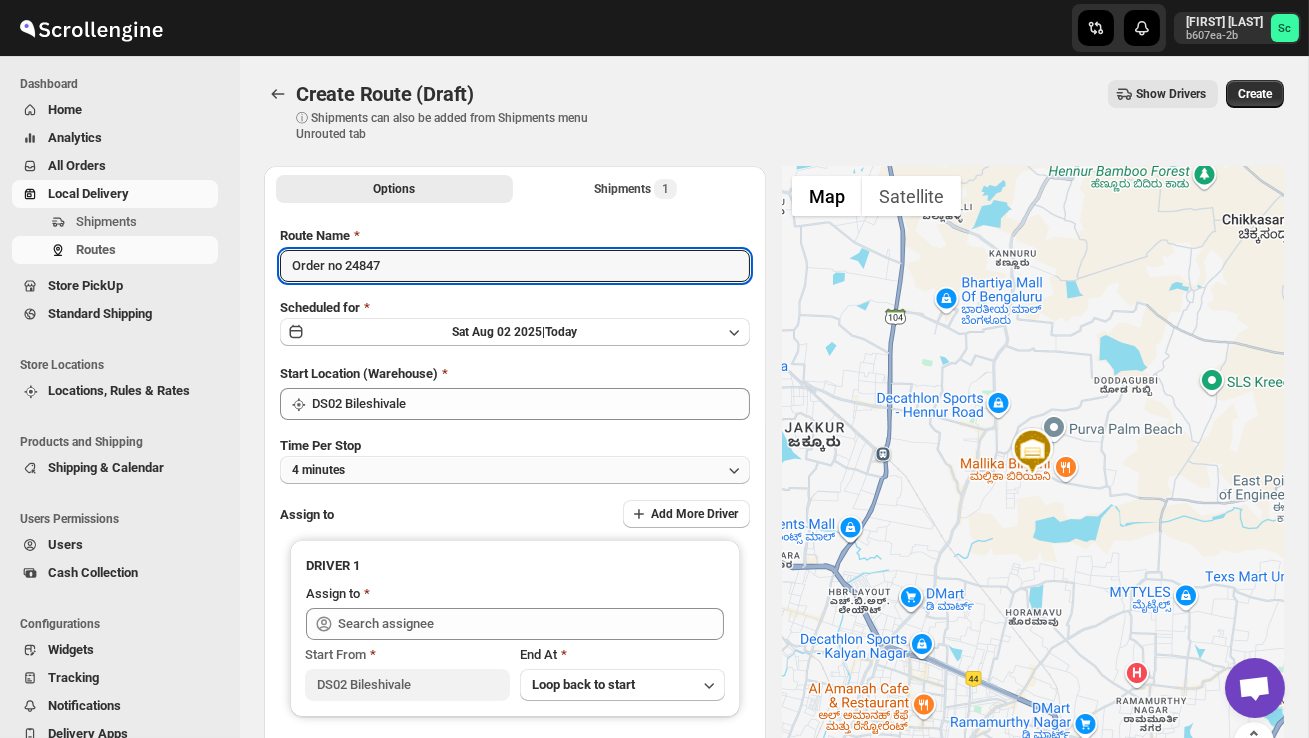 click on "4 minutes" at bounding box center (515, 470) 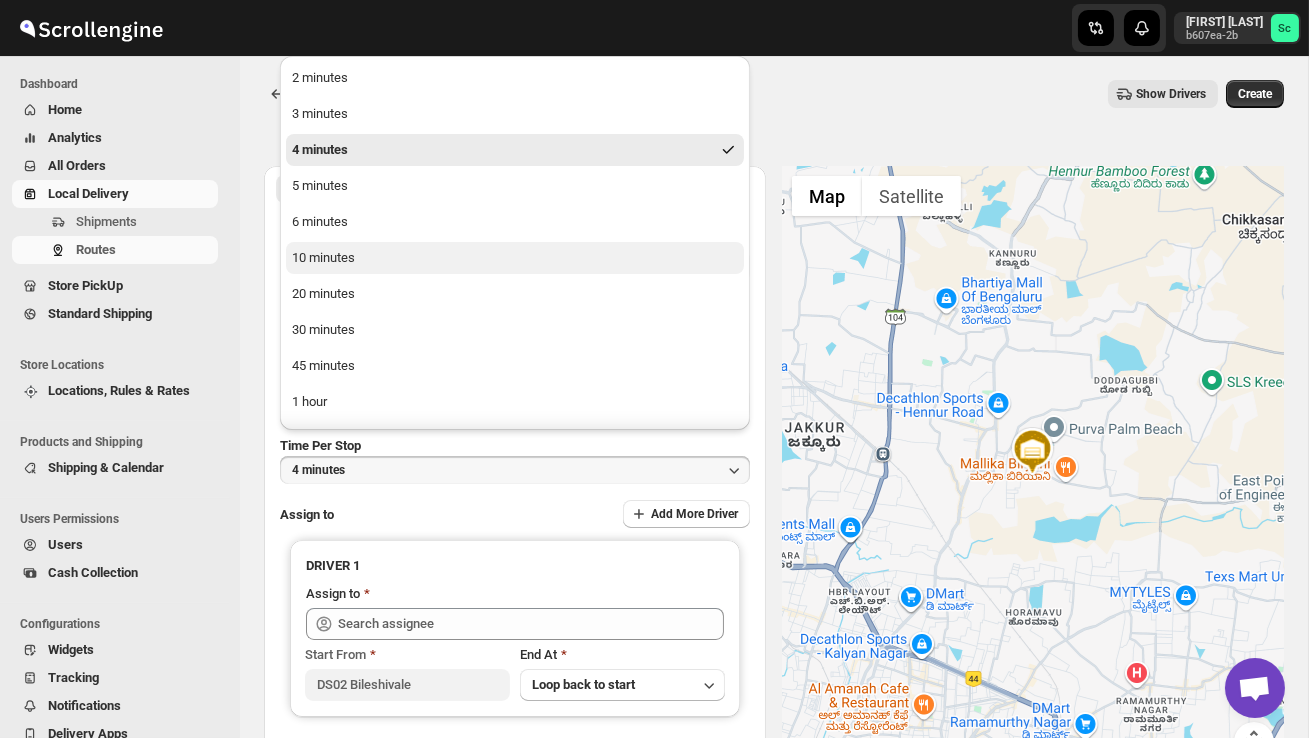 click on "10 minutes" at bounding box center (515, 258) 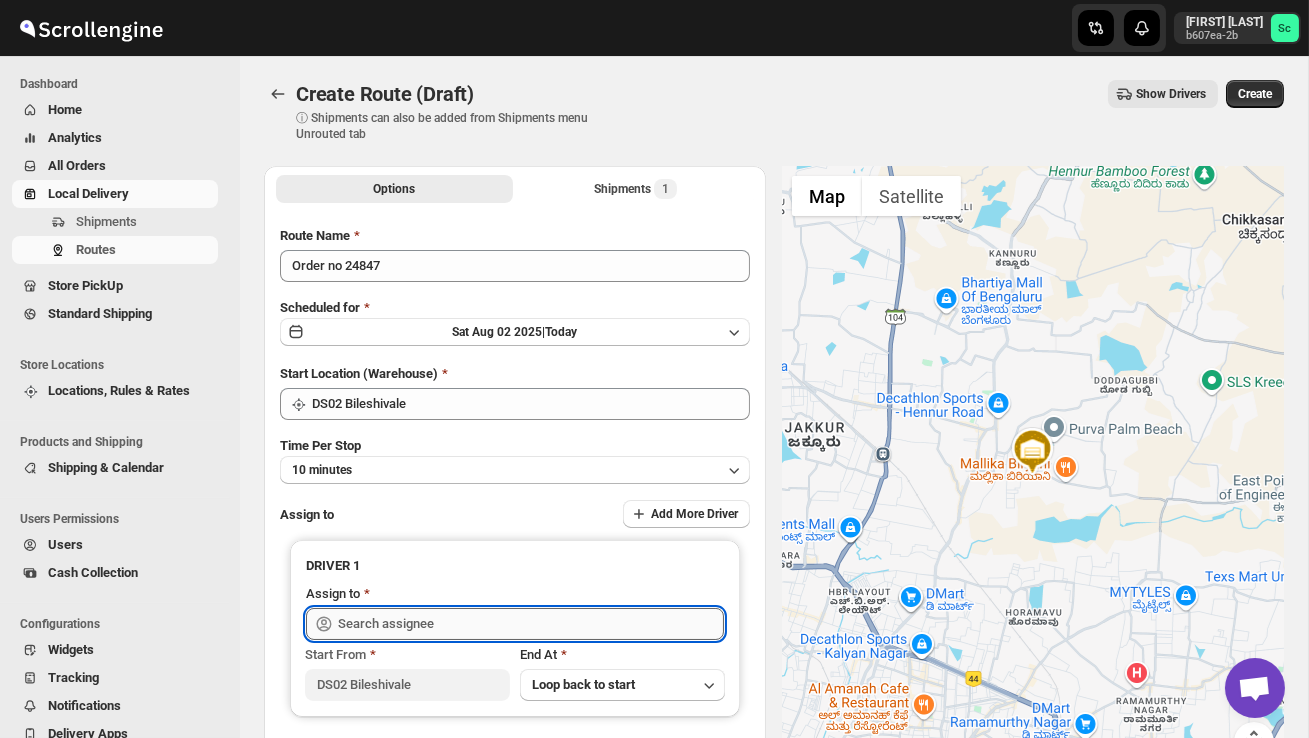 click at bounding box center (531, 624) 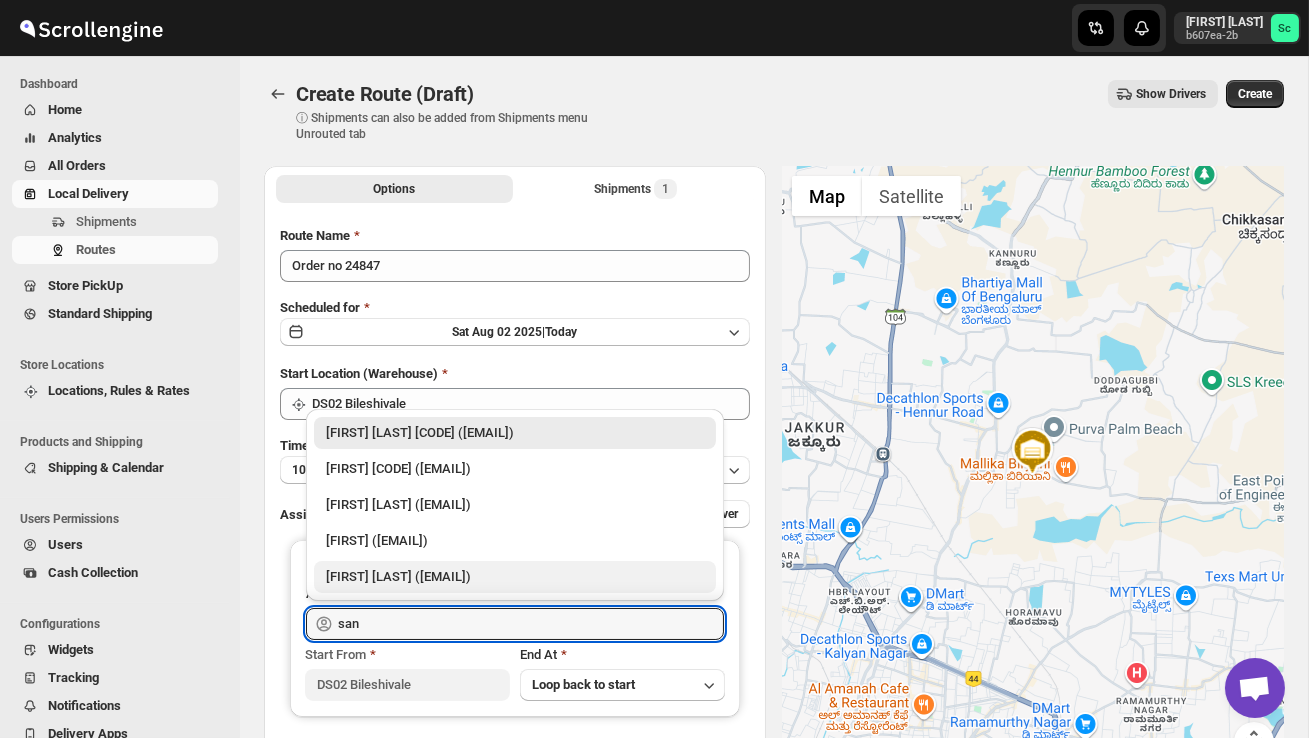 click on "[FIRST] [LAST] ([EMAIL])" at bounding box center [515, 577] 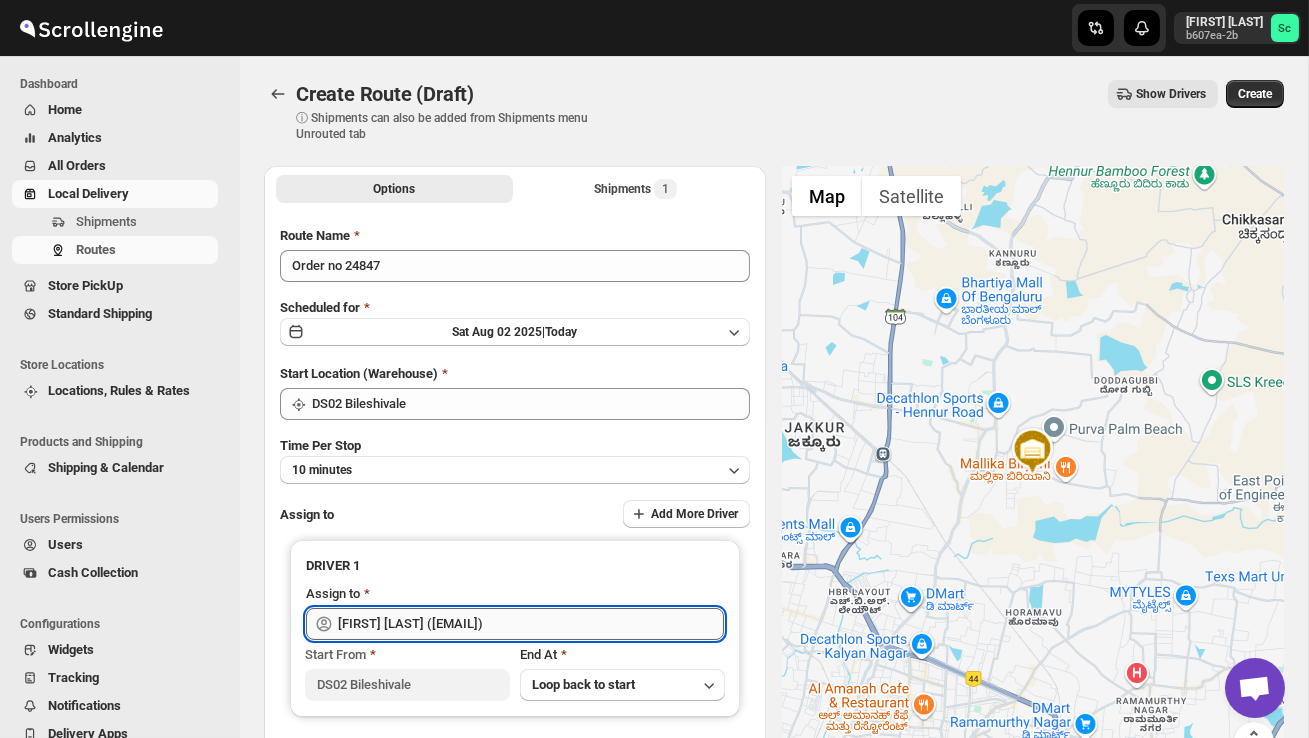 click on "[FIRST] [LAST] ([EMAIL])" at bounding box center (531, 624) 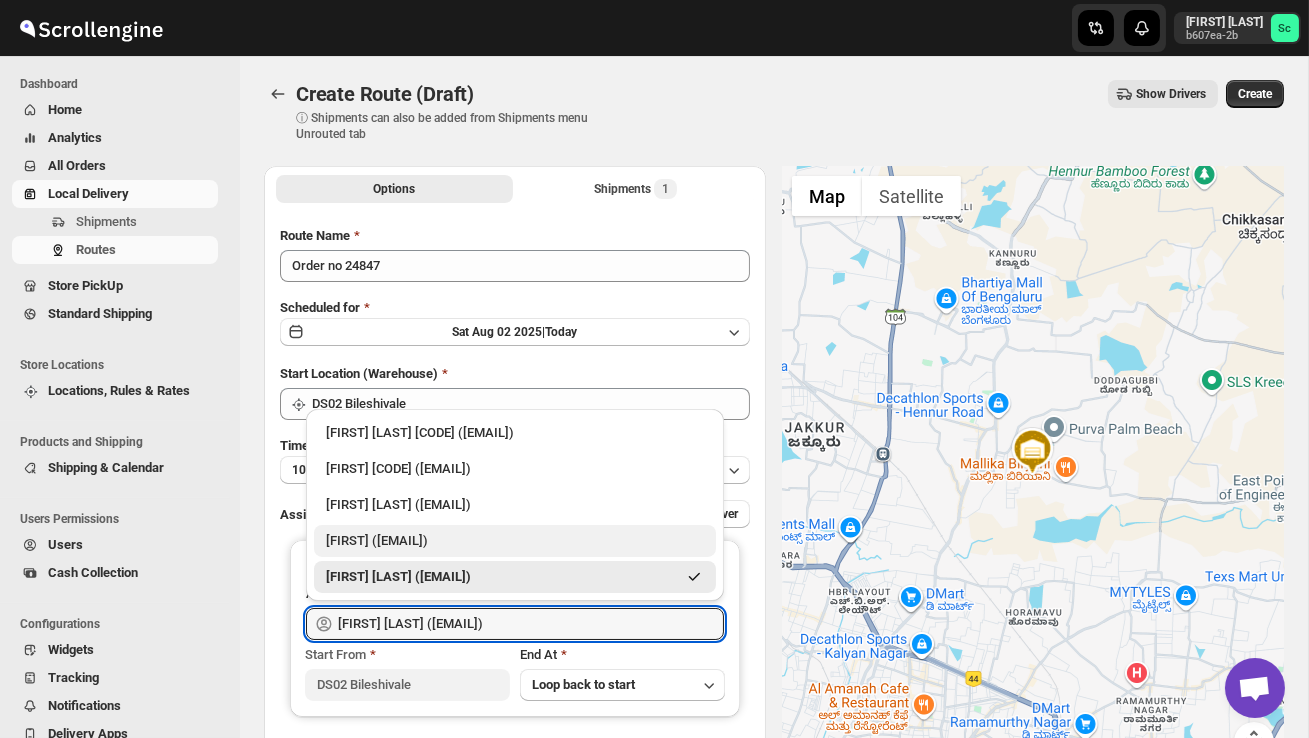 click on "[FIRST] DS02 ([EMAIL])" at bounding box center (515, 541) 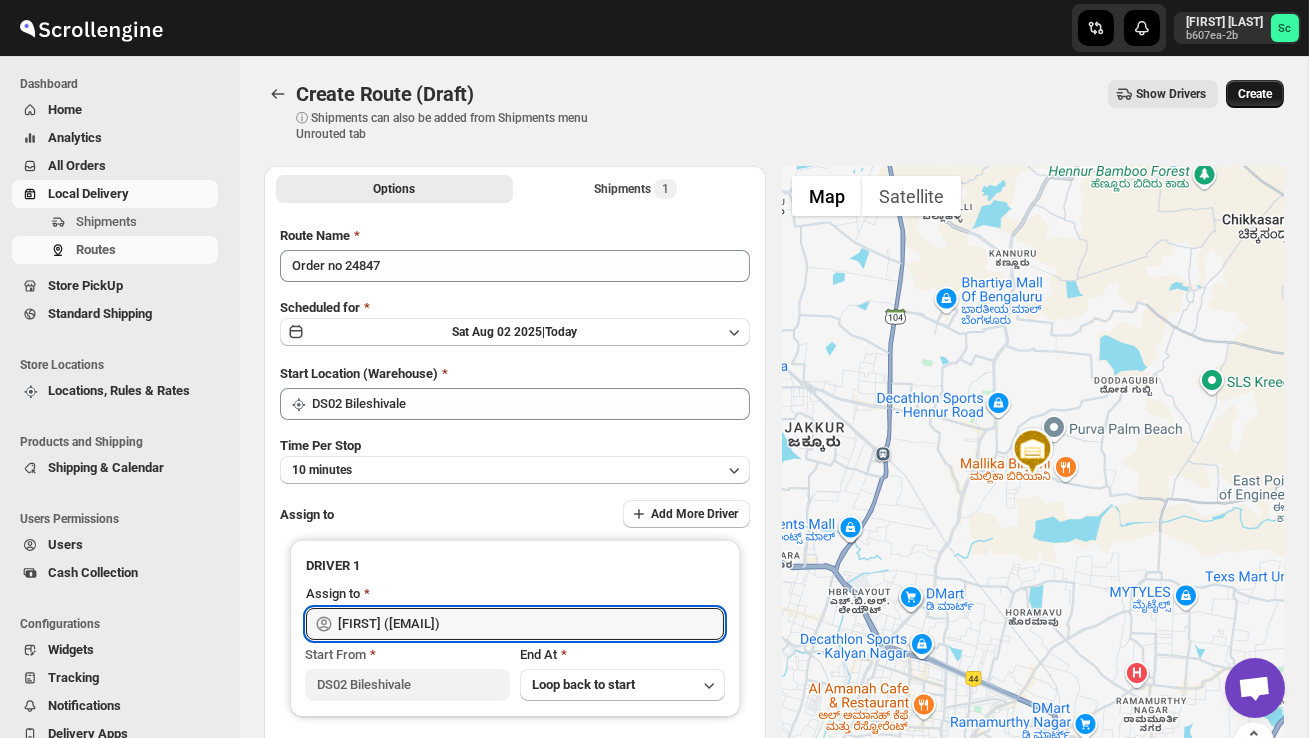 type on "[FIRST] DS02 ([EMAIL])" 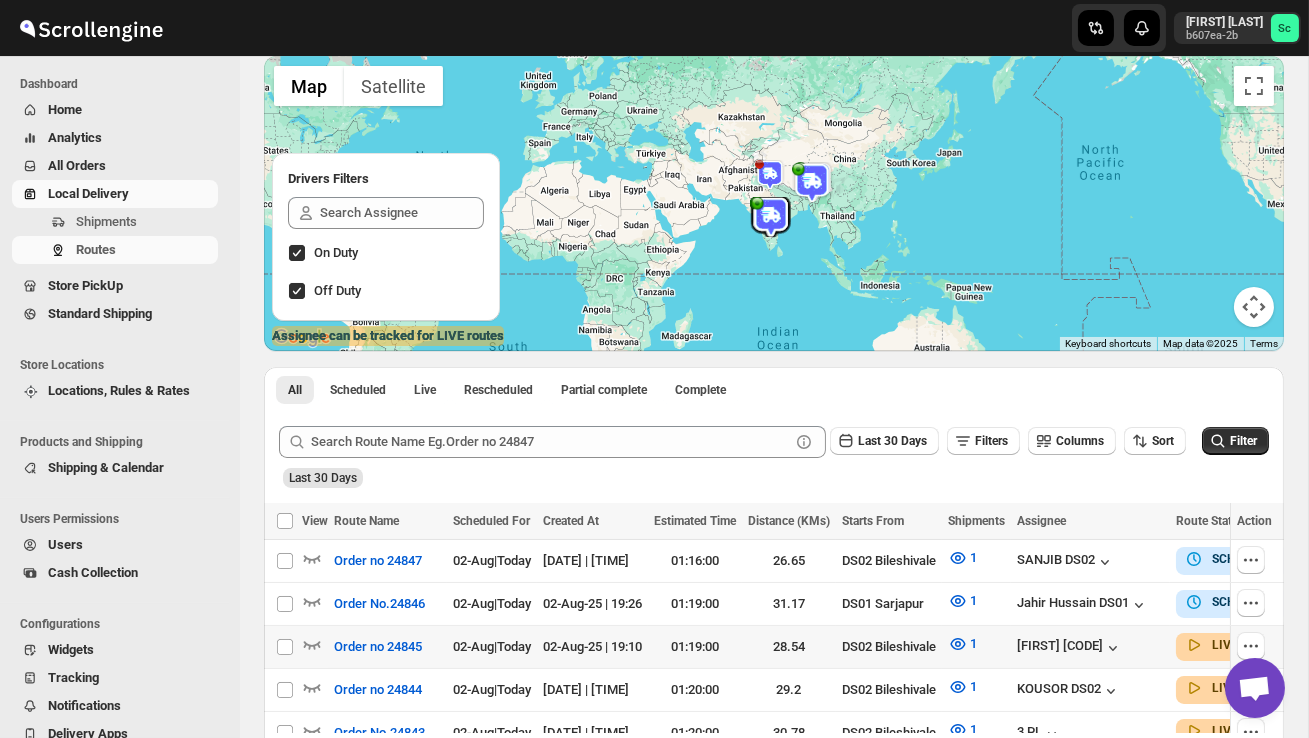 scroll, scrollTop: 165, scrollLeft: 0, axis: vertical 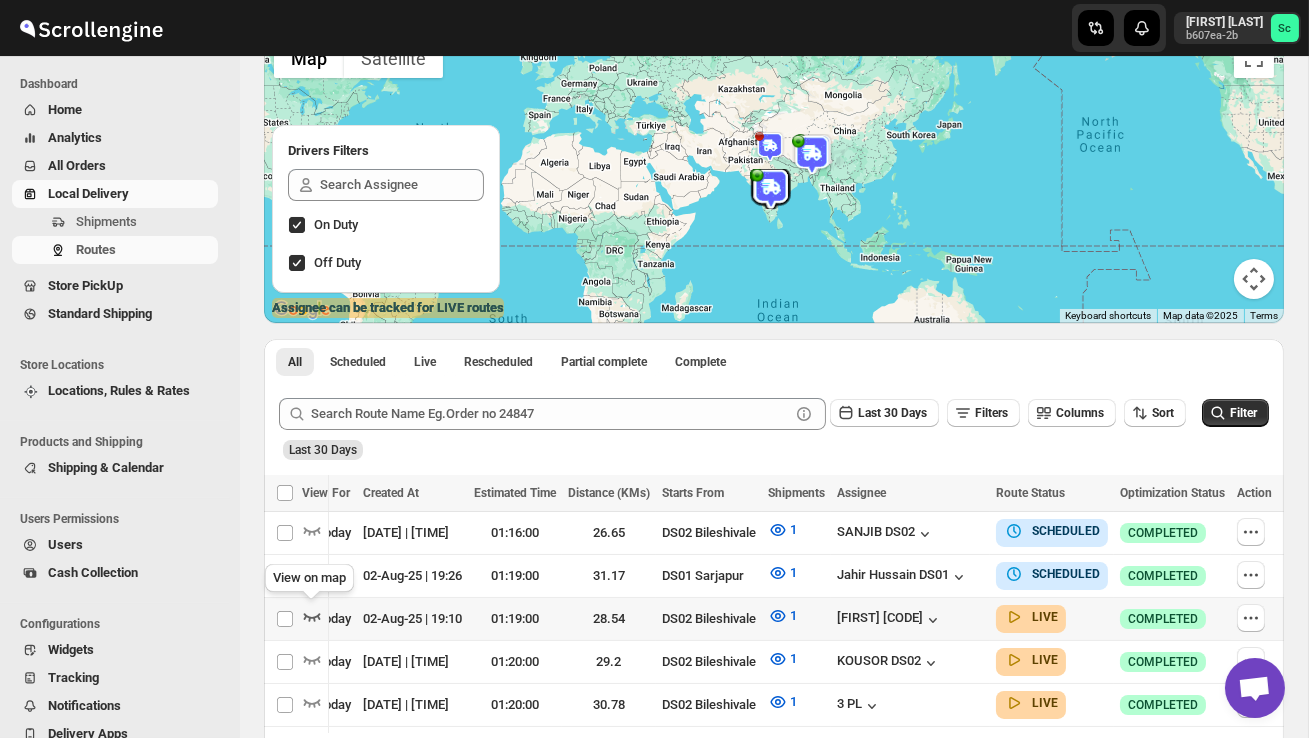 click 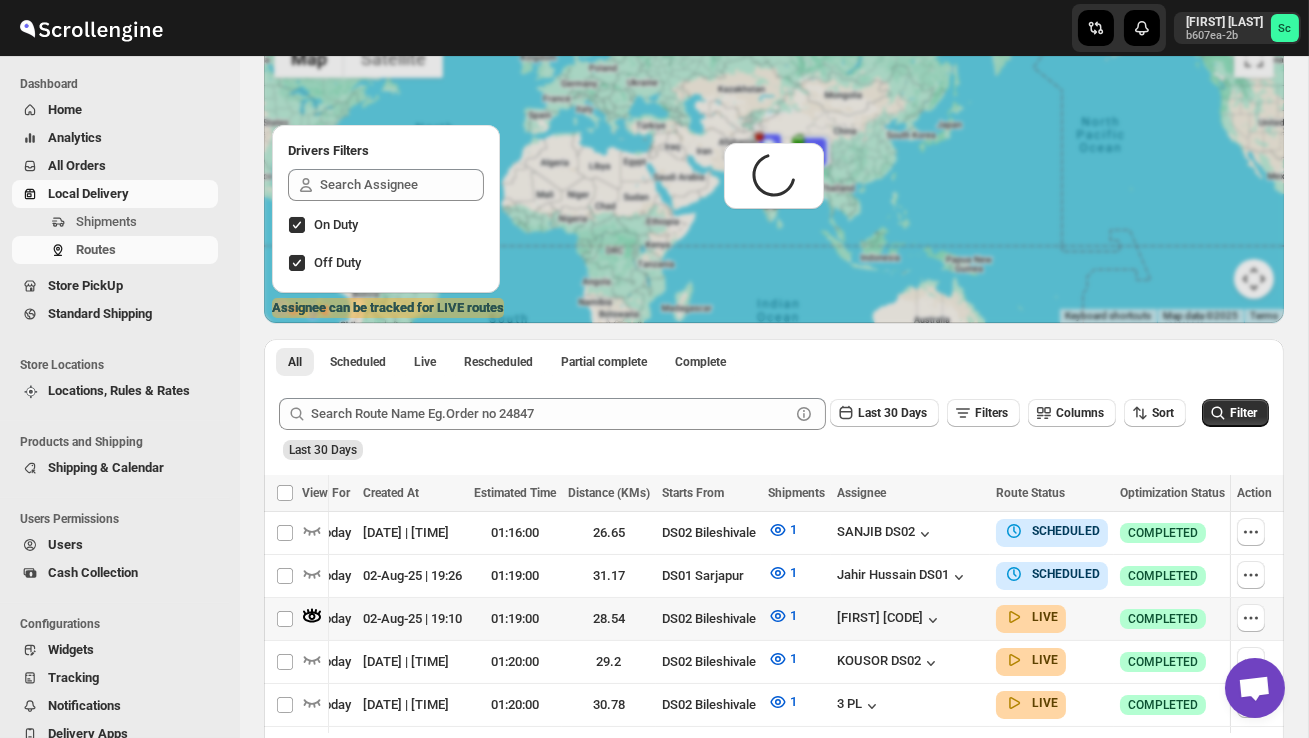 scroll, scrollTop: 0, scrollLeft: 1, axis: horizontal 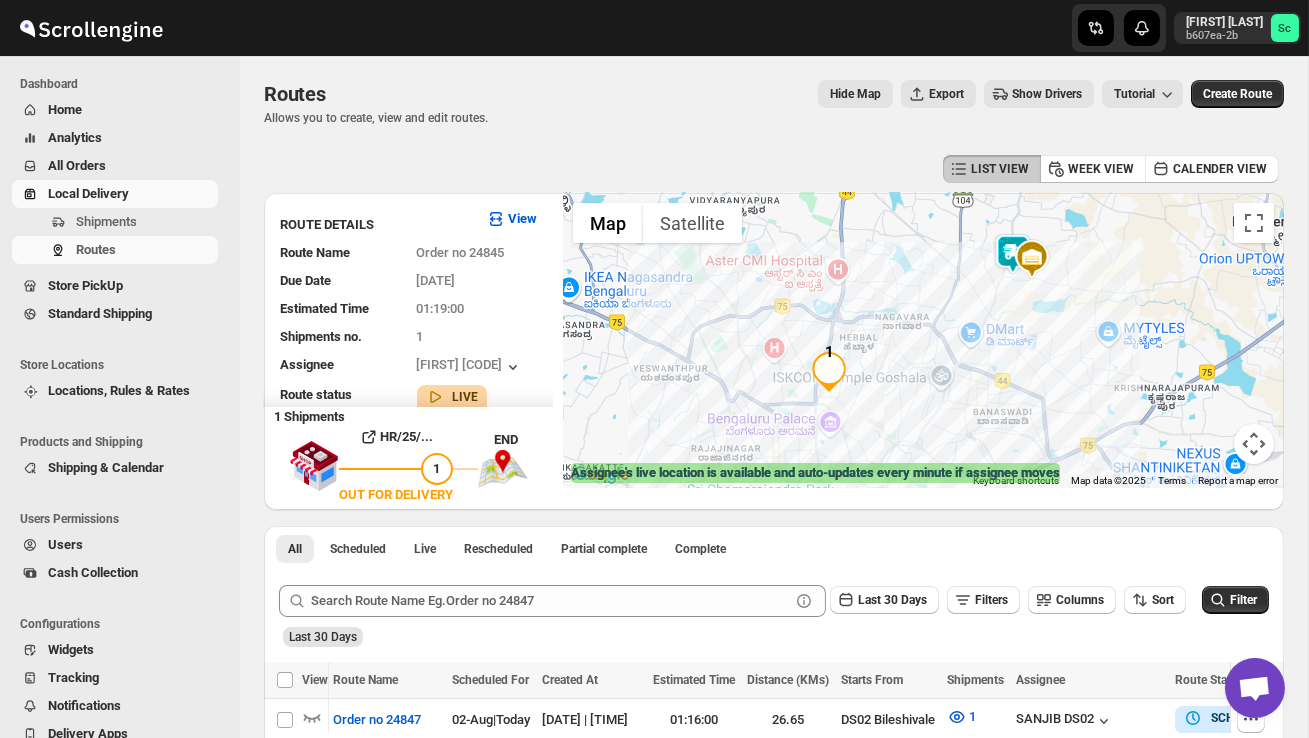 click at bounding box center (1013, 254) 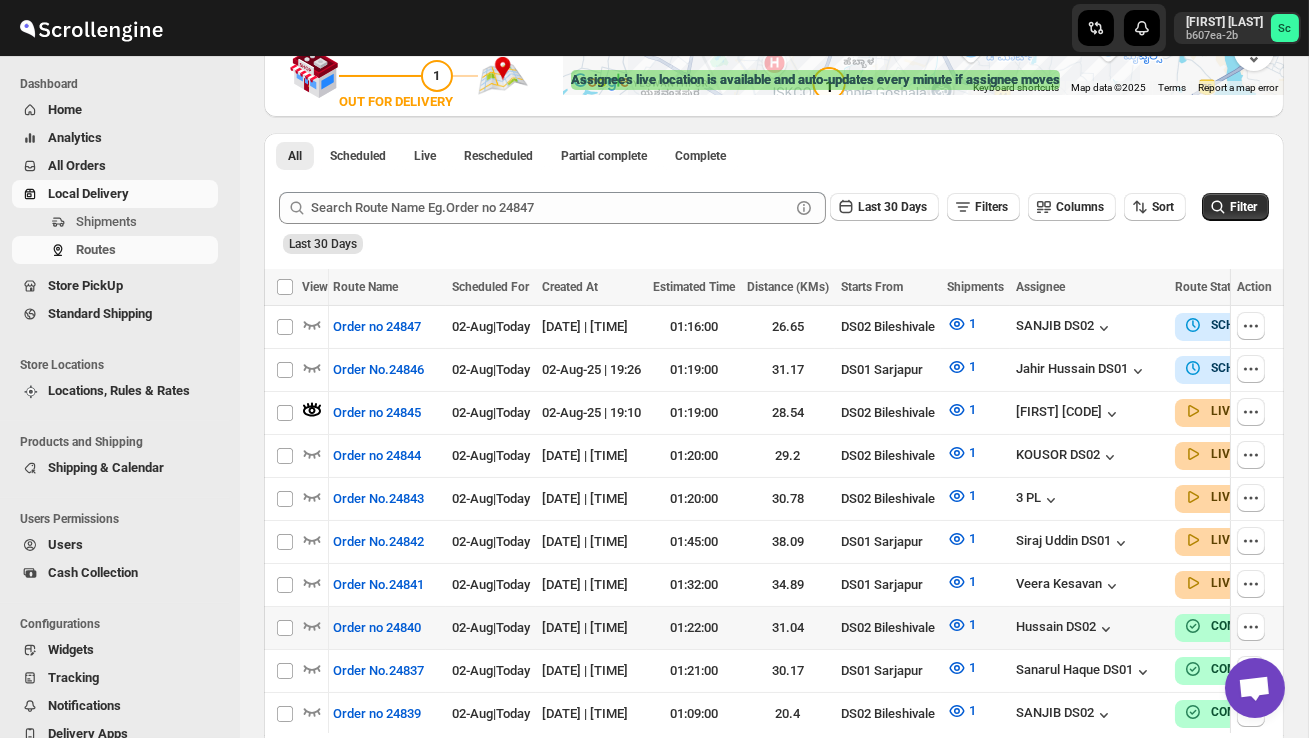 scroll, scrollTop: 417, scrollLeft: 0, axis: vertical 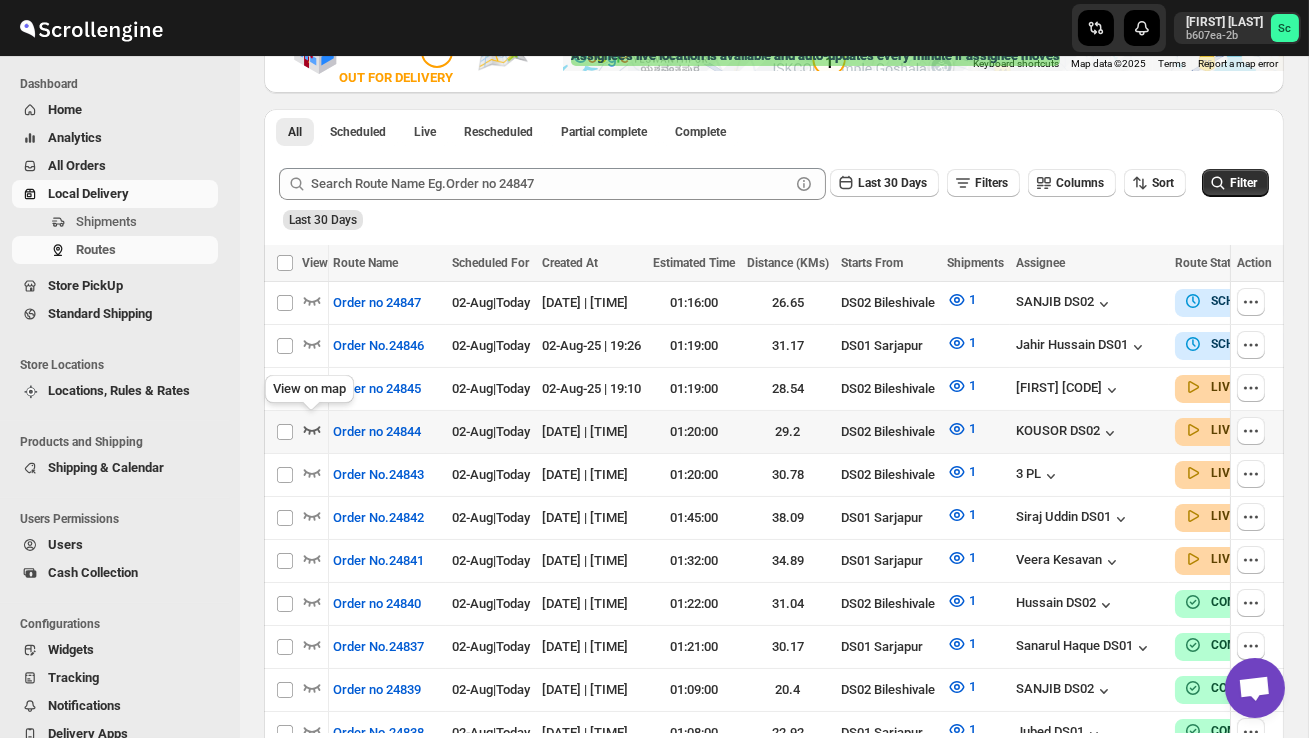 click 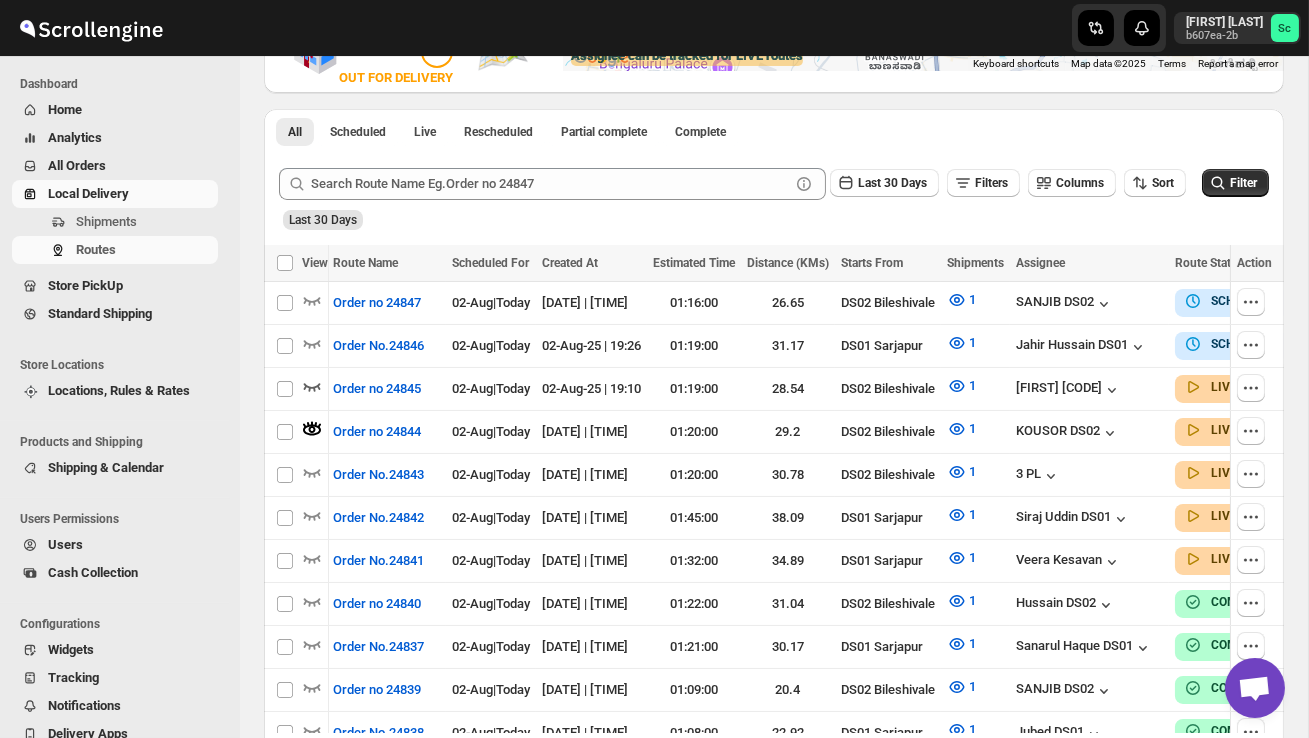 scroll, scrollTop: 0, scrollLeft: 0, axis: both 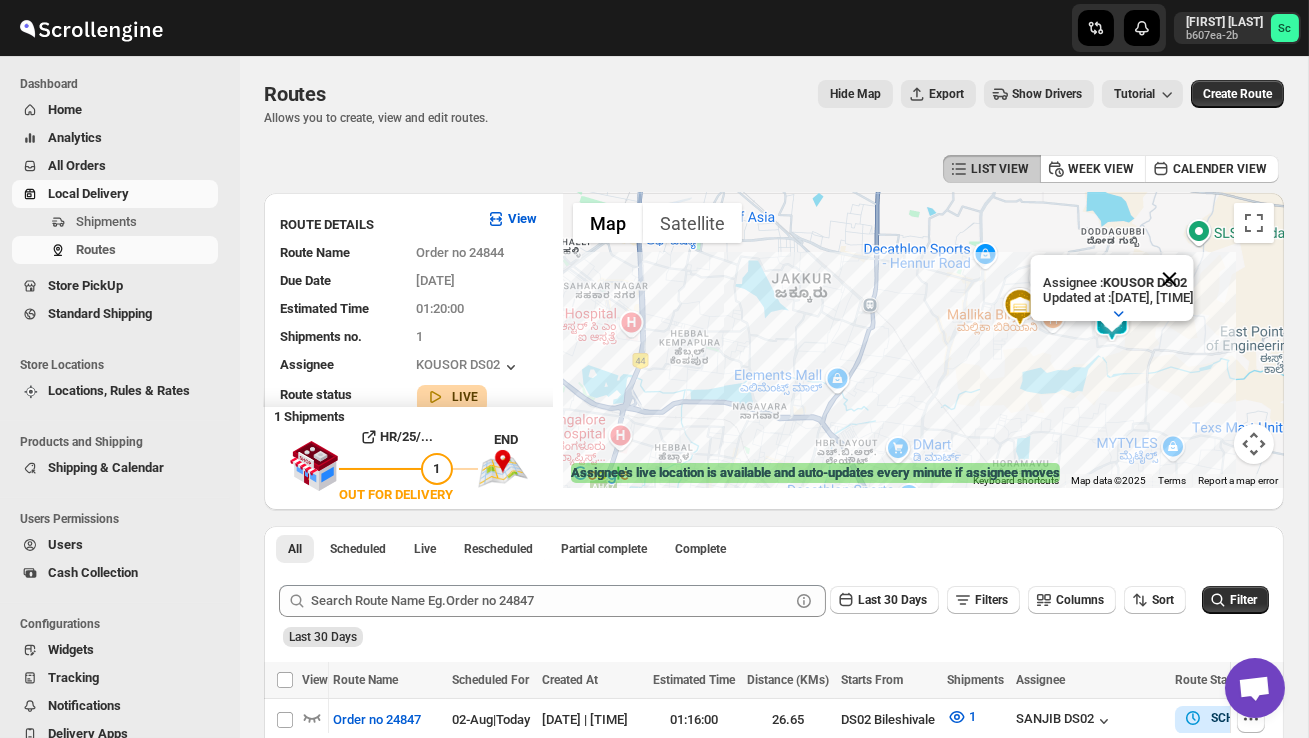 click at bounding box center [1169, 279] 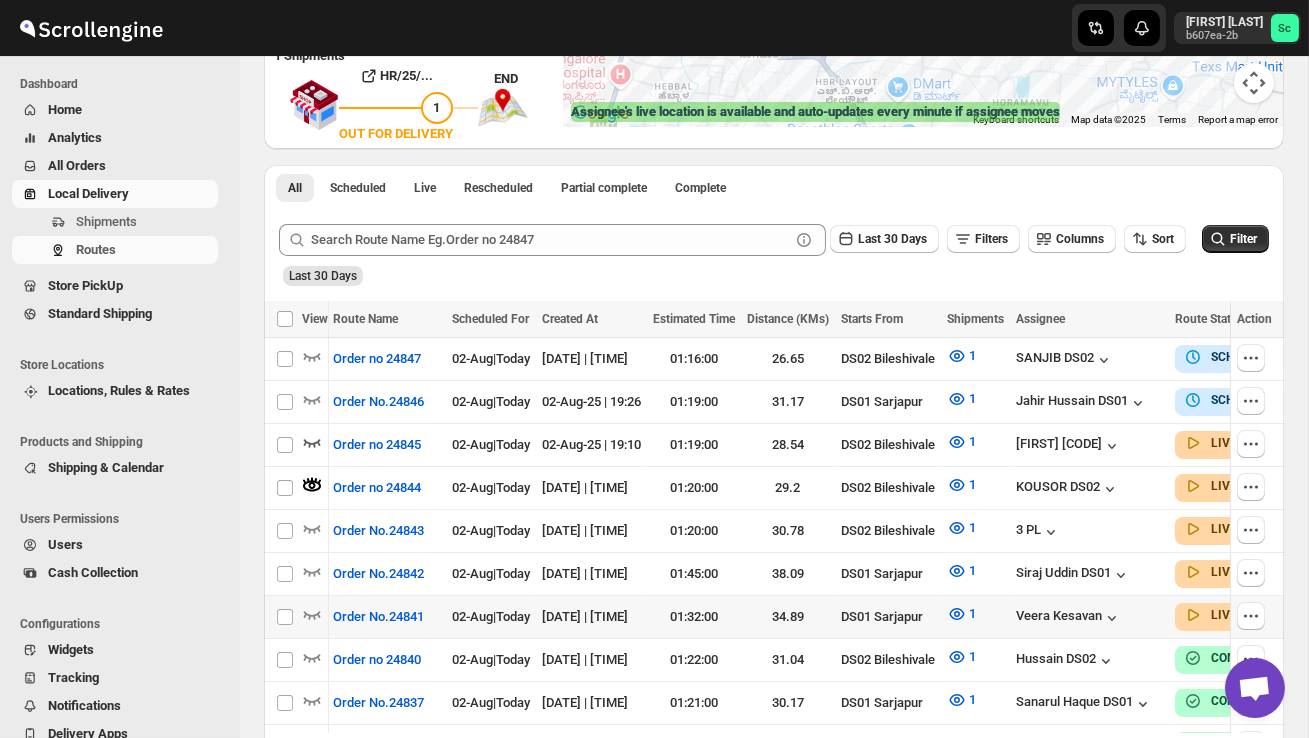 scroll, scrollTop: 362, scrollLeft: 0, axis: vertical 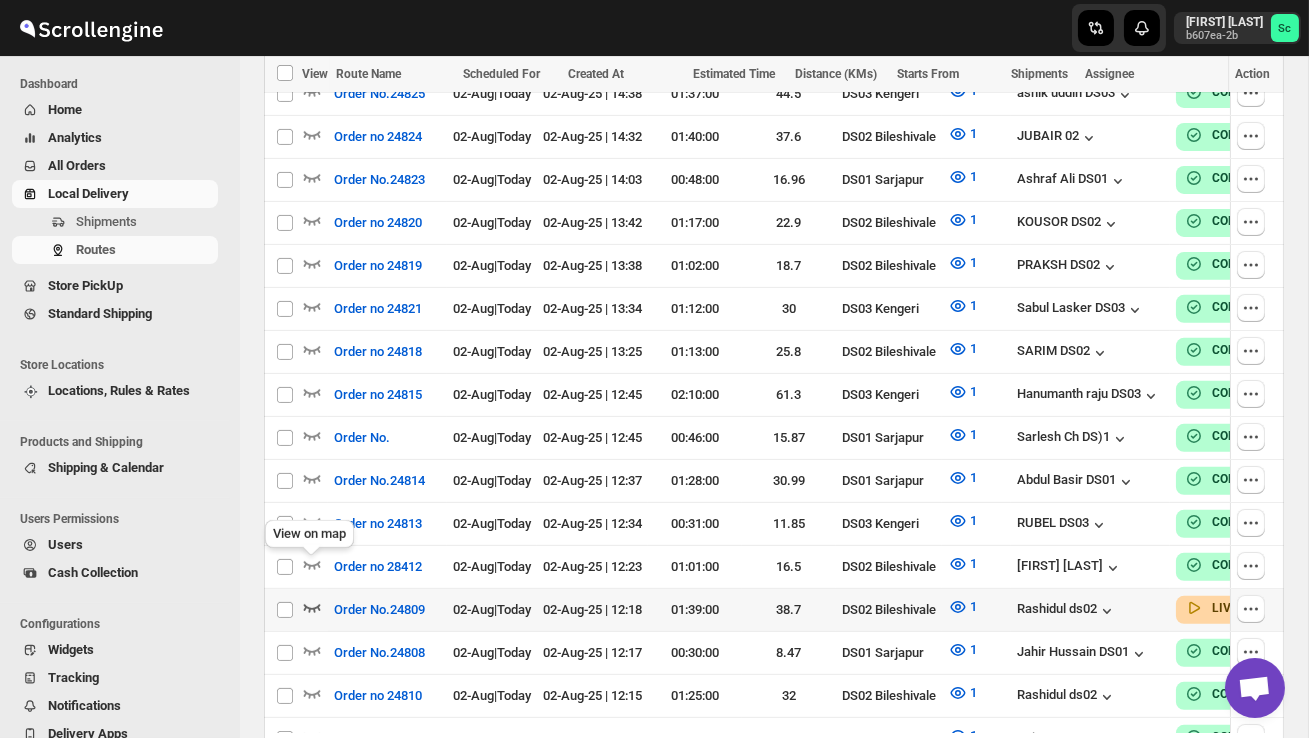 click 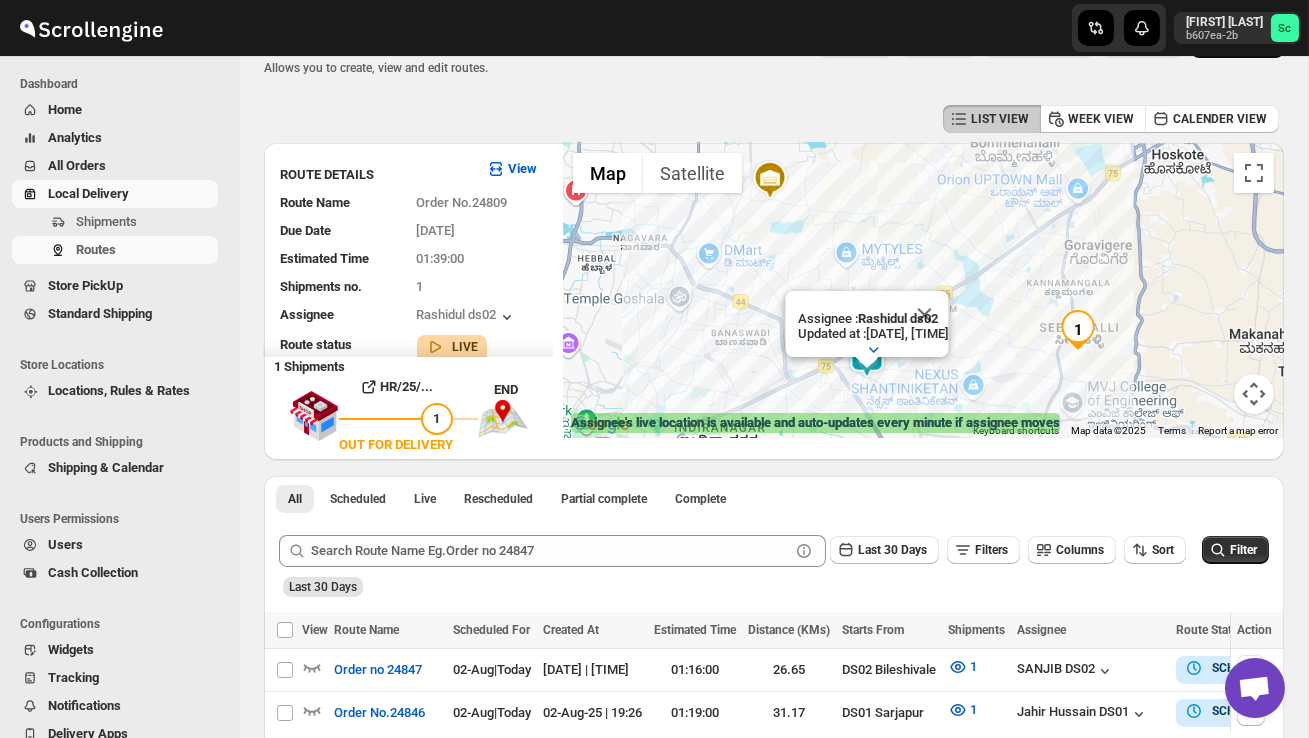 scroll, scrollTop: 0, scrollLeft: 0, axis: both 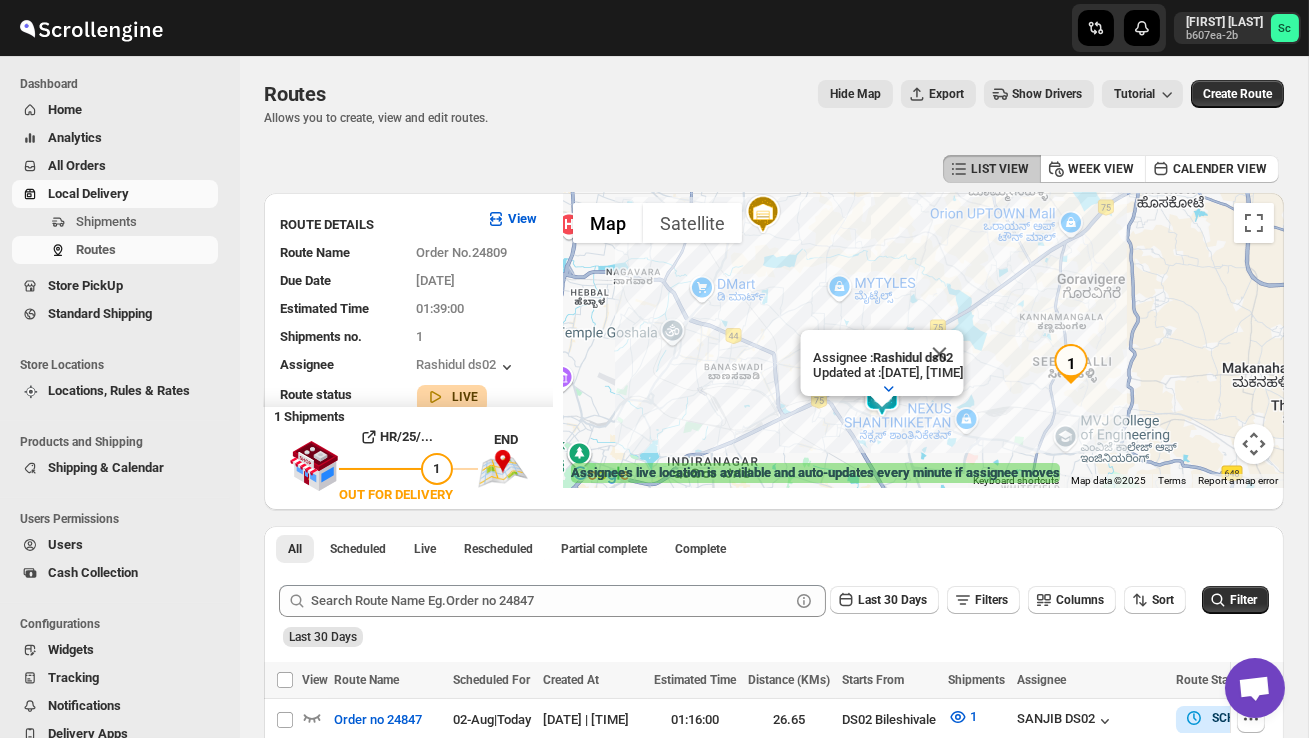 drag, startPoint x: 1062, startPoint y: 408, endPoint x: 1031, endPoint y: 372, distance: 47.507893 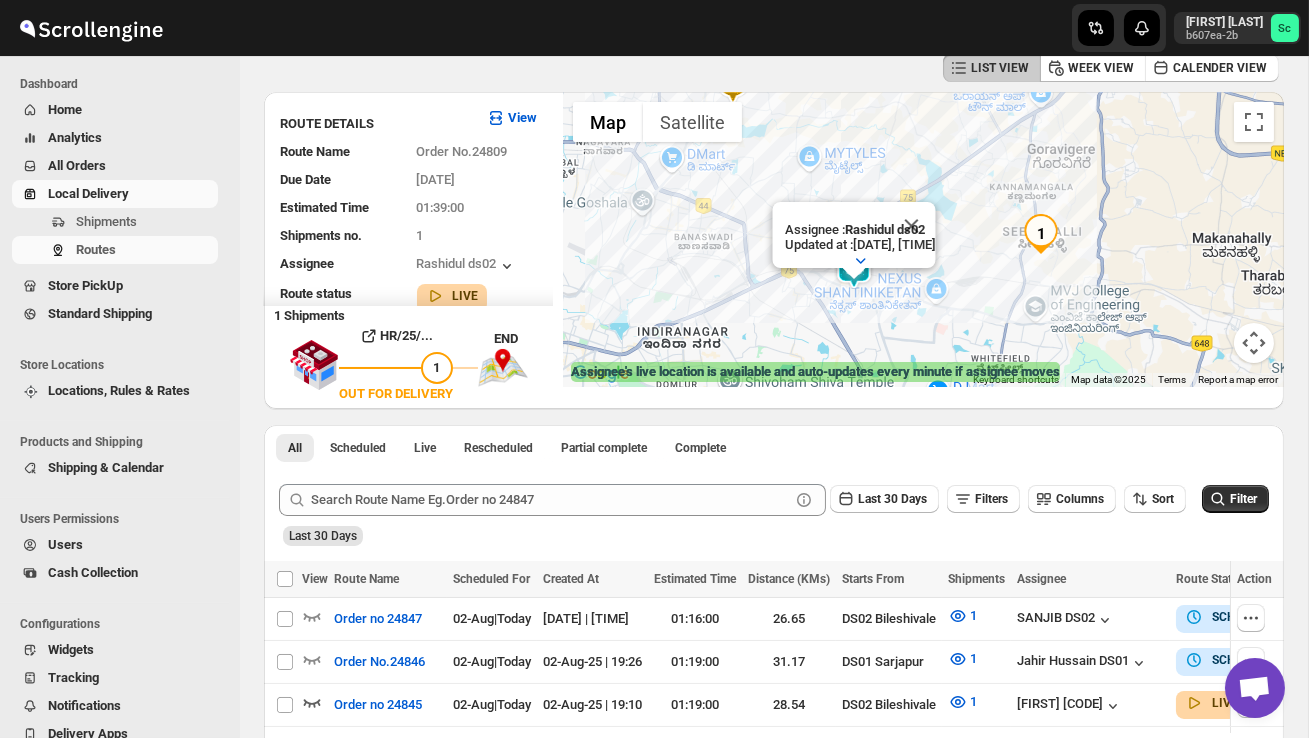 scroll, scrollTop: 103, scrollLeft: 0, axis: vertical 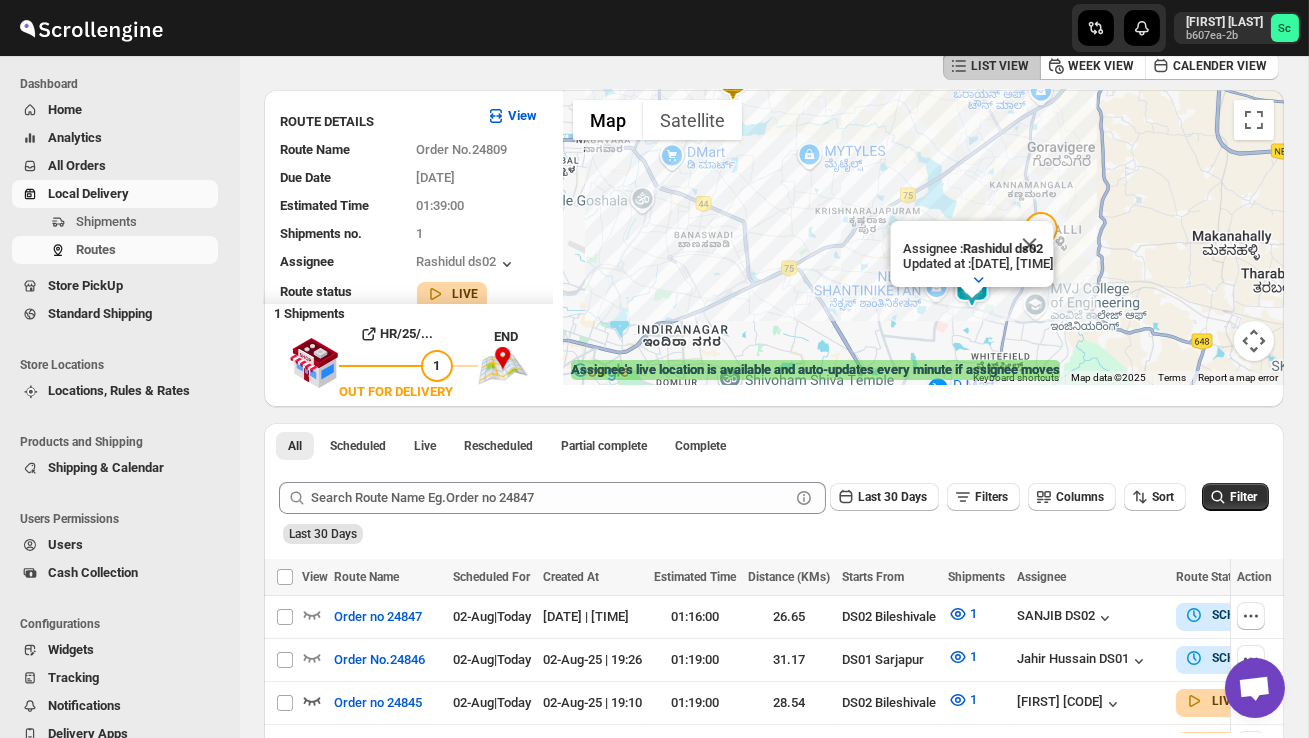 click on "Assignee :  Rashidul ds02 Updated at :  02/08/2025, 20:04:10 Duty mode  Enabled Battery percentage    31% Battery optimization    Disabled Device type    android OS version    14 Device model    LZX417 App version    16.4" at bounding box center (923, 237) 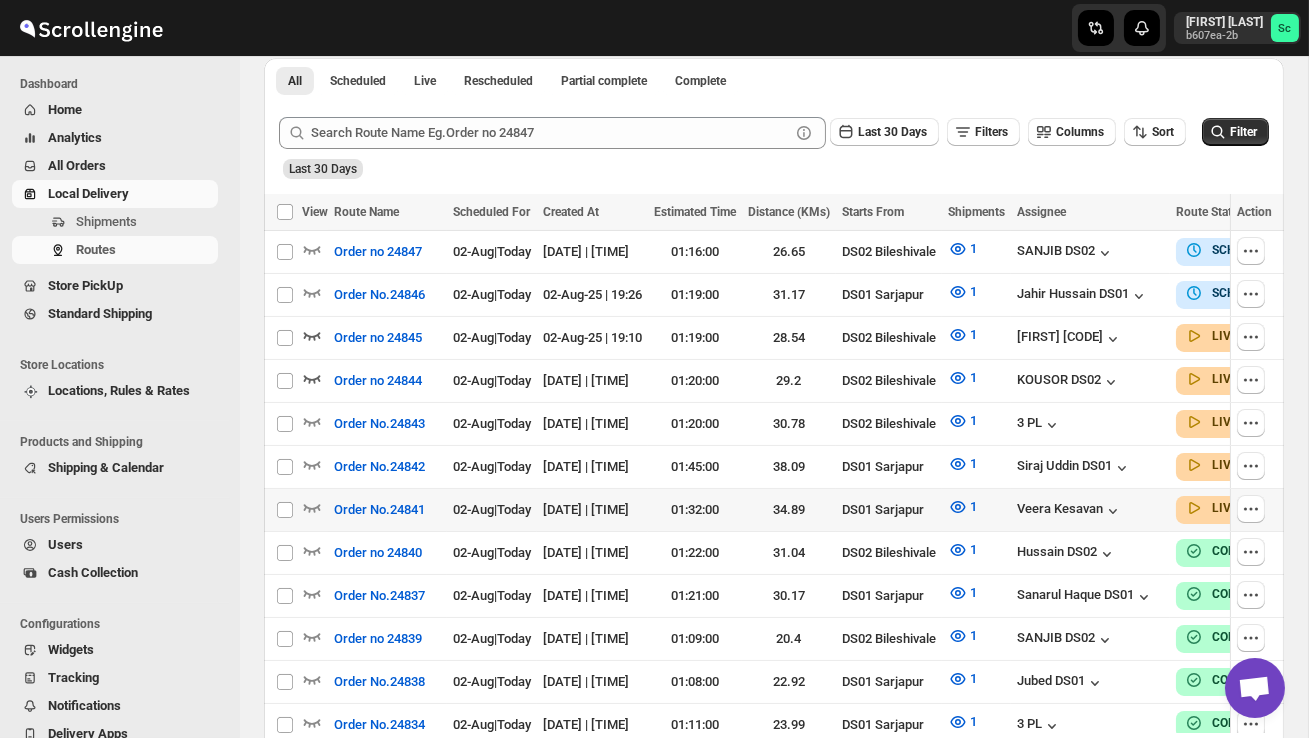 scroll, scrollTop: 483, scrollLeft: 0, axis: vertical 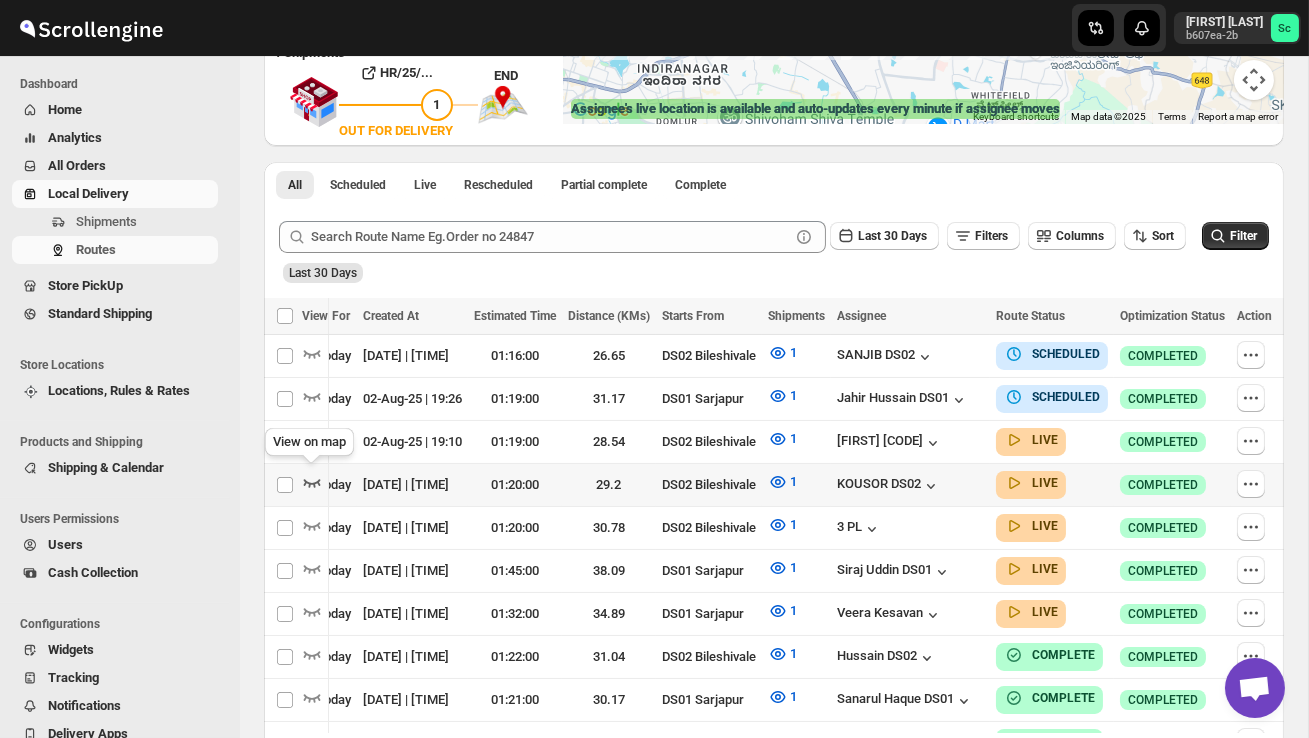 click 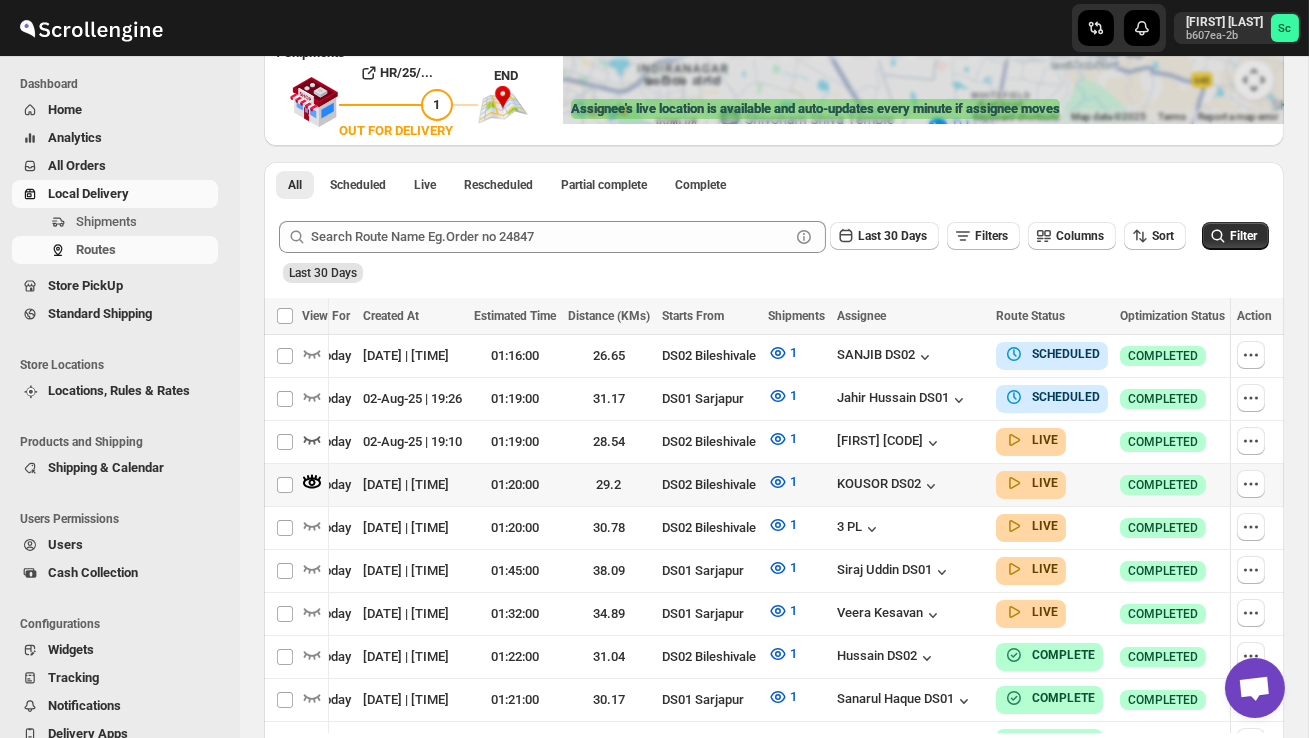 scroll, scrollTop: 0, scrollLeft: 1, axis: horizontal 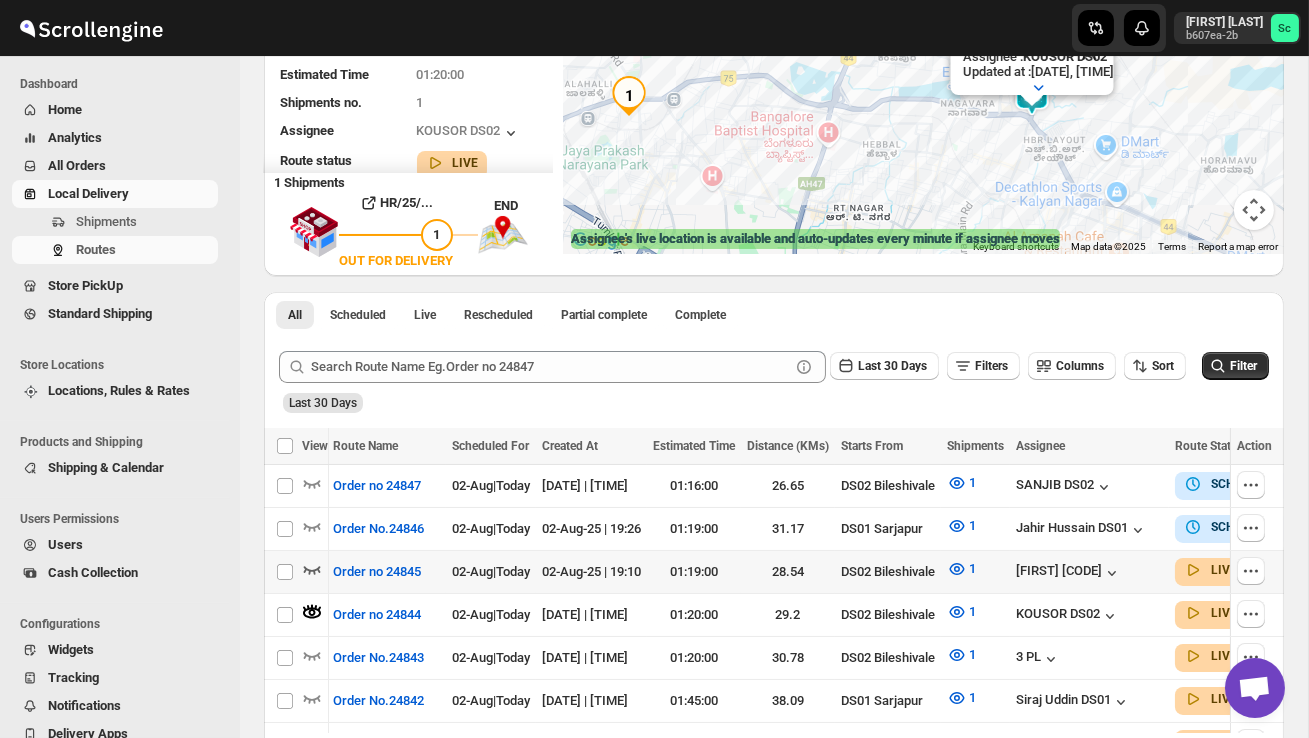 click 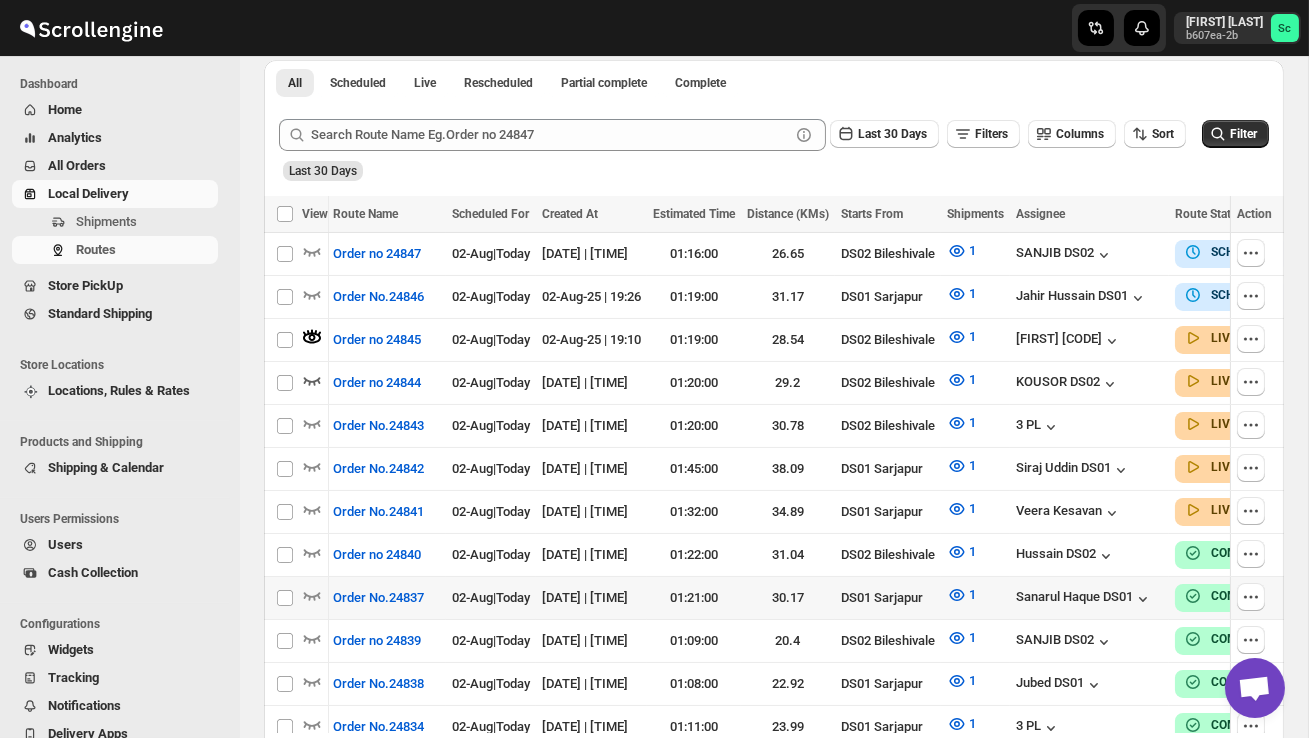 scroll, scrollTop: 511, scrollLeft: 0, axis: vertical 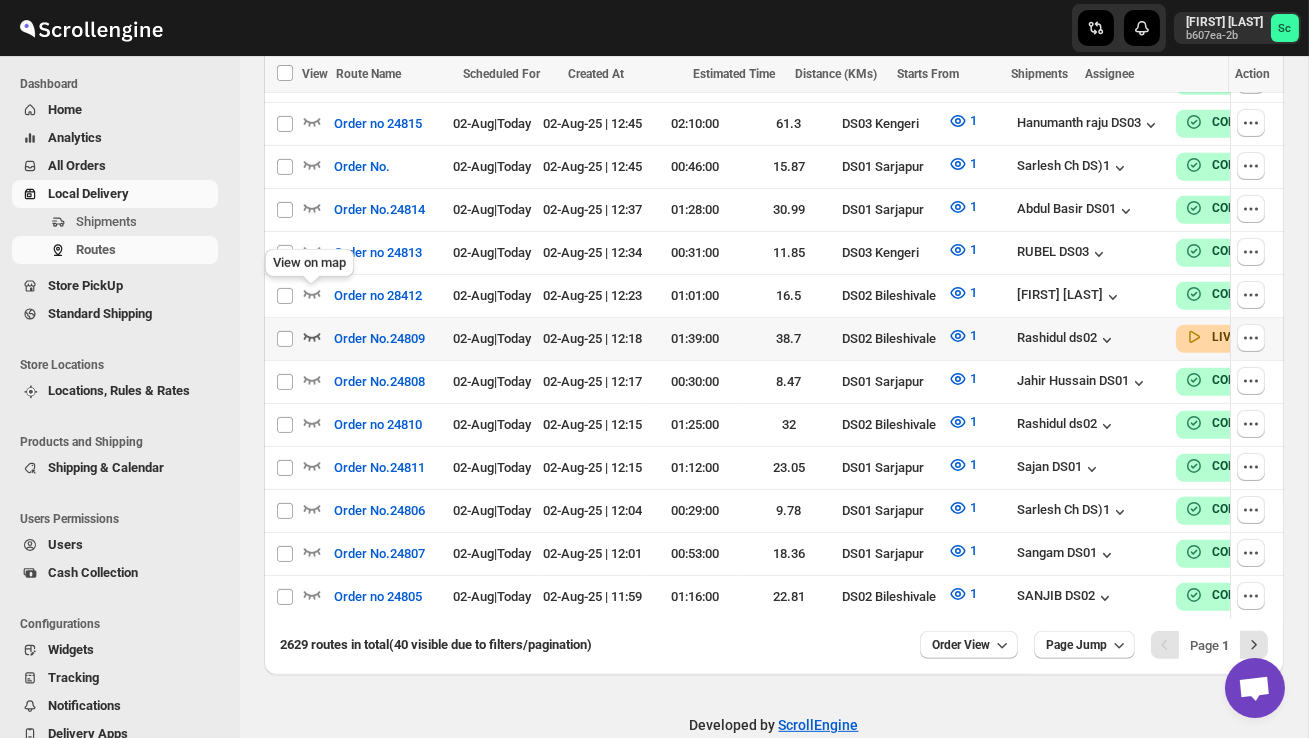 click 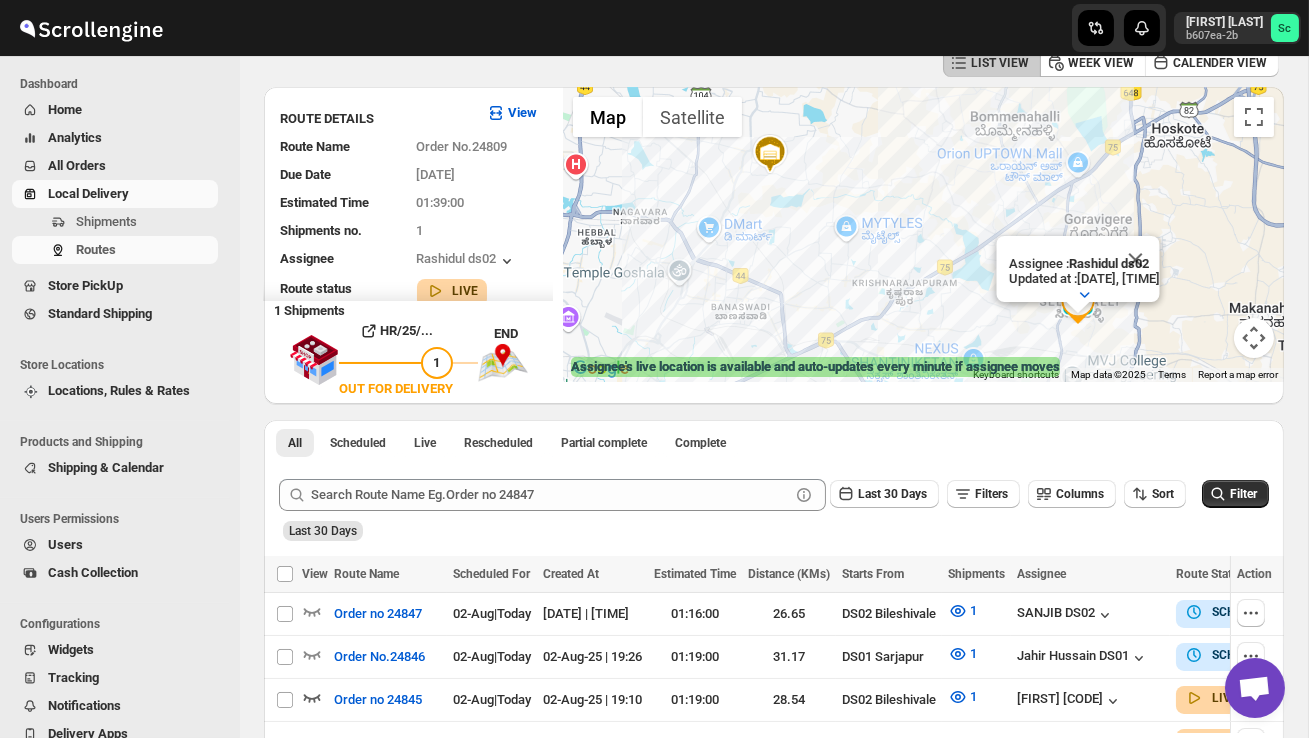 scroll, scrollTop: 92, scrollLeft: 0, axis: vertical 